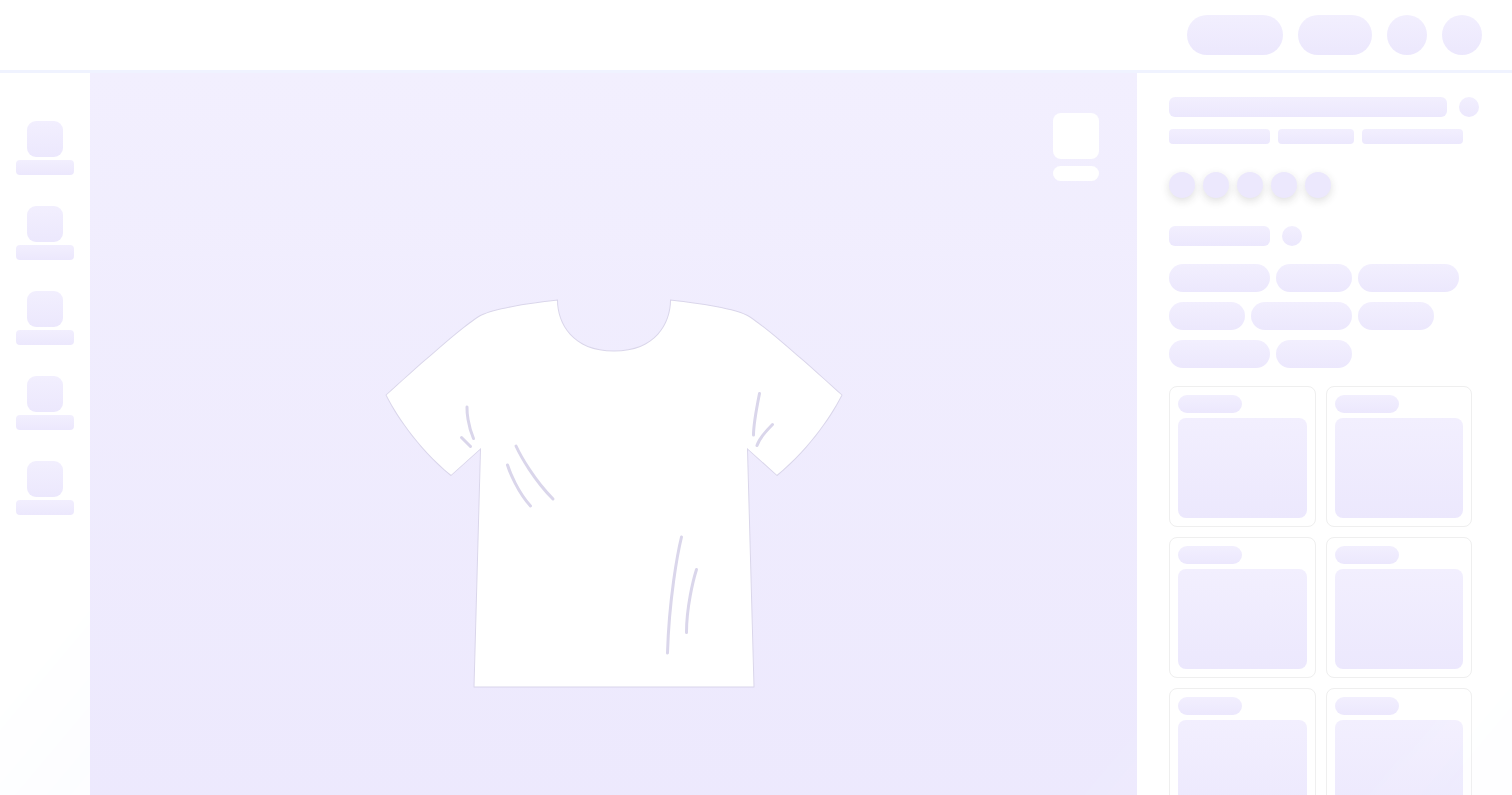 scroll, scrollTop: 0, scrollLeft: 0, axis: both 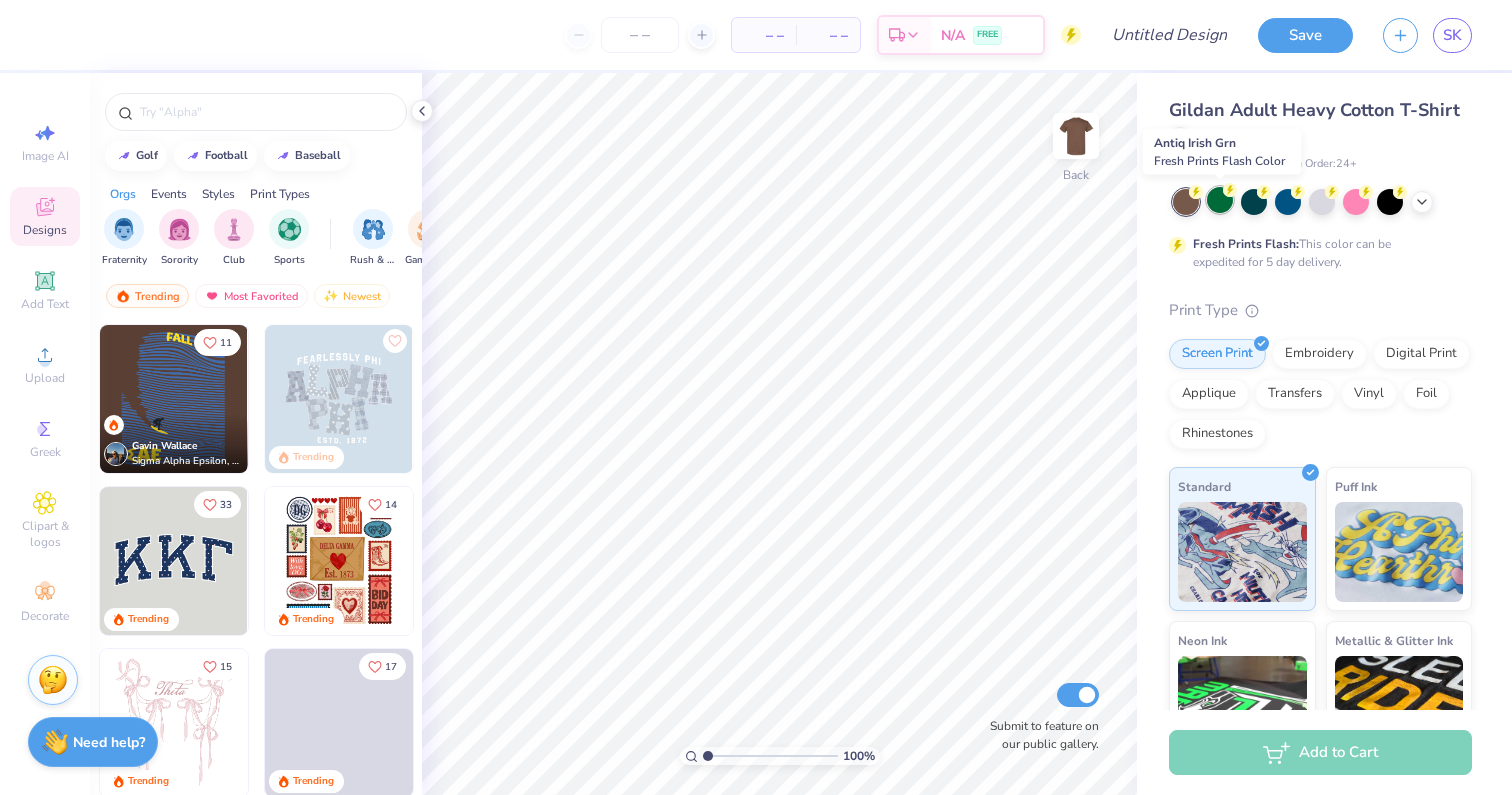 click at bounding box center (1220, 200) 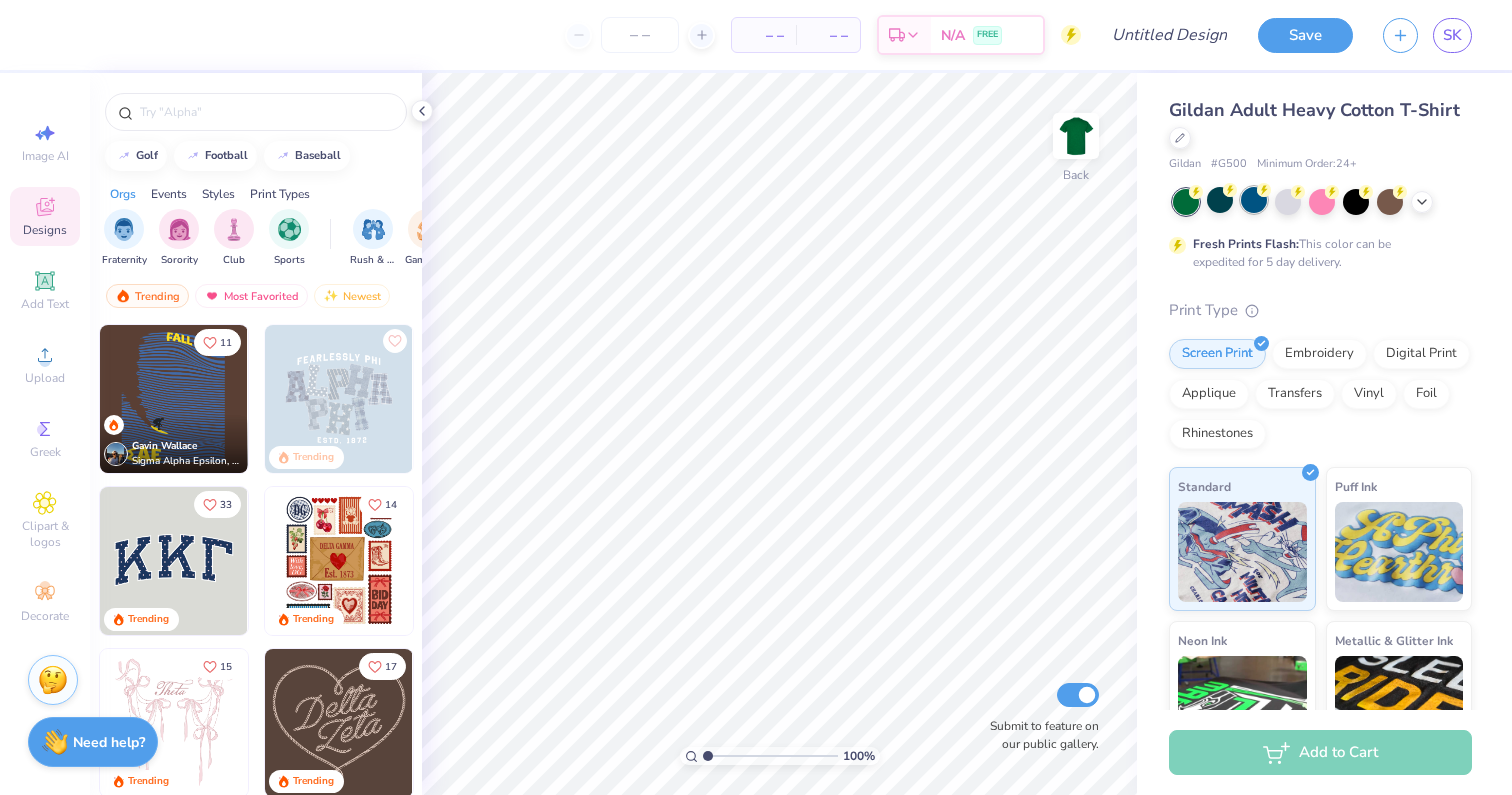 click at bounding box center [1254, 200] 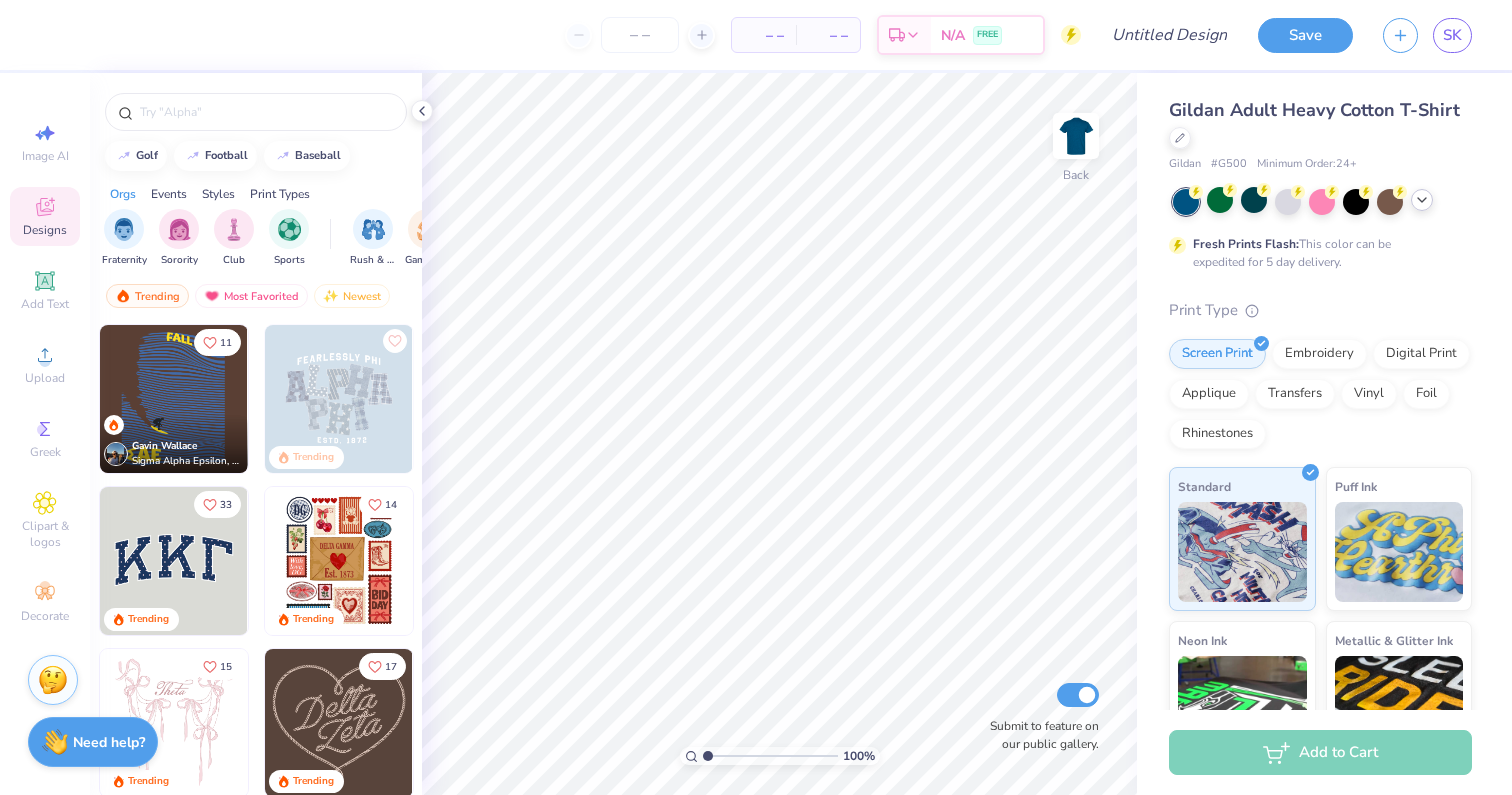 click 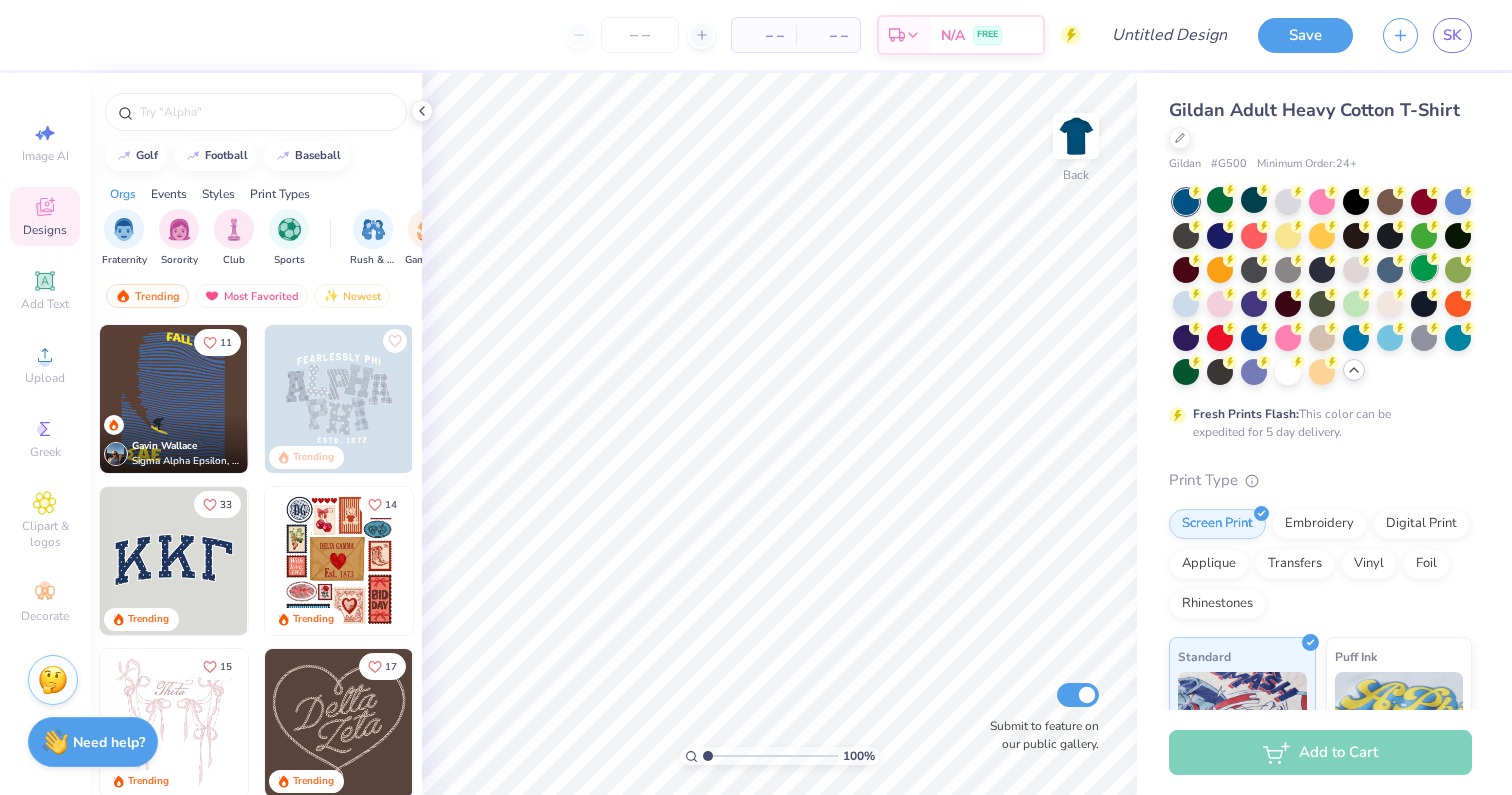 click at bounding box center (1424, 268) 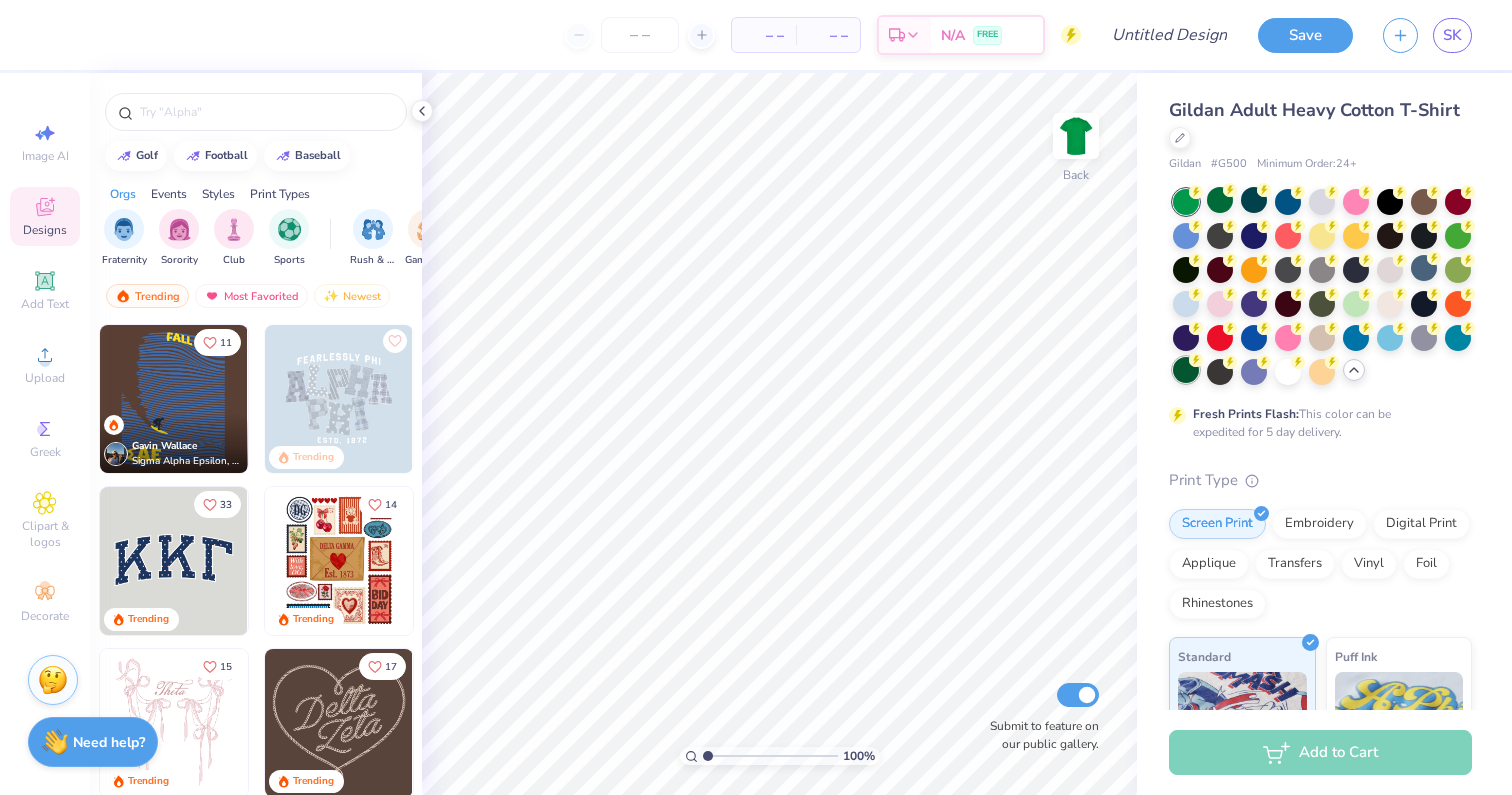 click at bounding box center (1186, 370) 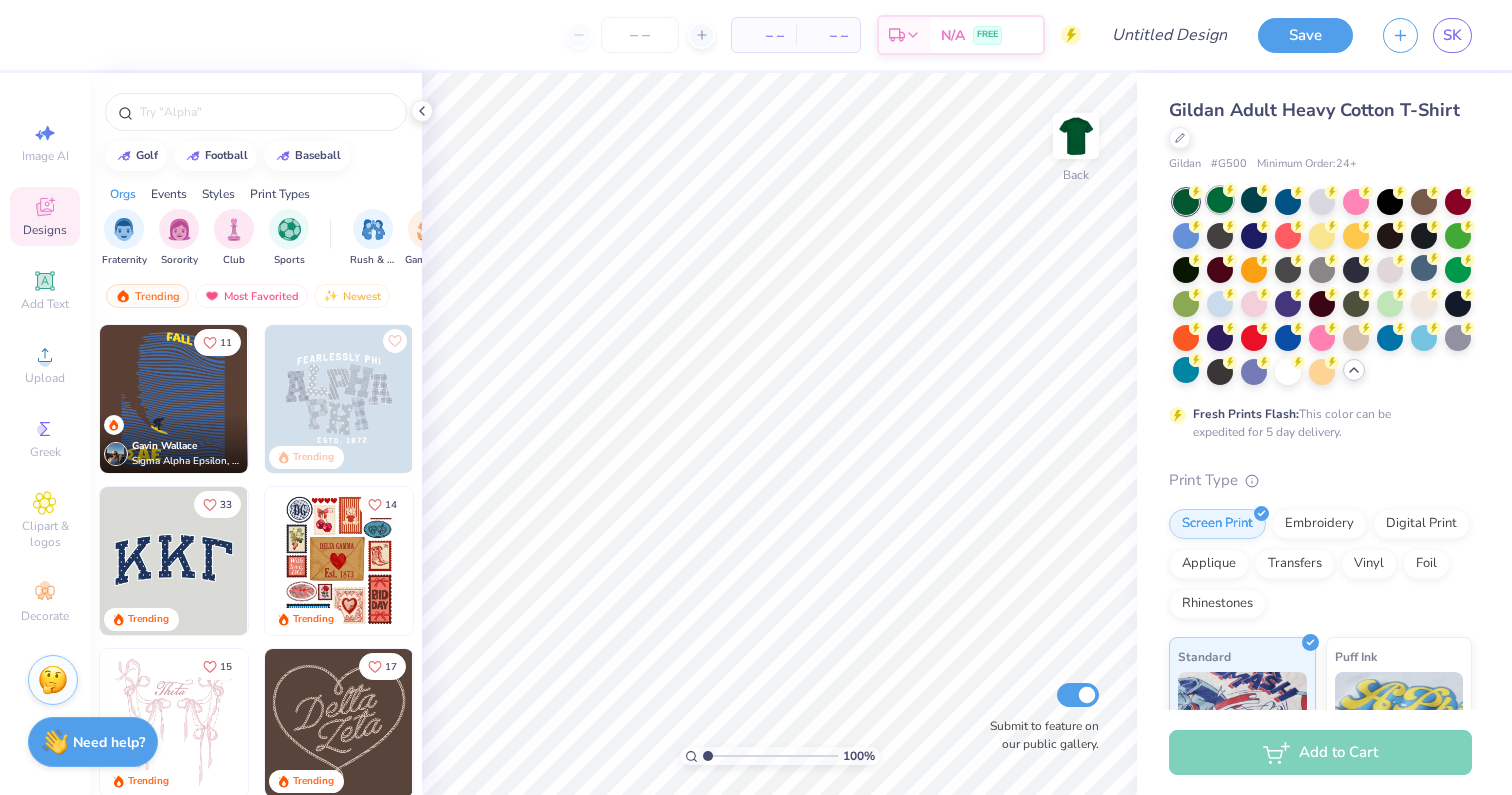 click 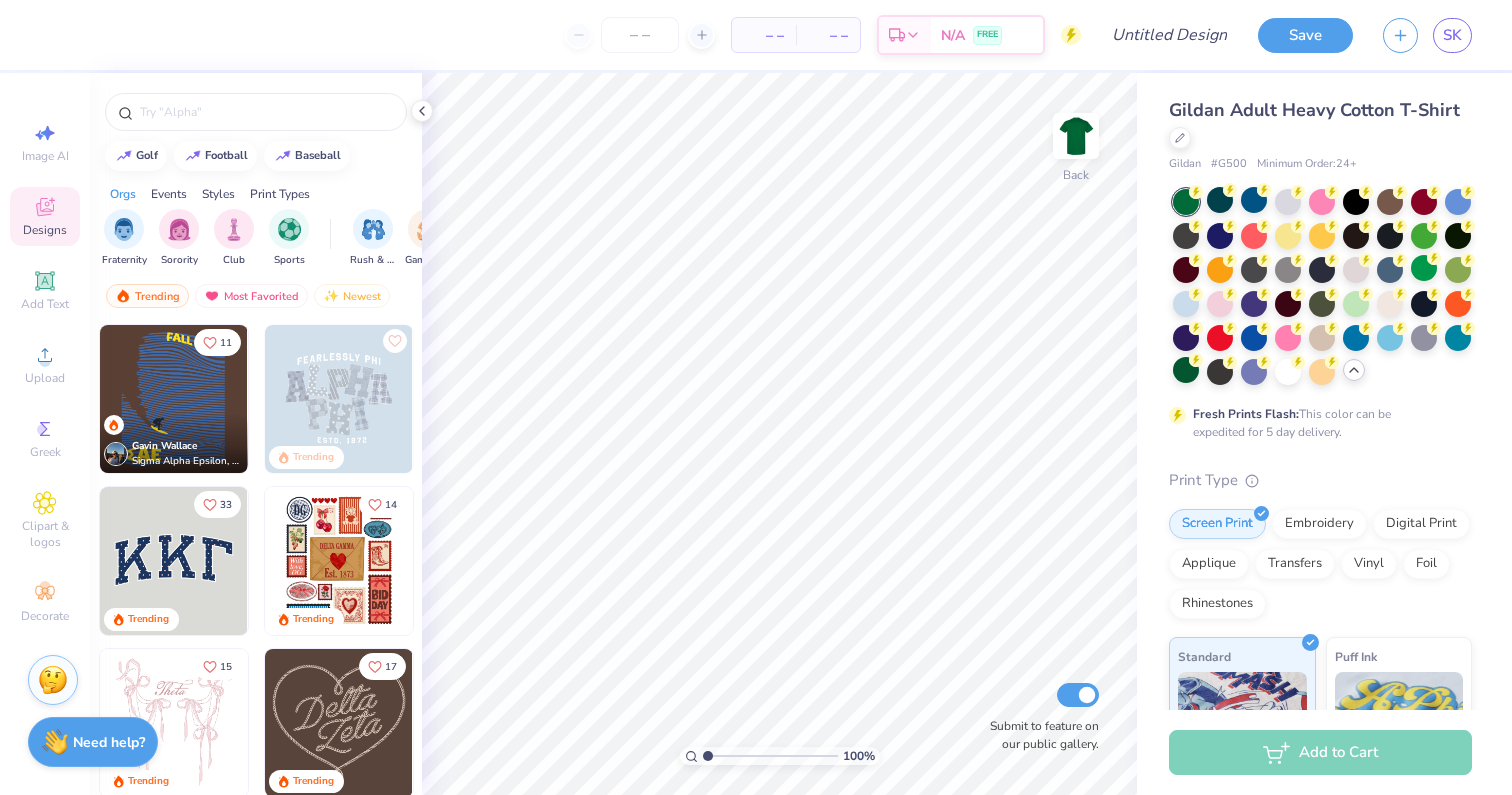 click at bounding box center [1186, 202] 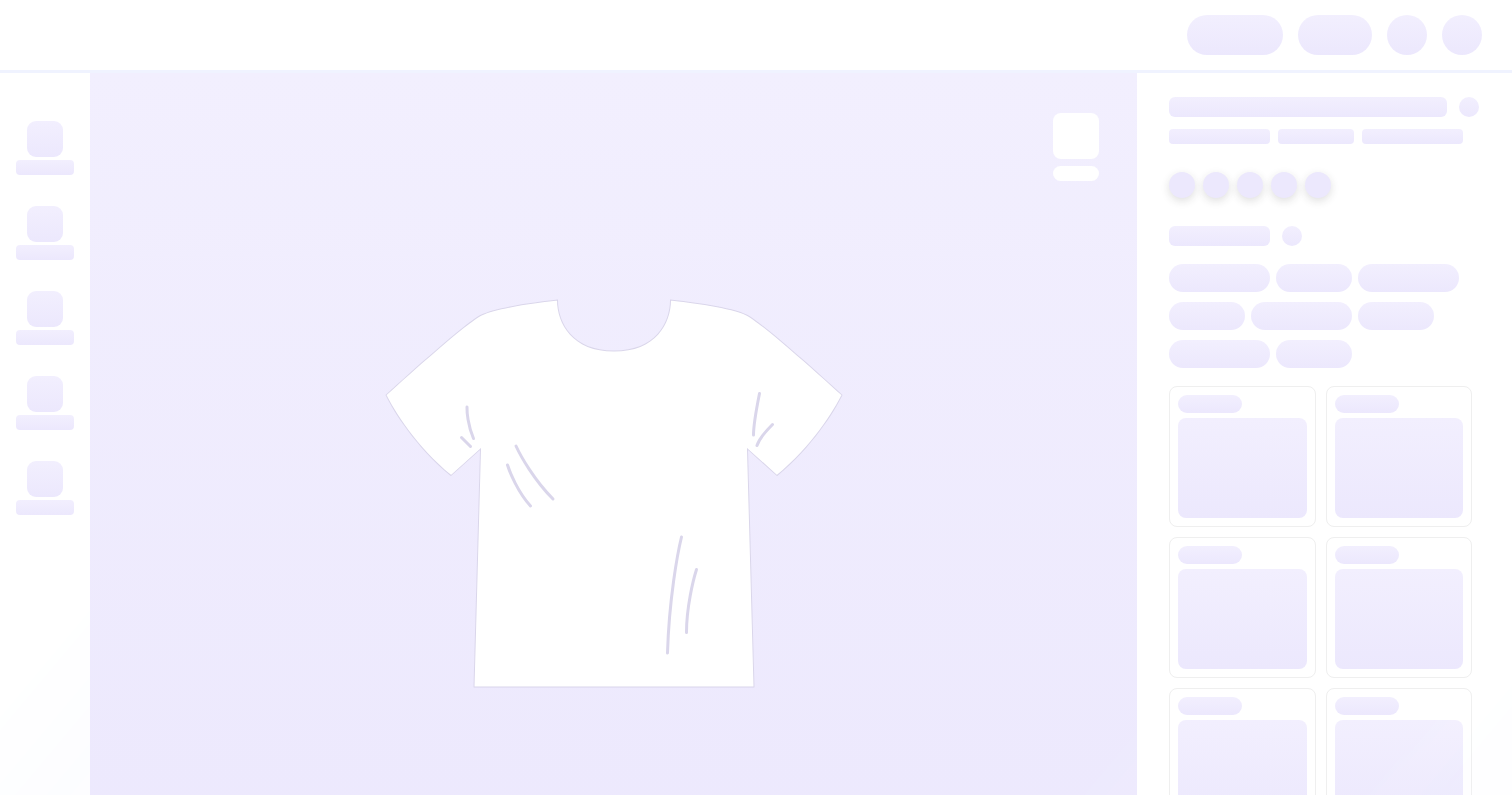 scroll, scrollTop: 0, scrollLeft: 0, axis: both 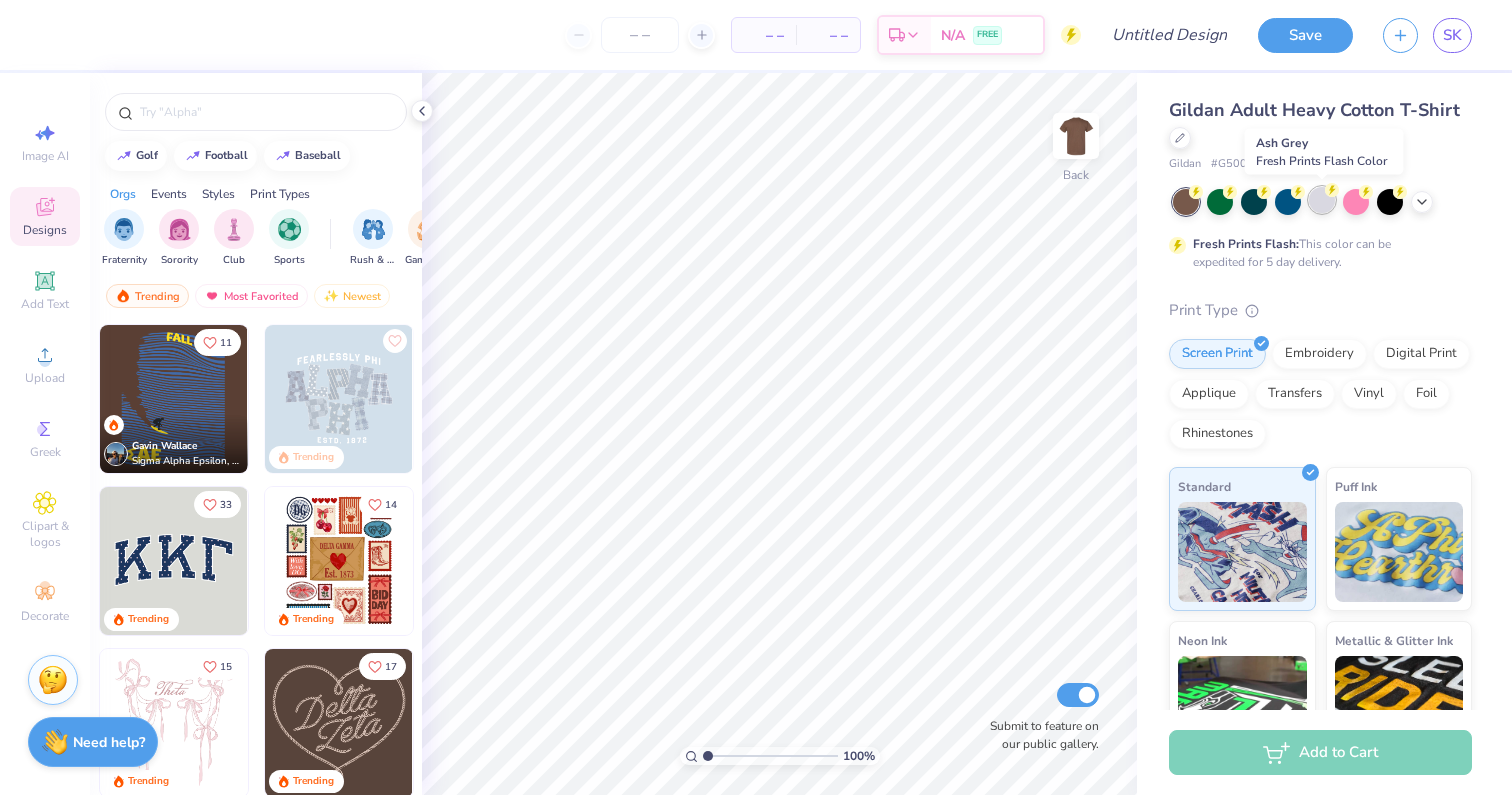 click at bounding box center [1322, 200] 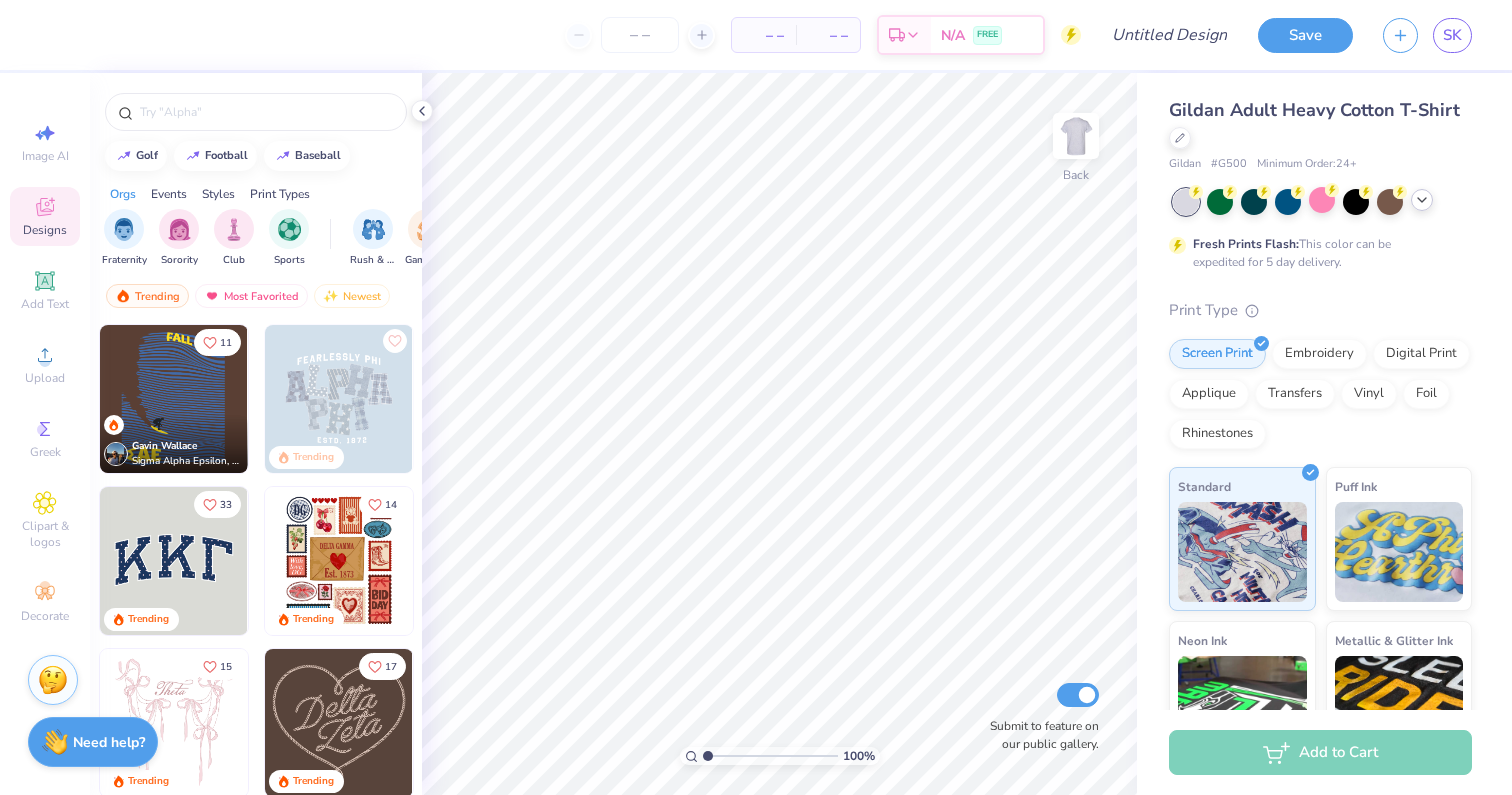 click at bounding box center [1422, 200] 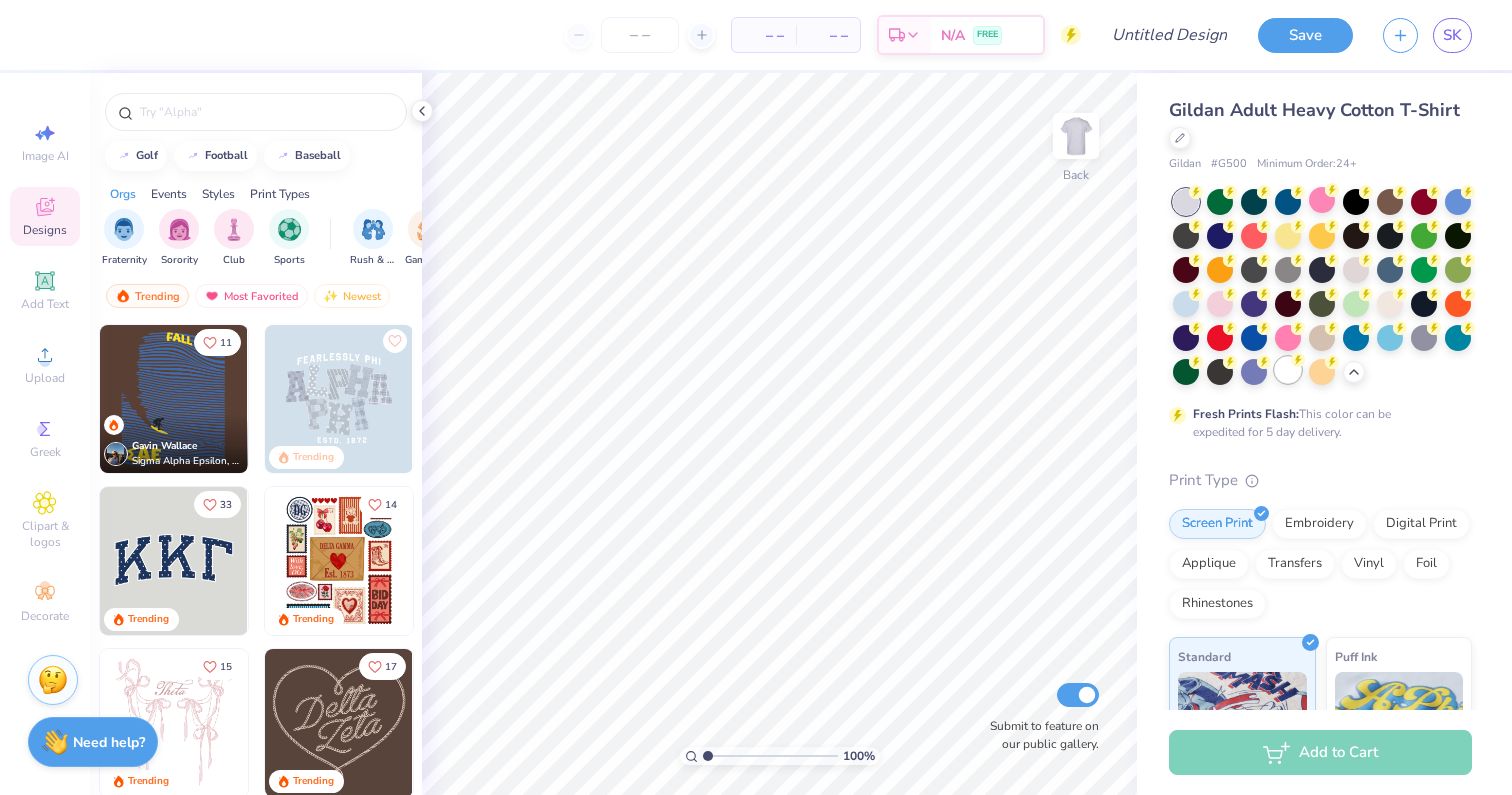 click at bounding box center (1288, 370) 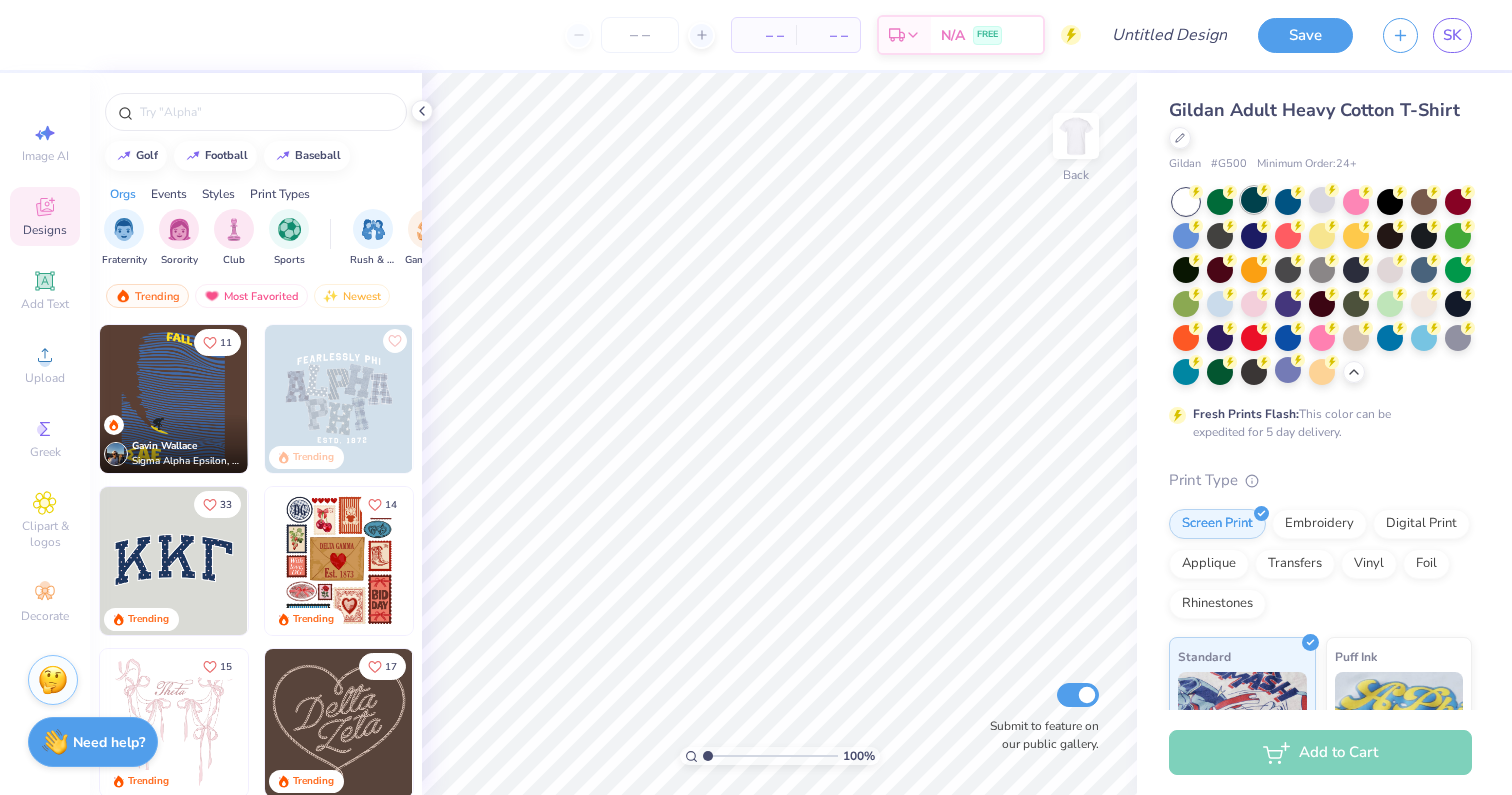 click at bounding box center (1254, 200) 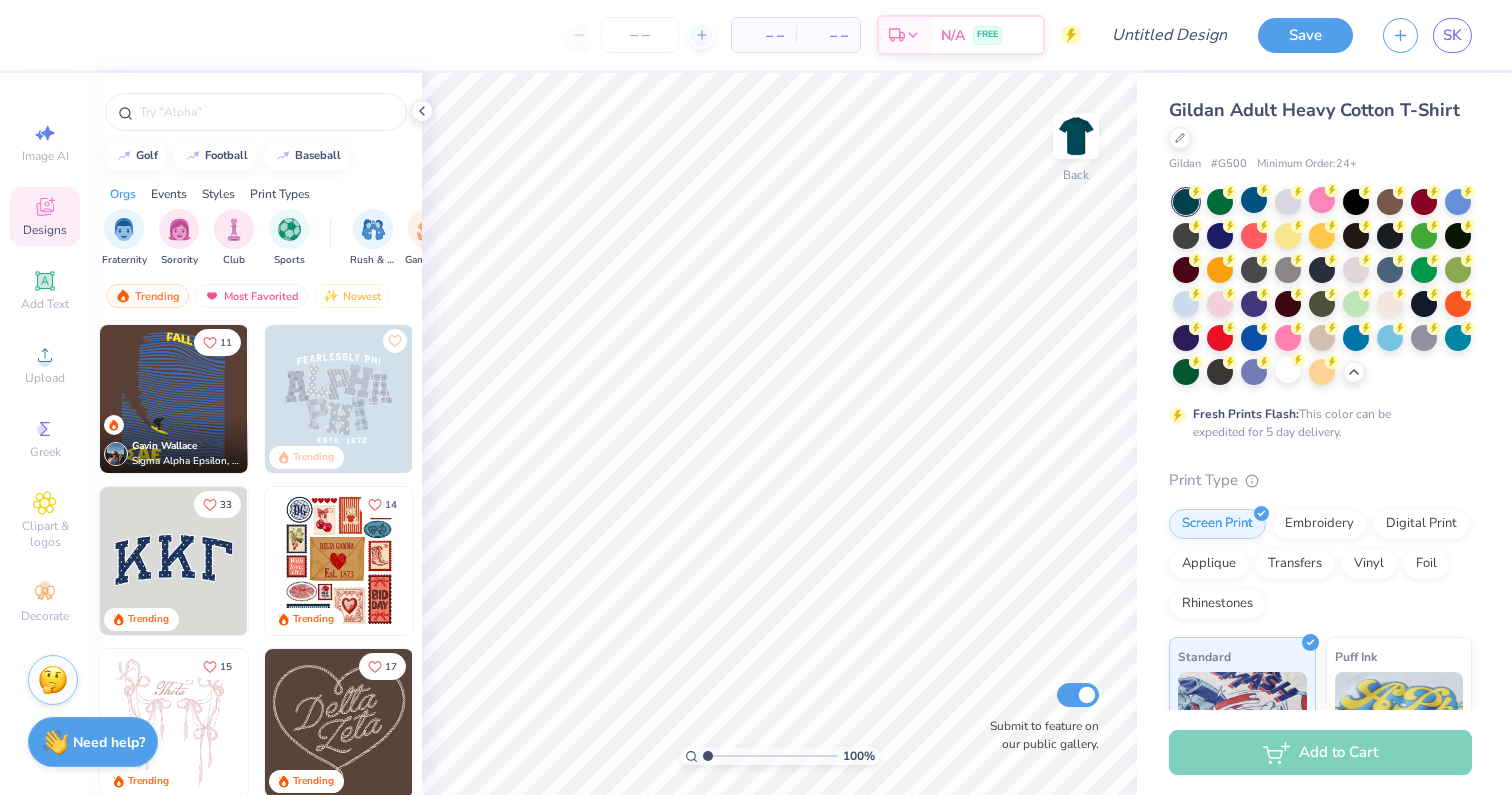 click at bounding box center [1186, 202] 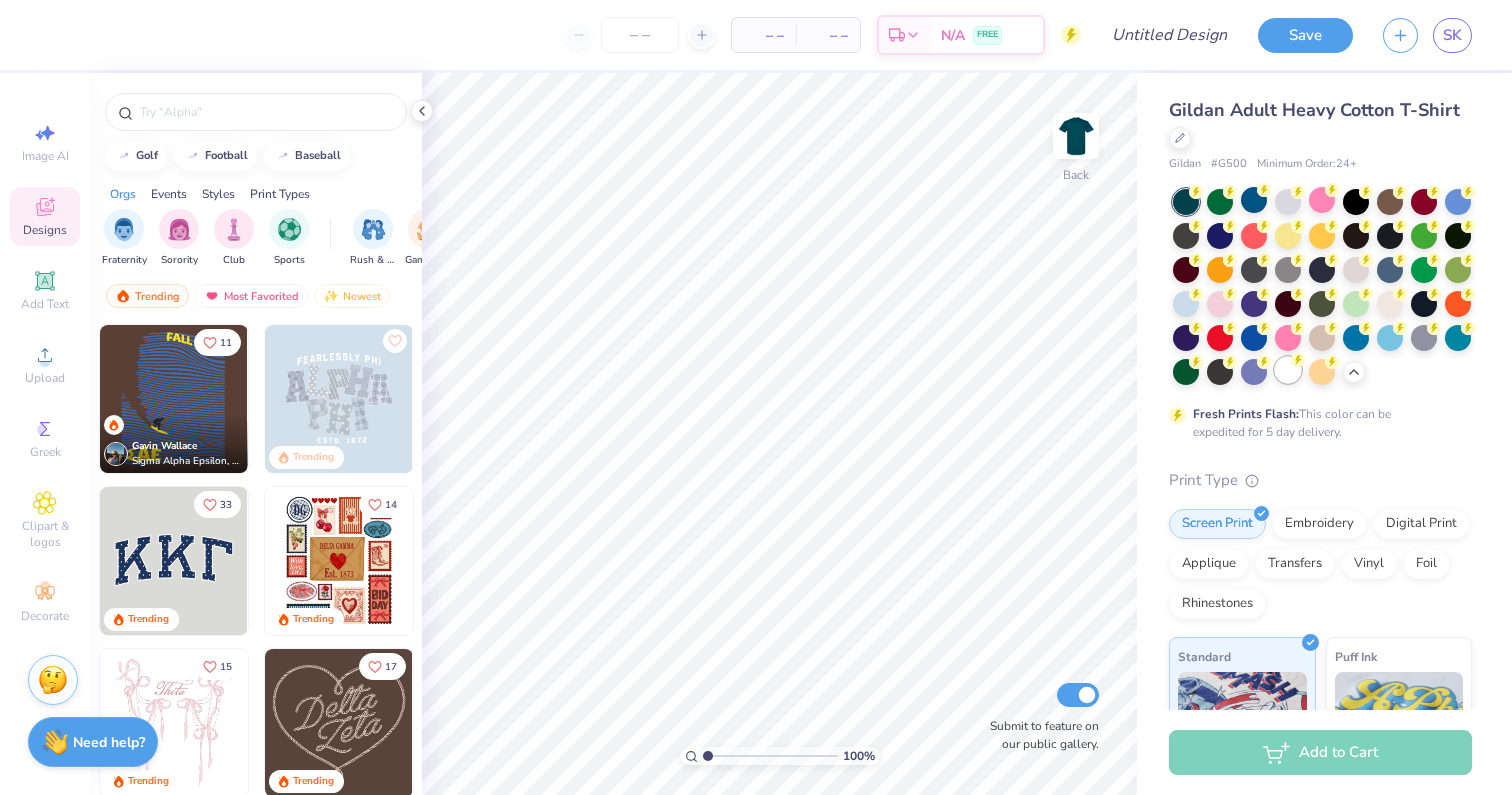click at bounding box center (1288, 370) 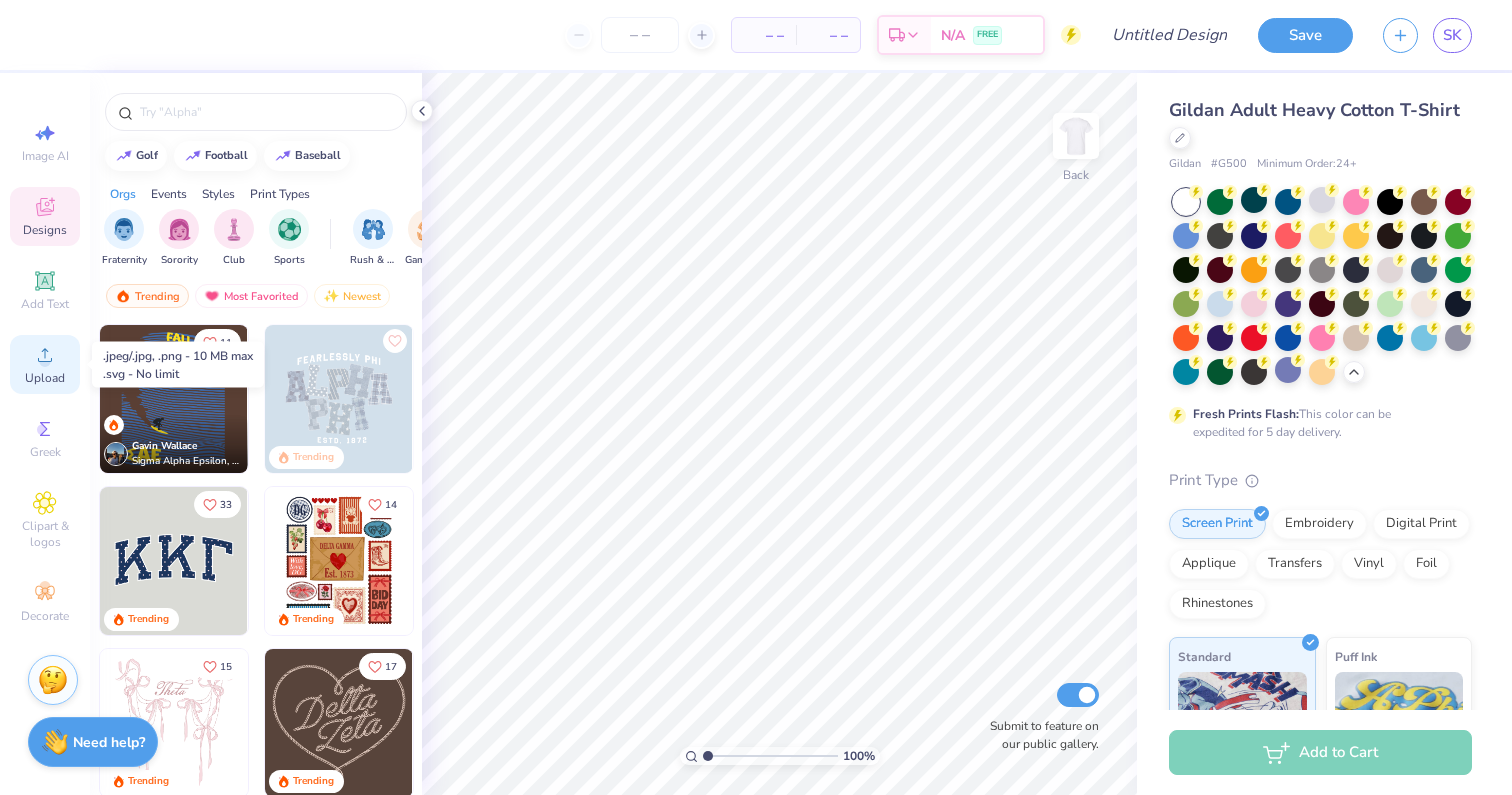 click on "Upload" at bounding box center [45, 364] 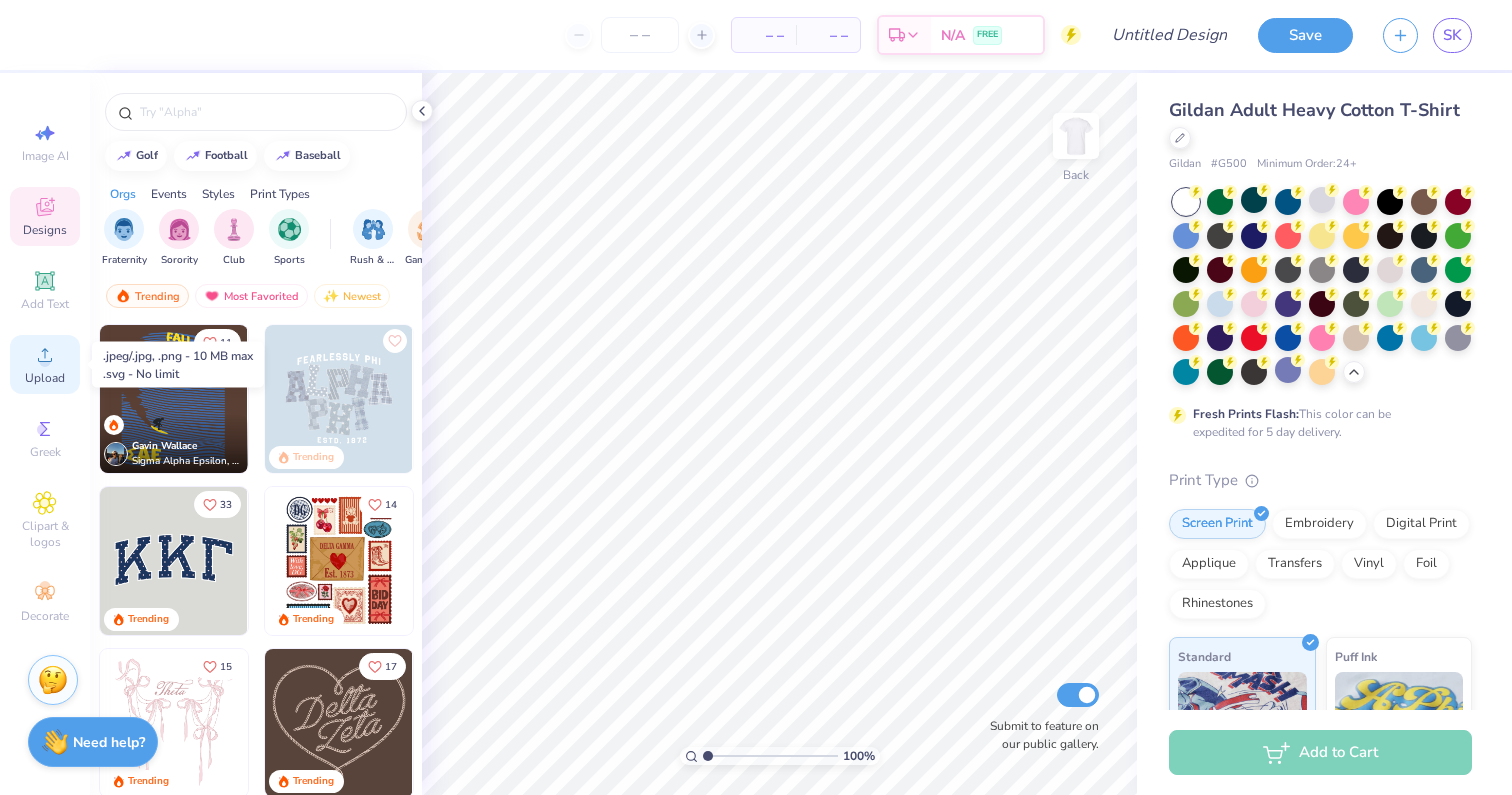 click 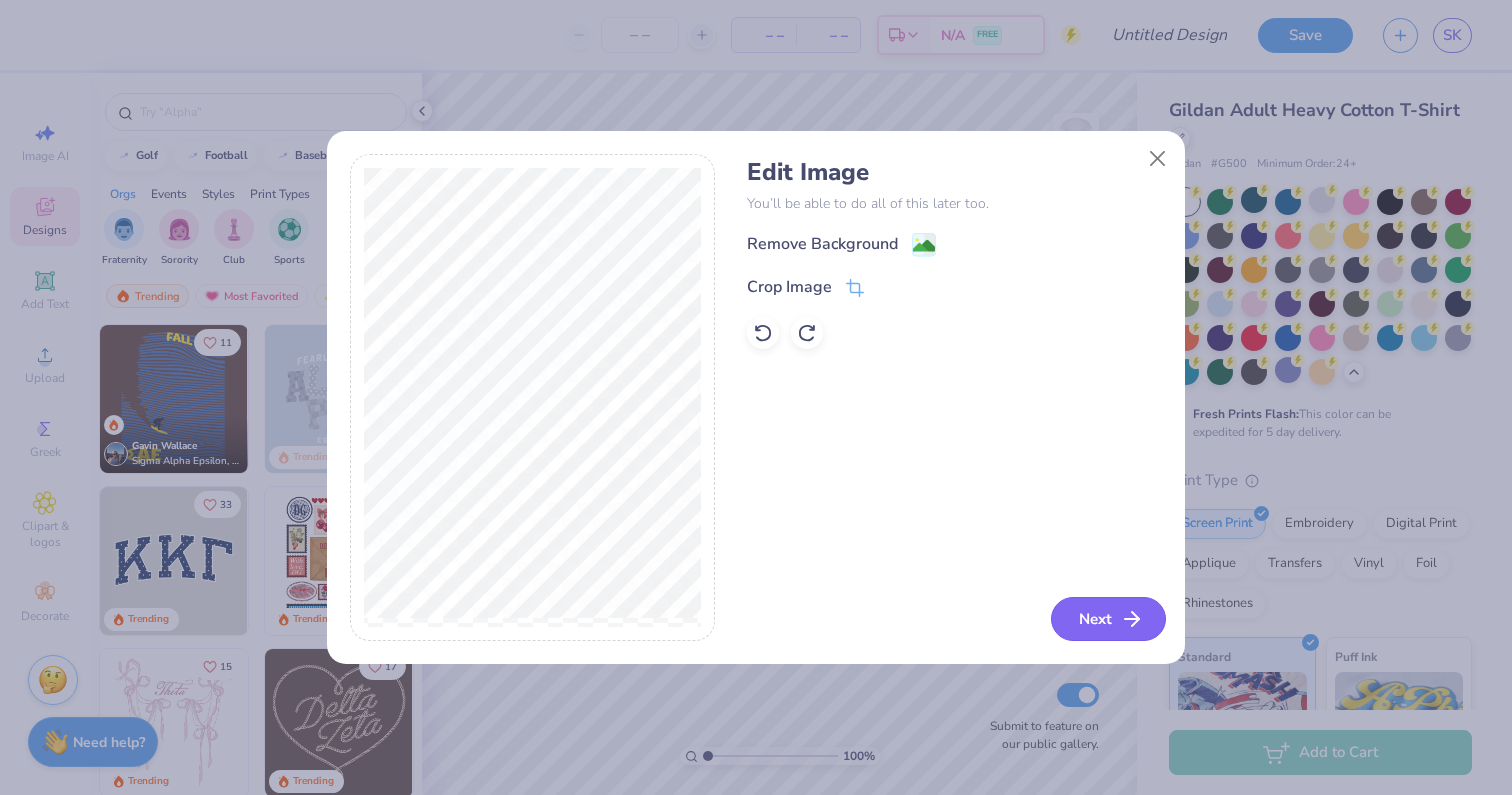 click on "Next" at bounding box center (1108, 619) 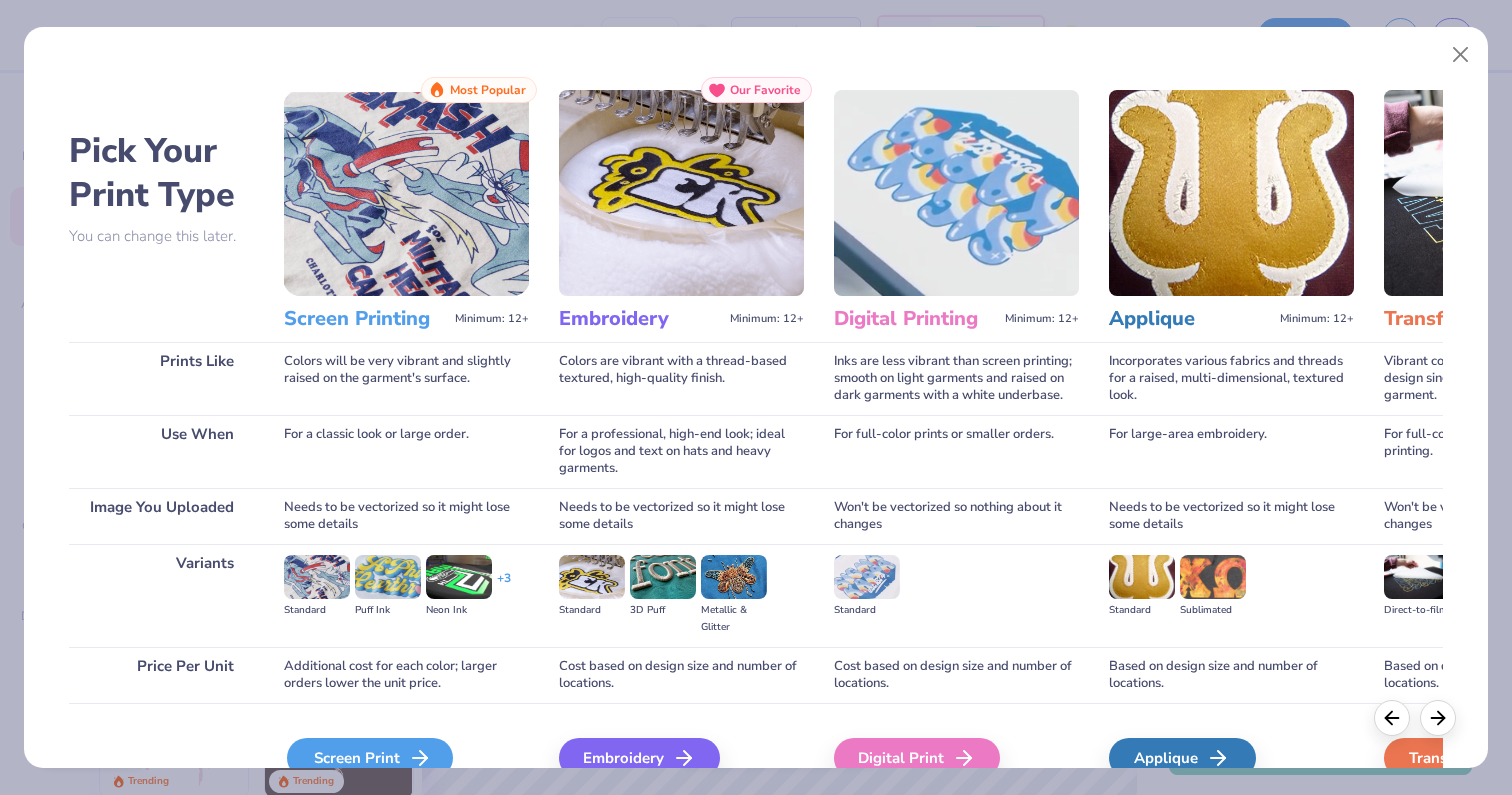 click on "Screen Print" at bounding box center [370, 758] 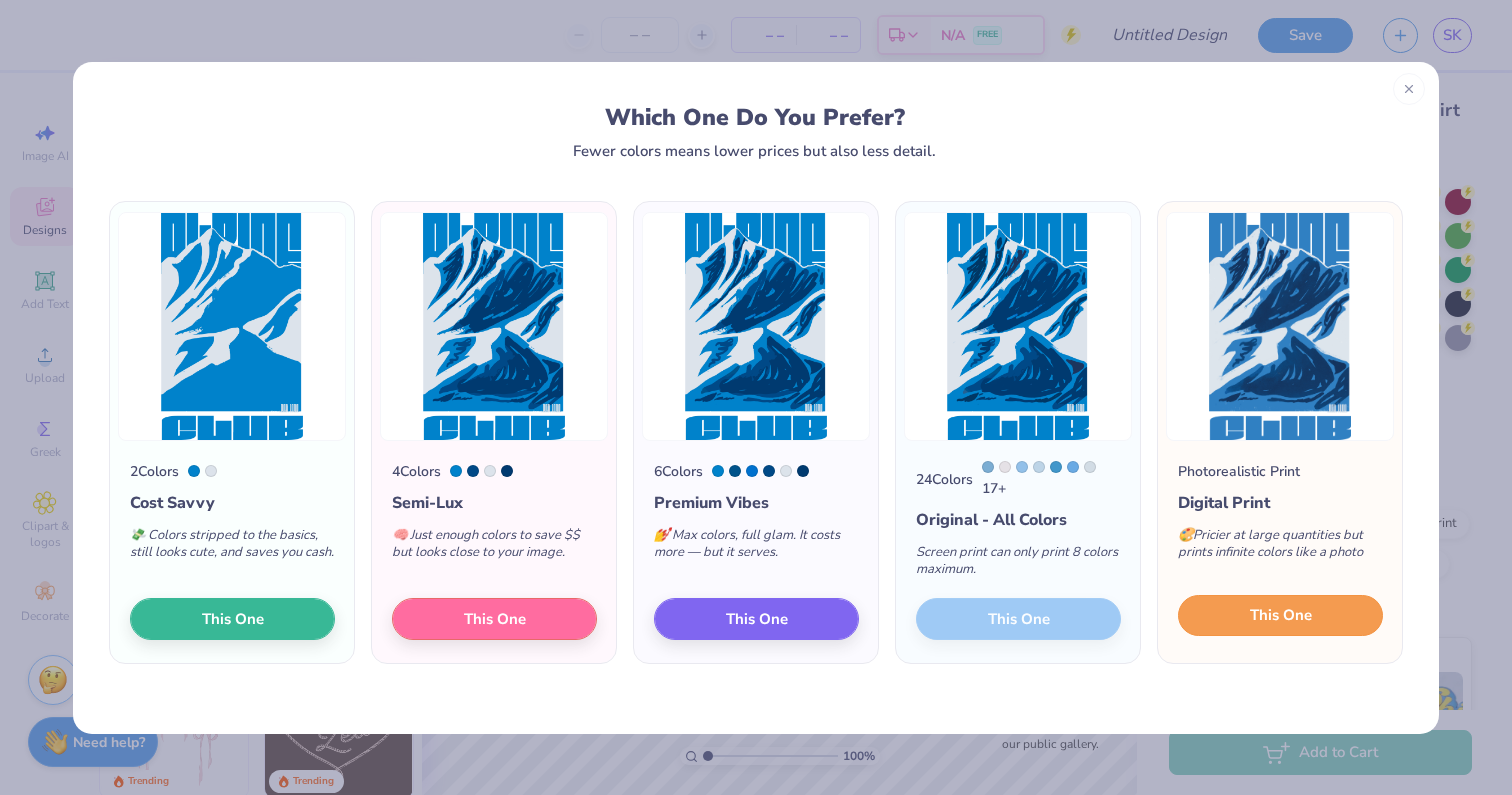 click on "This One" at bounding box center (1280, 616) 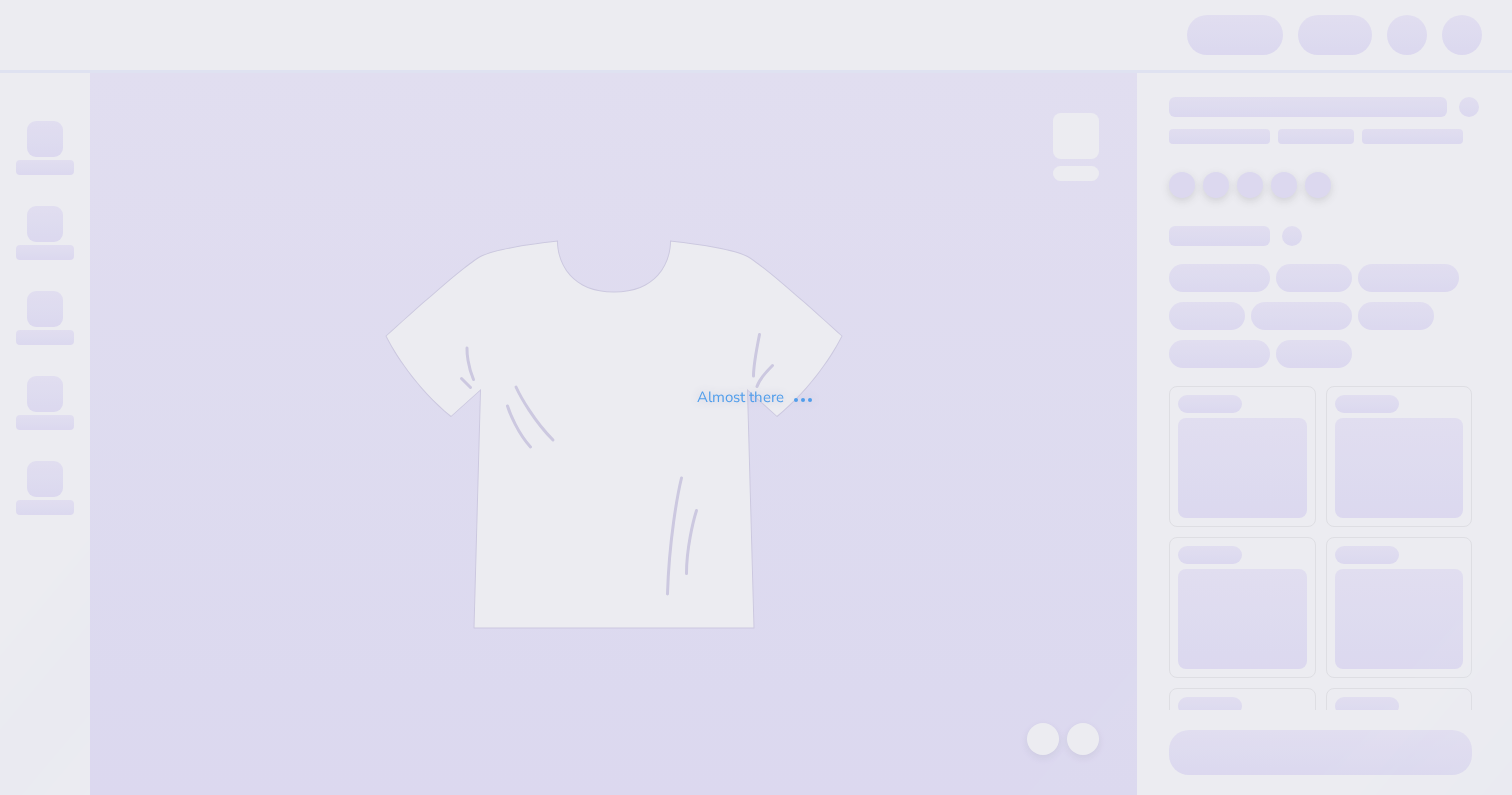 scroll, scrollTop: 0, scrollLeft: 0, axis: both 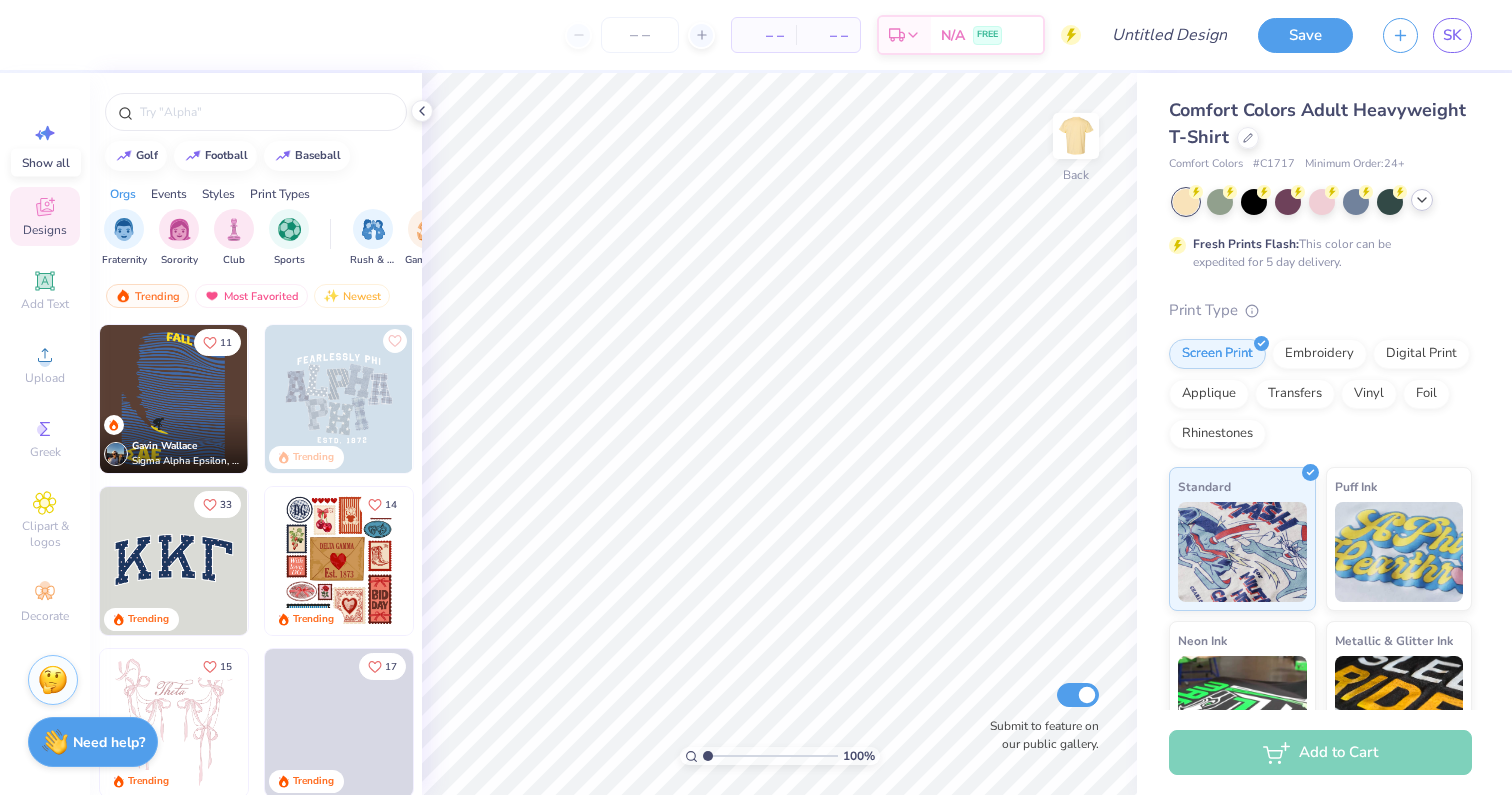 click 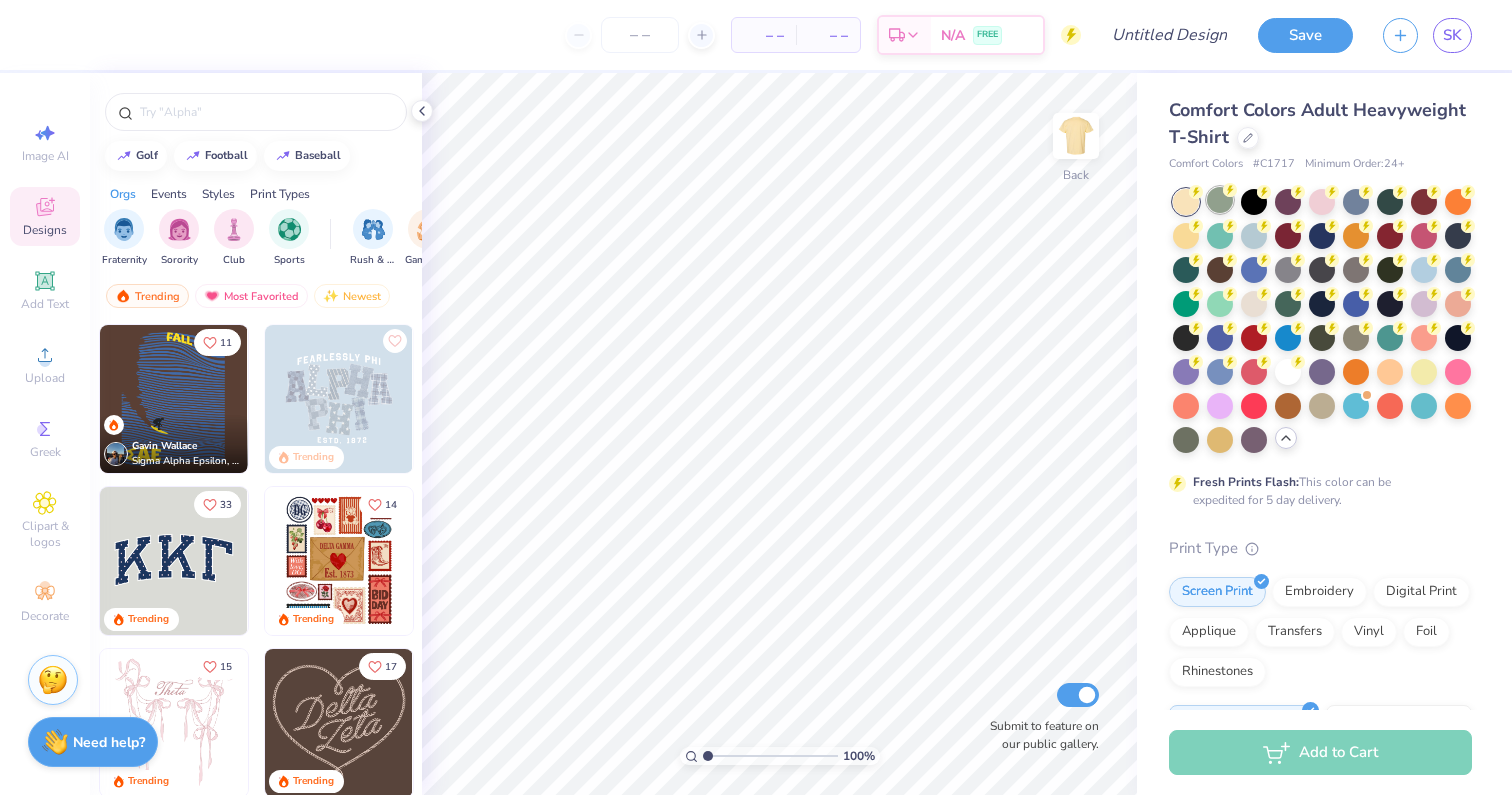 click at bounding box center [1220, 200] 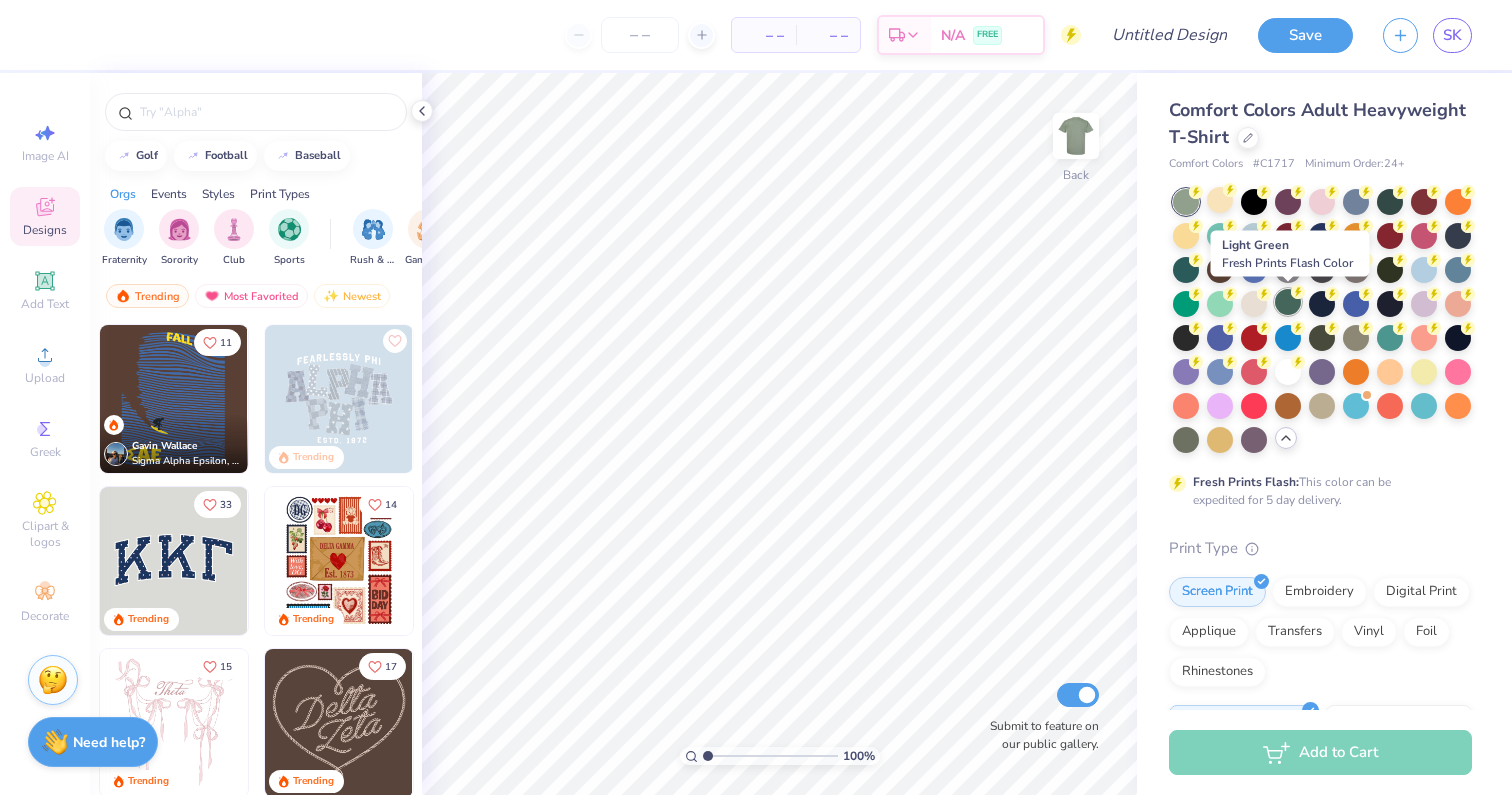 click 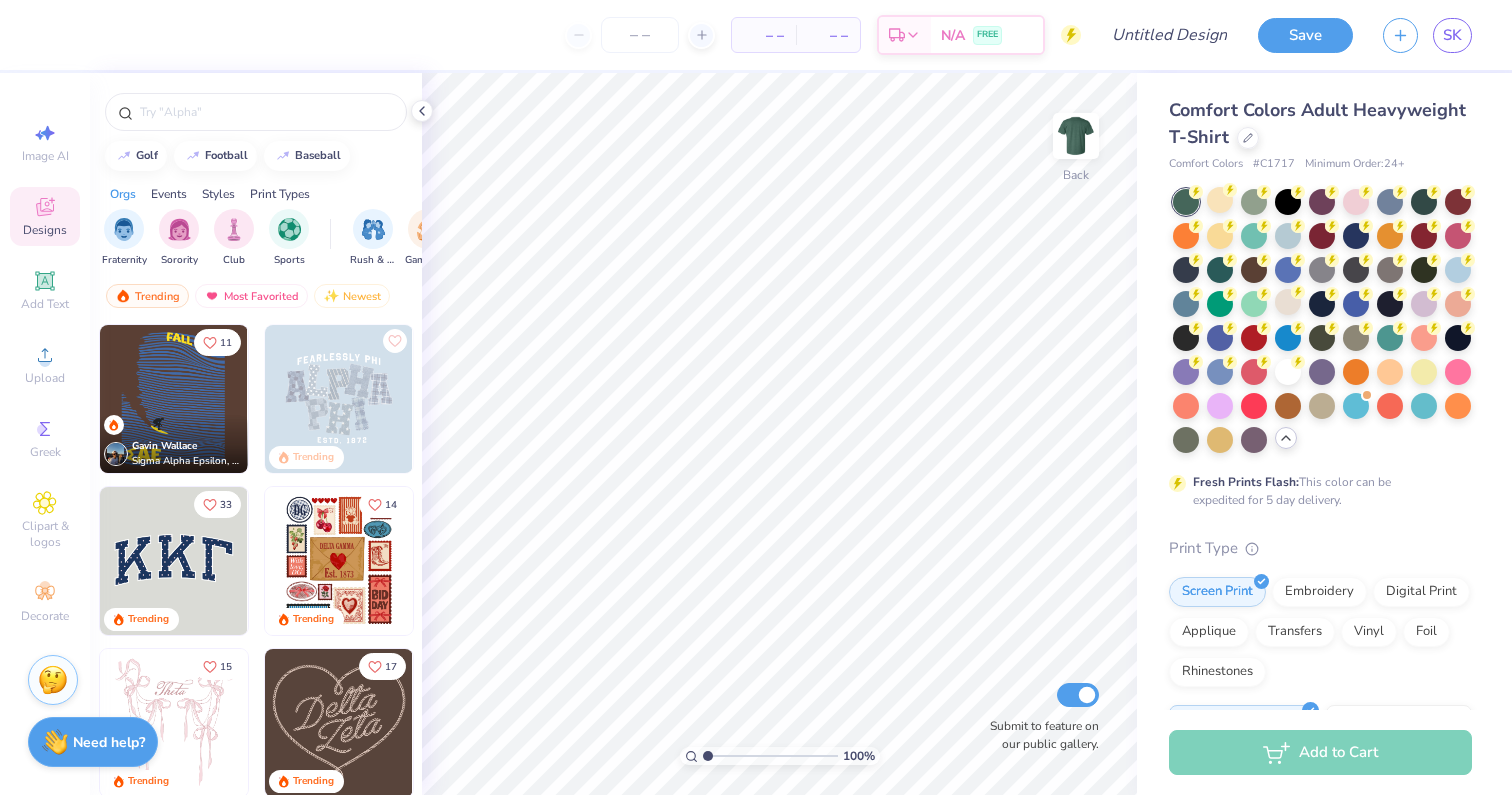 click at bounding box center [1322, 321] 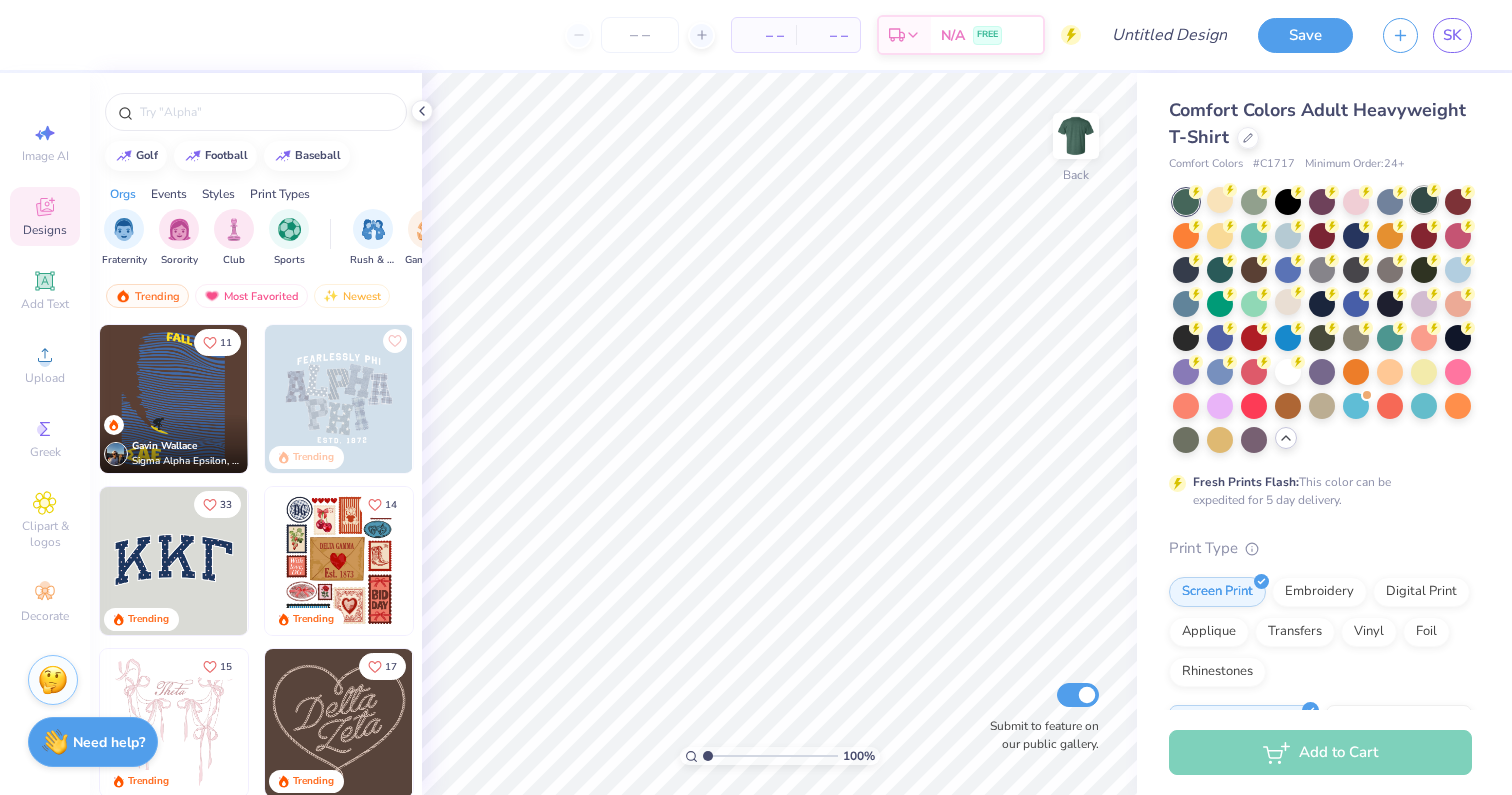 click at bounding box center [1424, 200] 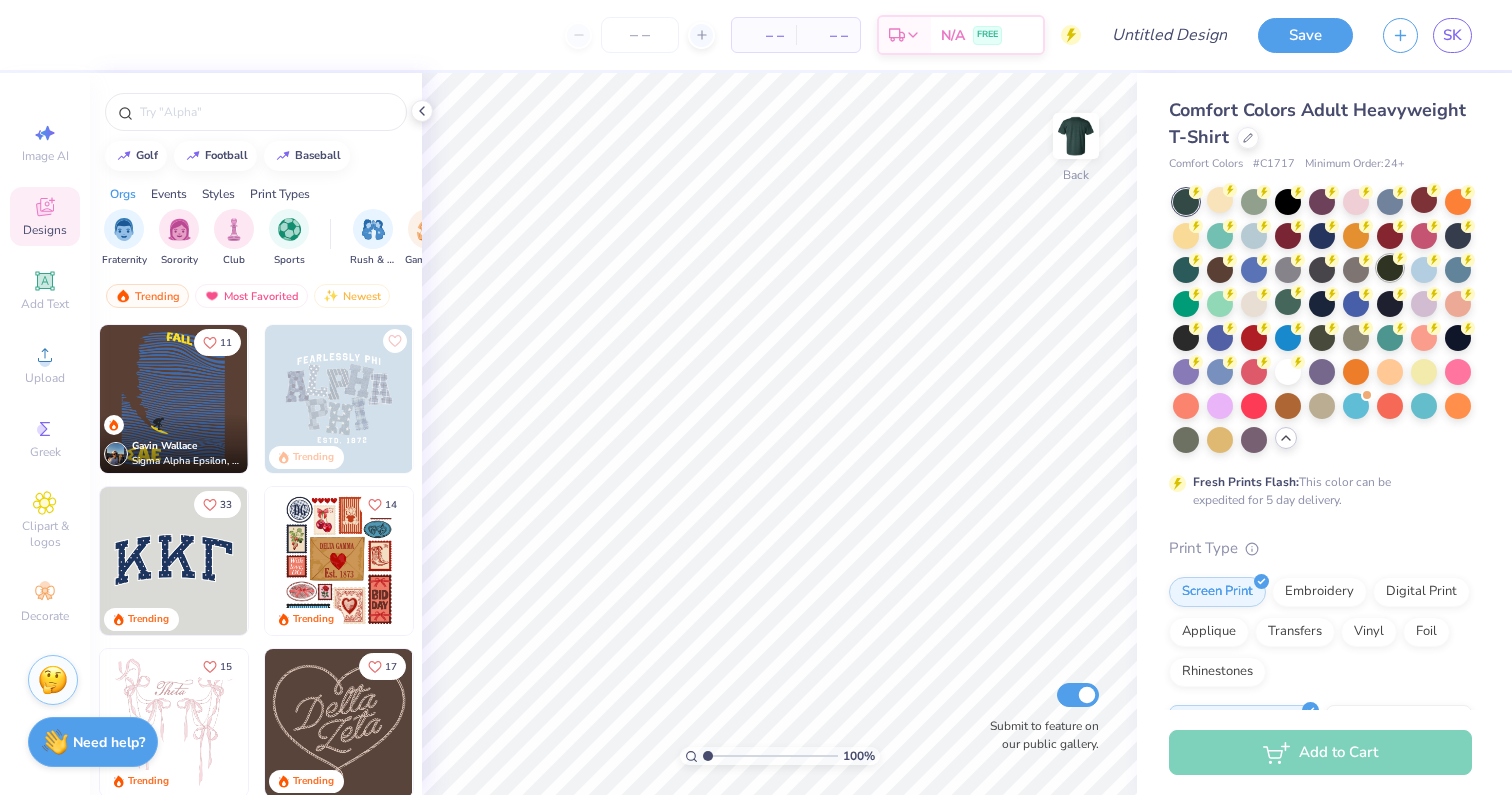 click at bounding box center (1390, 268) 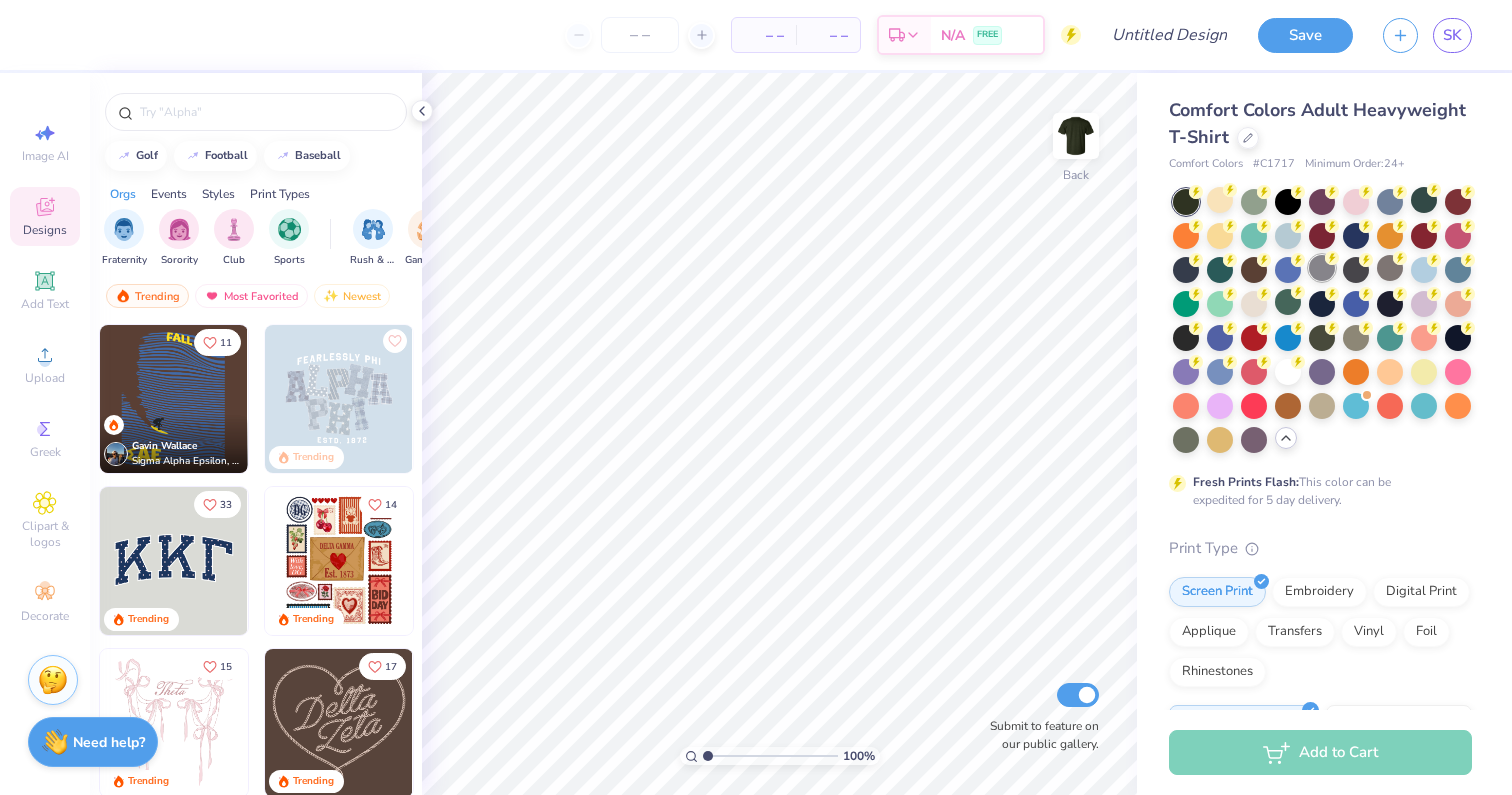 click at bounding box center [1322, 268] 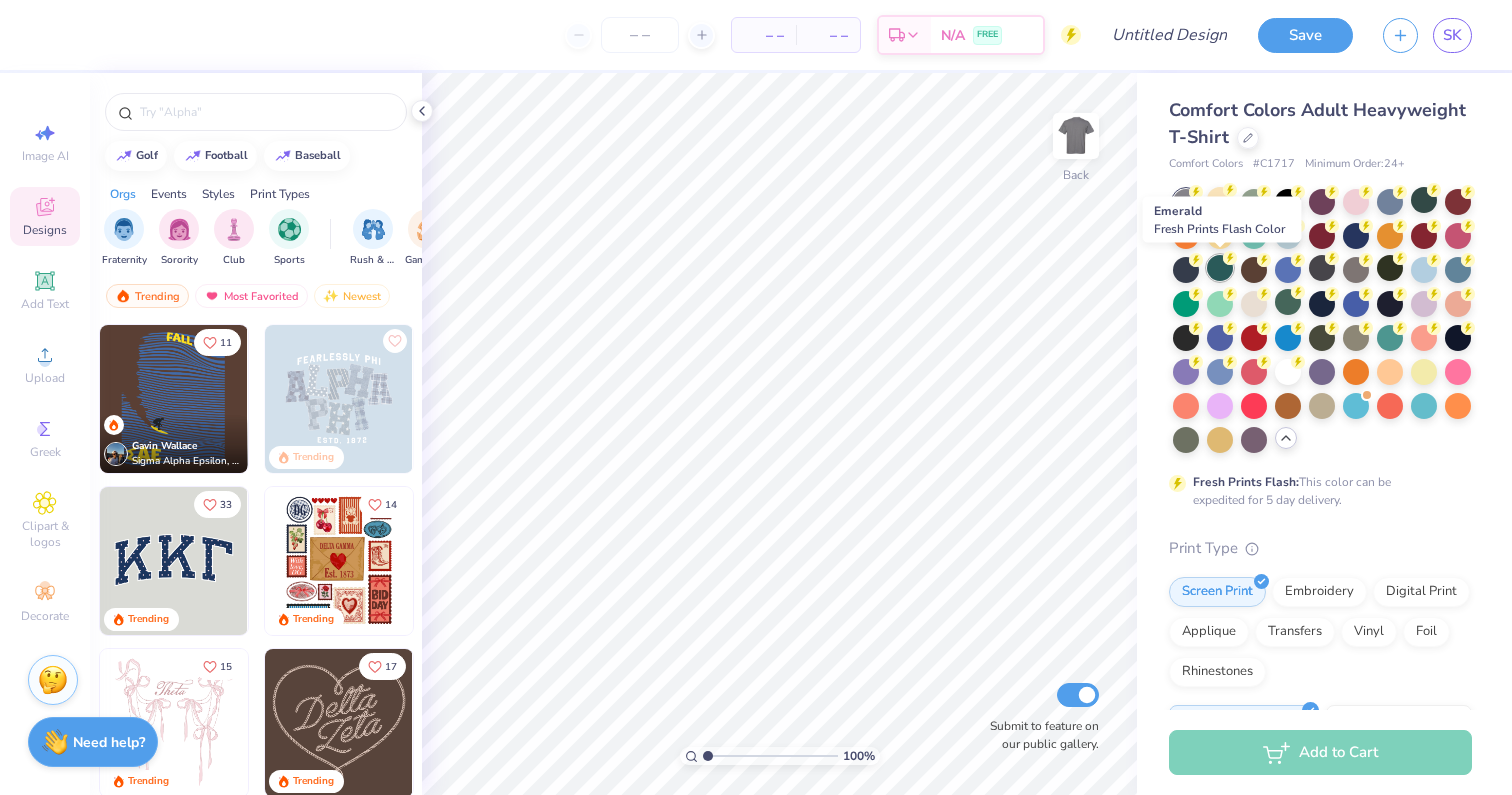 click at bounding box center [1220, 268] 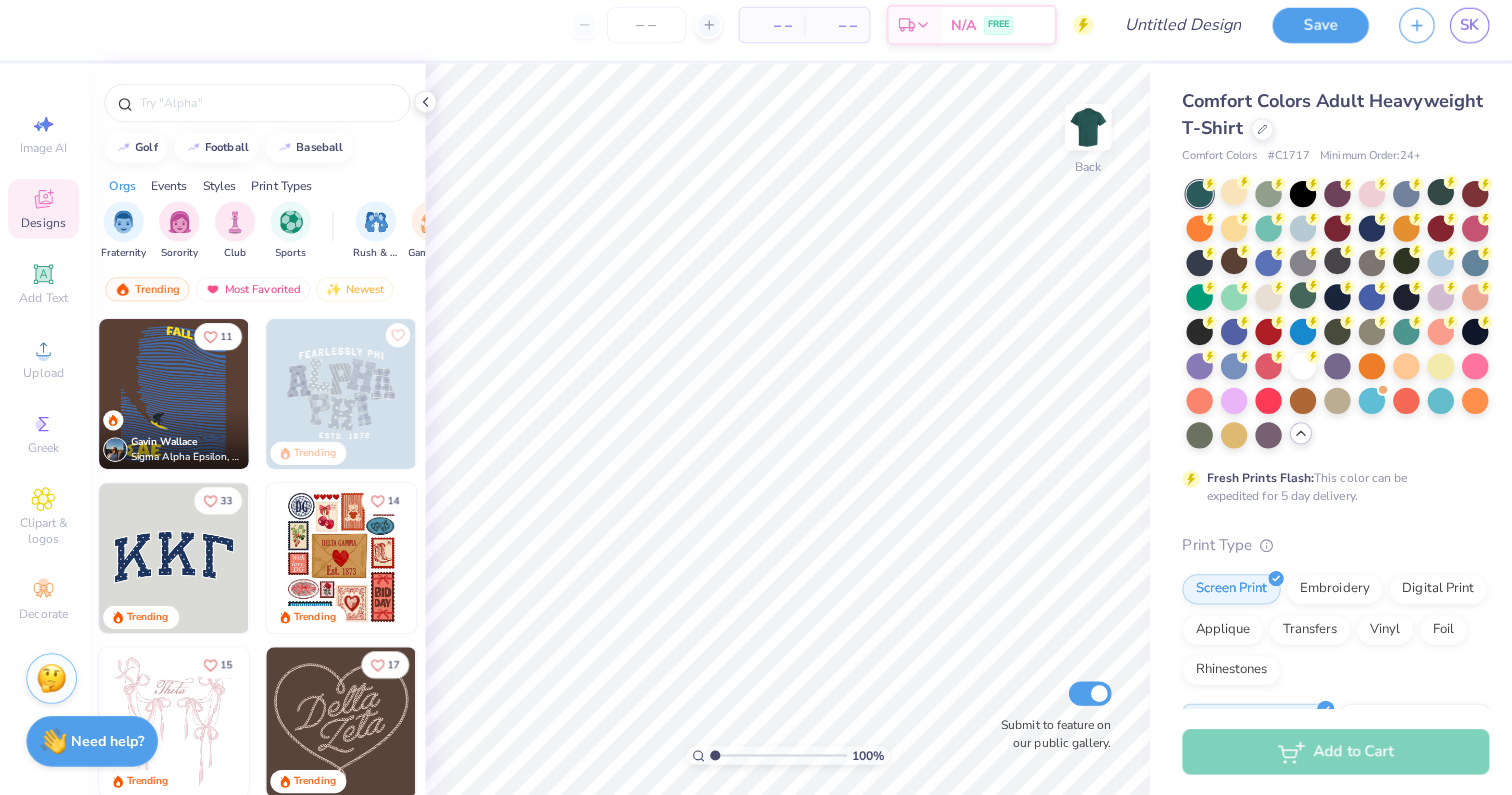scroll, scrollTop: 0, scrollLeft: 0, axis: both 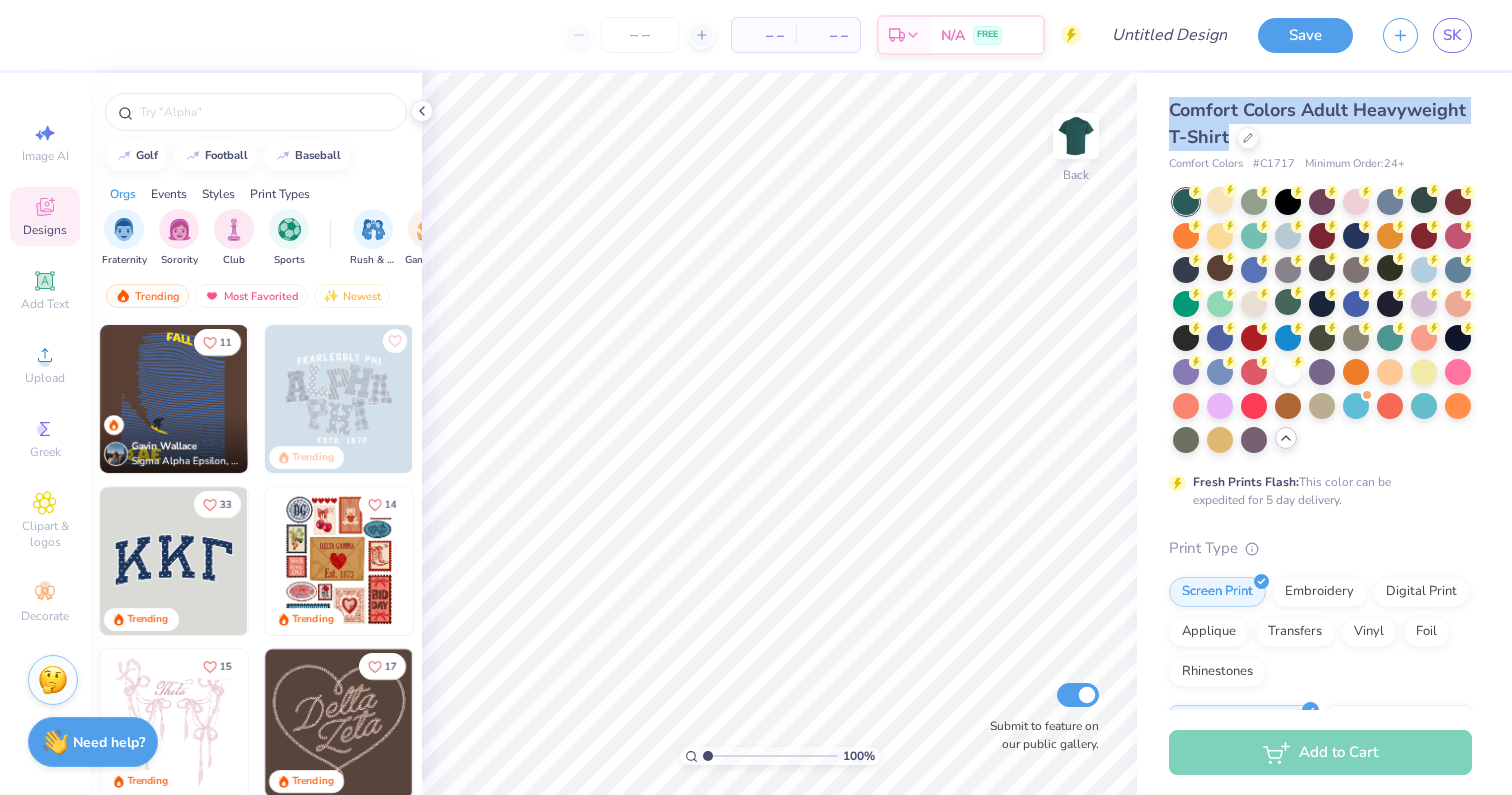drag, startPoint x: 1168, startPoint y: 112, endPoint x: 1231, endPoint y: 136, distance: 67.41662 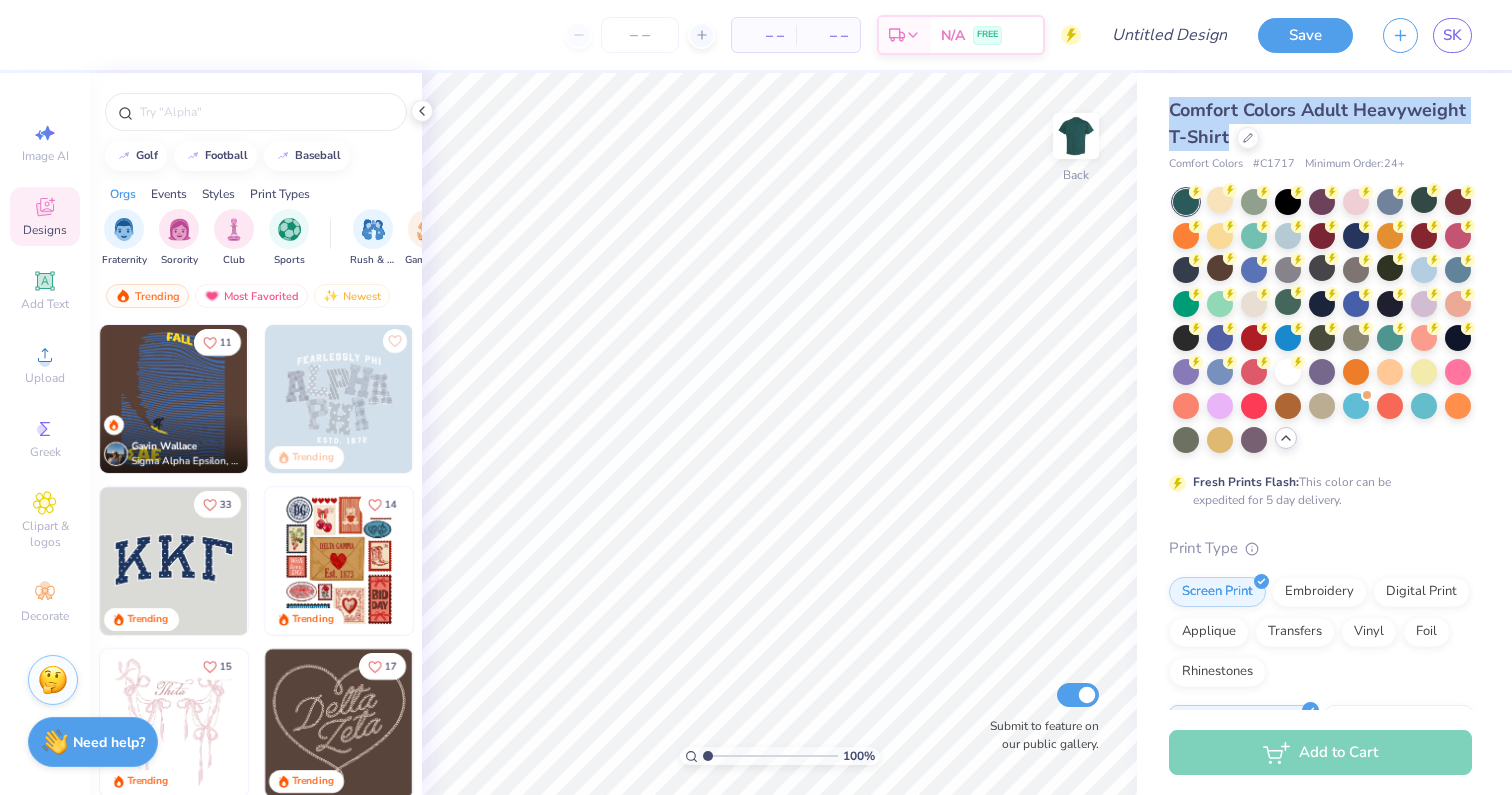 click on "Comfort Colors Adult Heavyweight T-Shirt" at bounding box center (1320, 124) 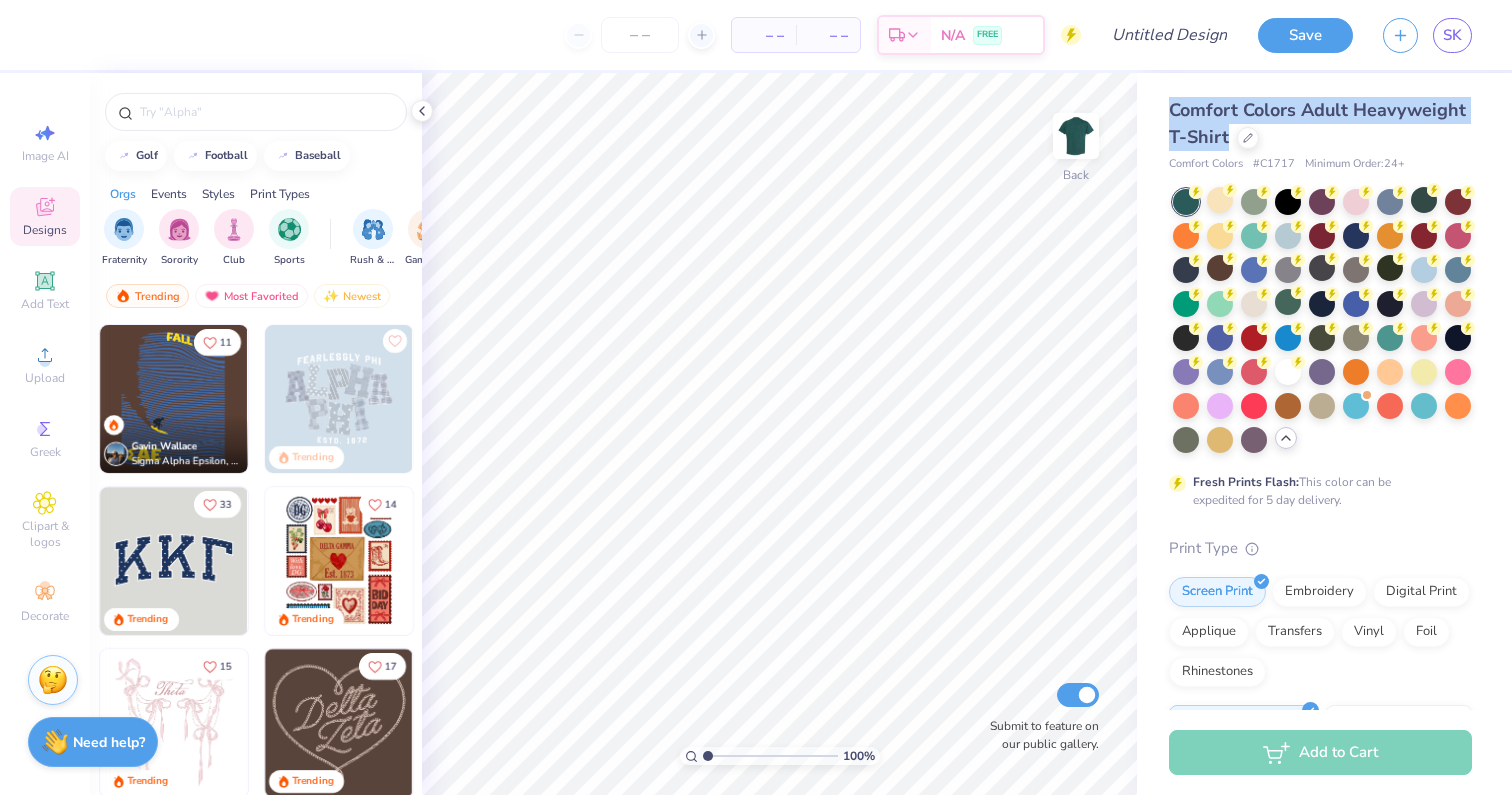 copy on "Comfort Colors Adult Heavyweight T-Shirt" 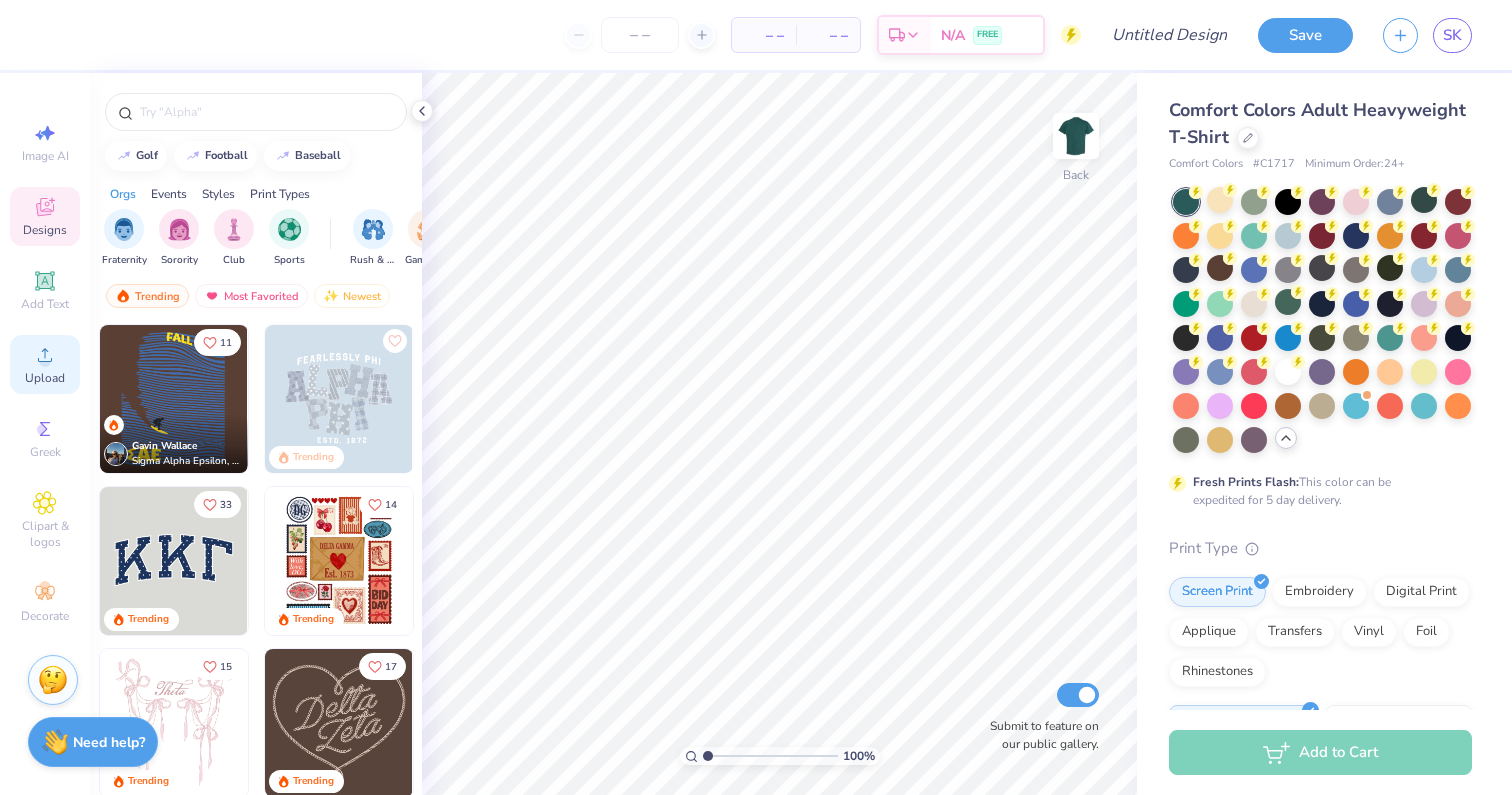 click on "Upload" at bounding box center [45, 364] 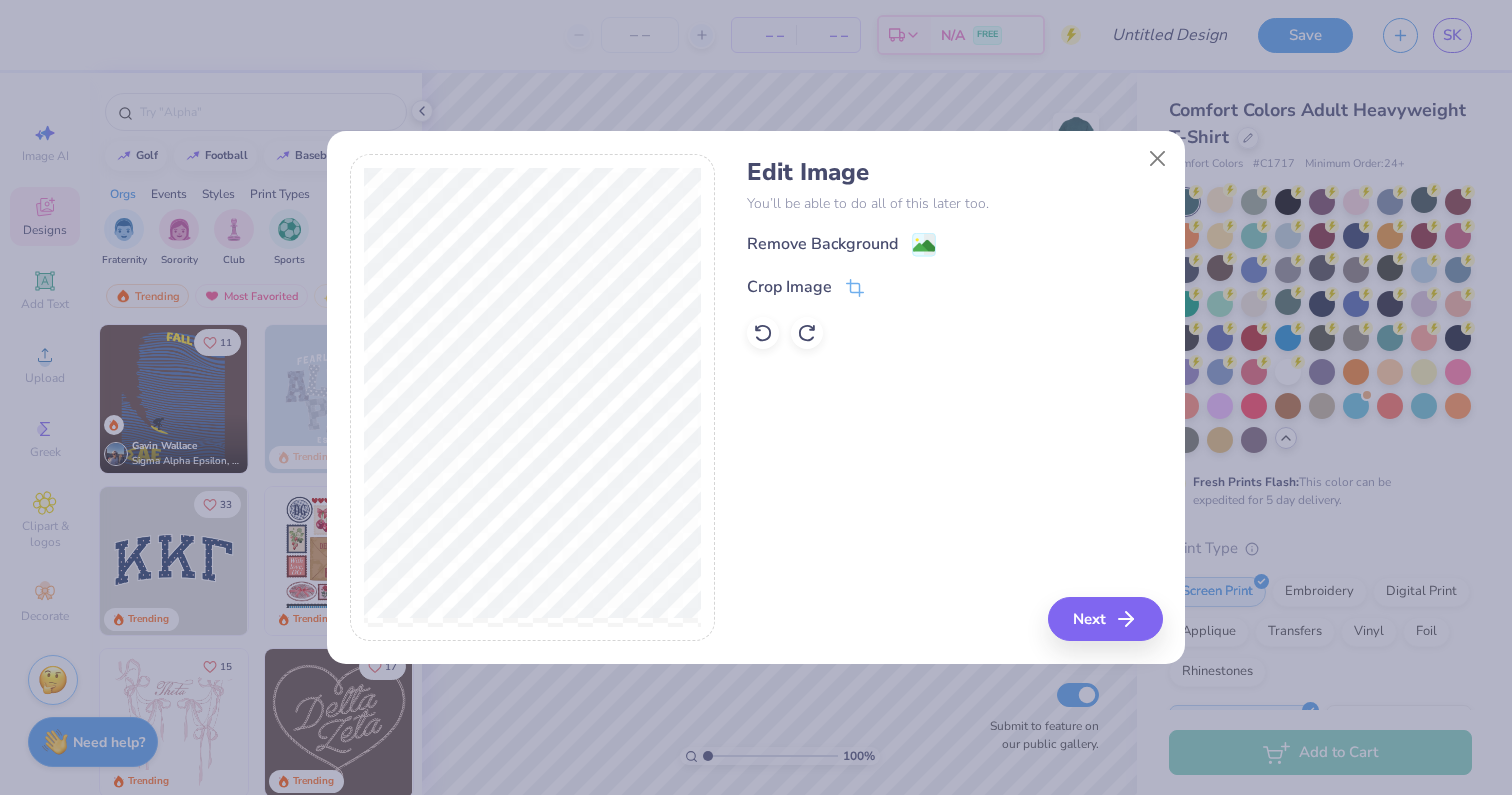 click on "Crop Image" at bounding box center (954, 287) 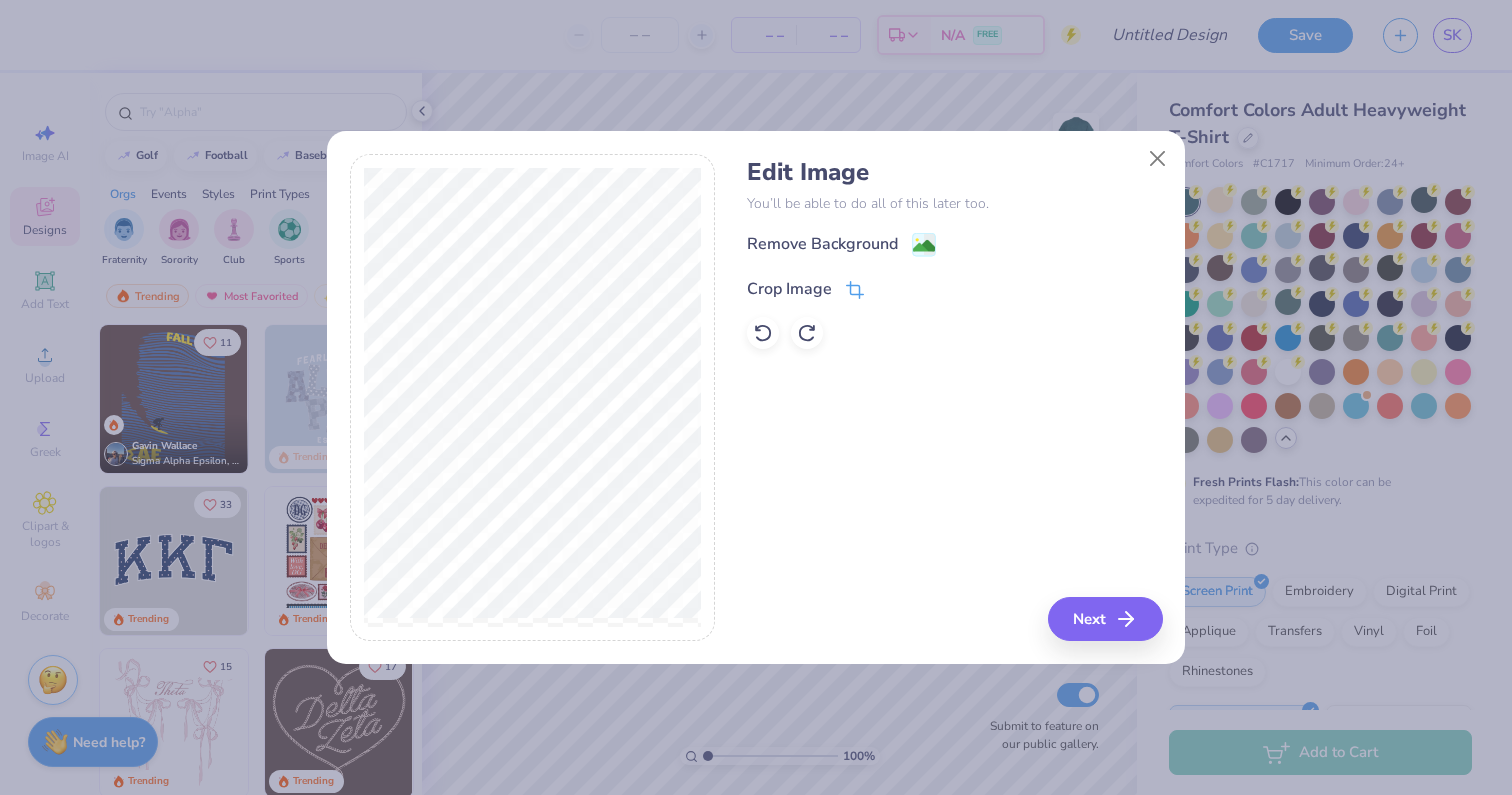 click 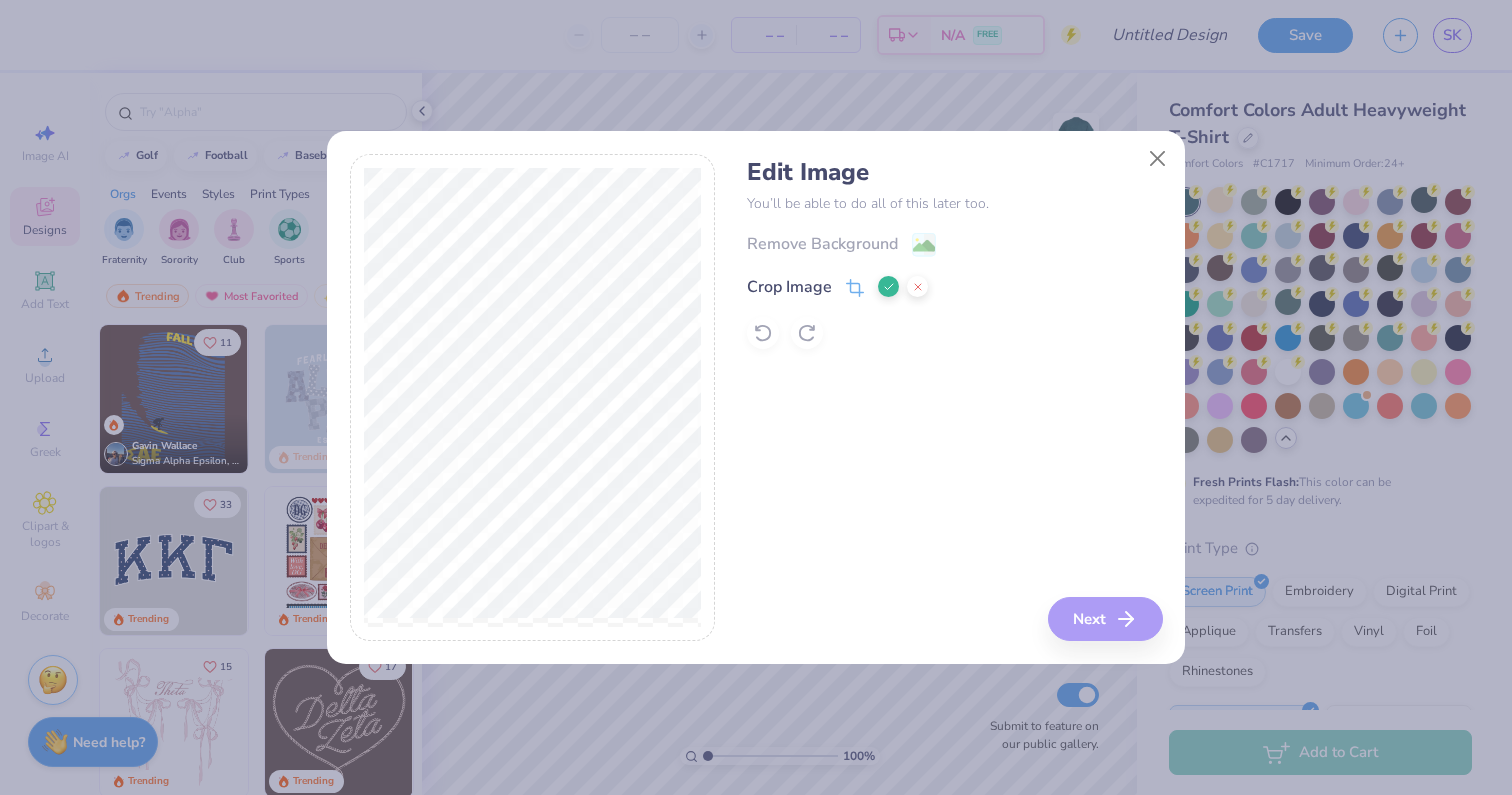click on "Edit Image You’ll be able to do all of this later too. Remove Background Crop Image Next" at bounding box center (954, 398) 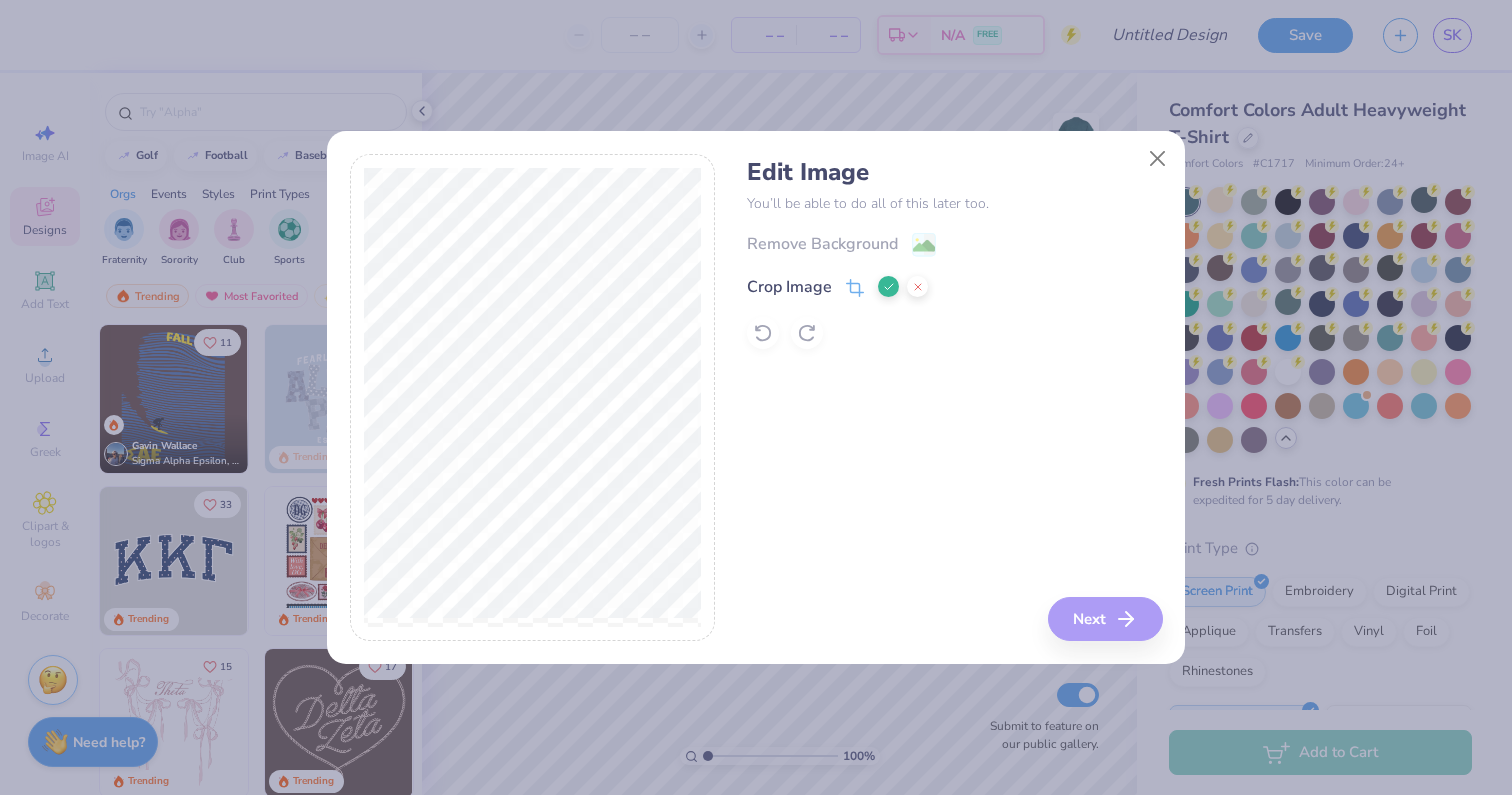 click at bounding box center (888, 286) 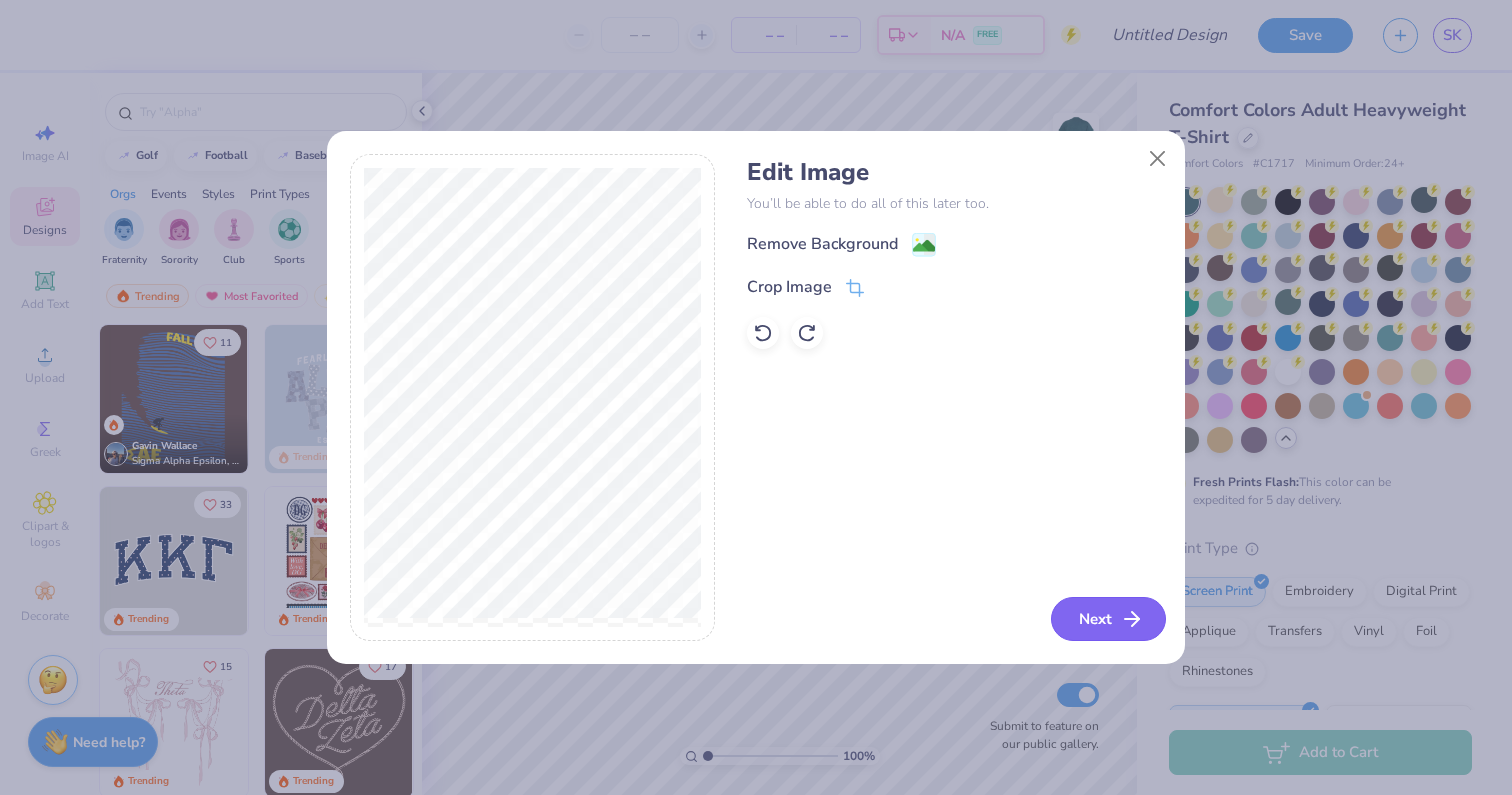 click on "Next" at bounding box center [1108, 619] 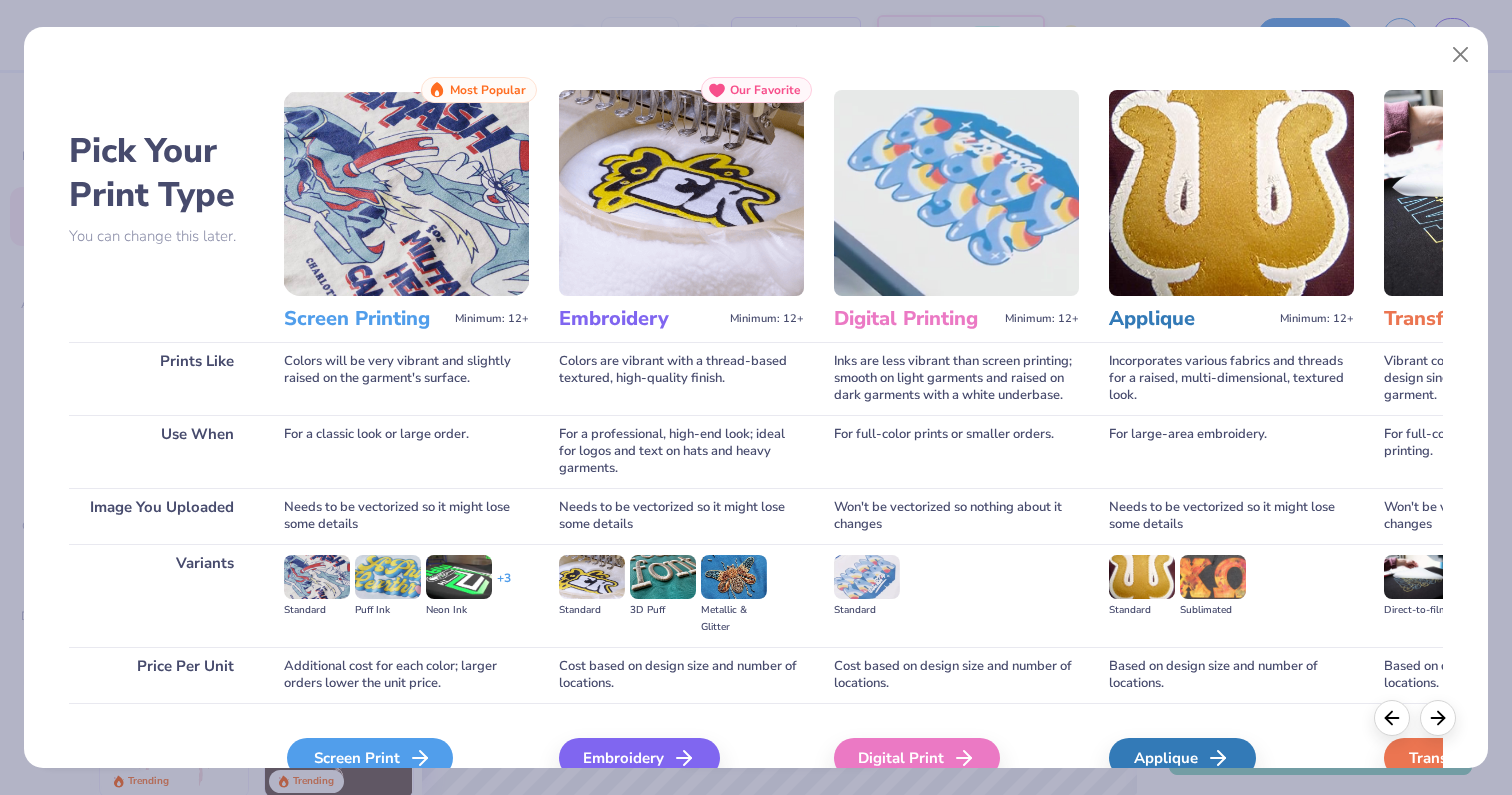click on "Screen Print" at bounding box center [370, 758] 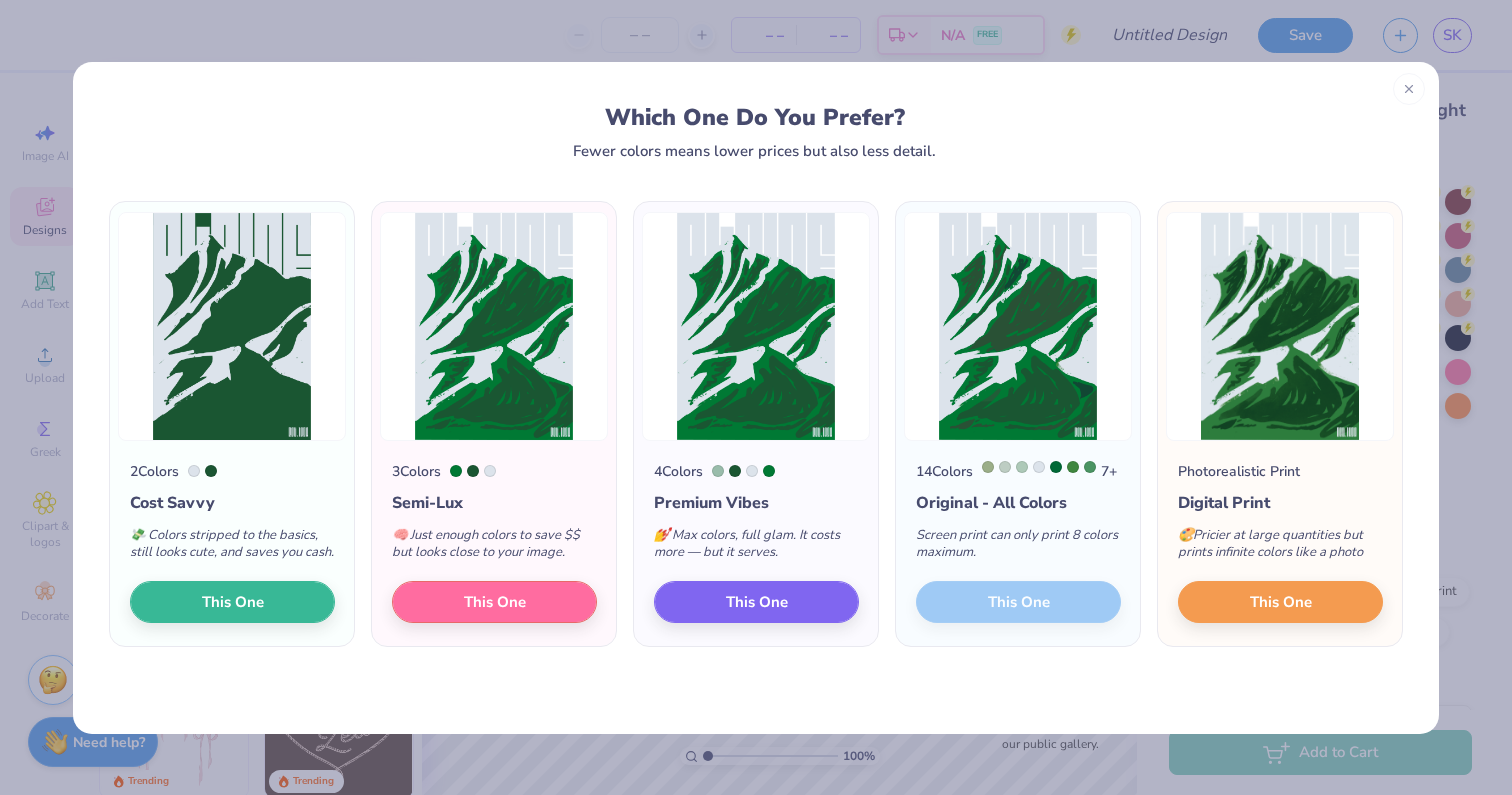 scroll, scrollTop: 0, scrollLeft: 0, axis: both 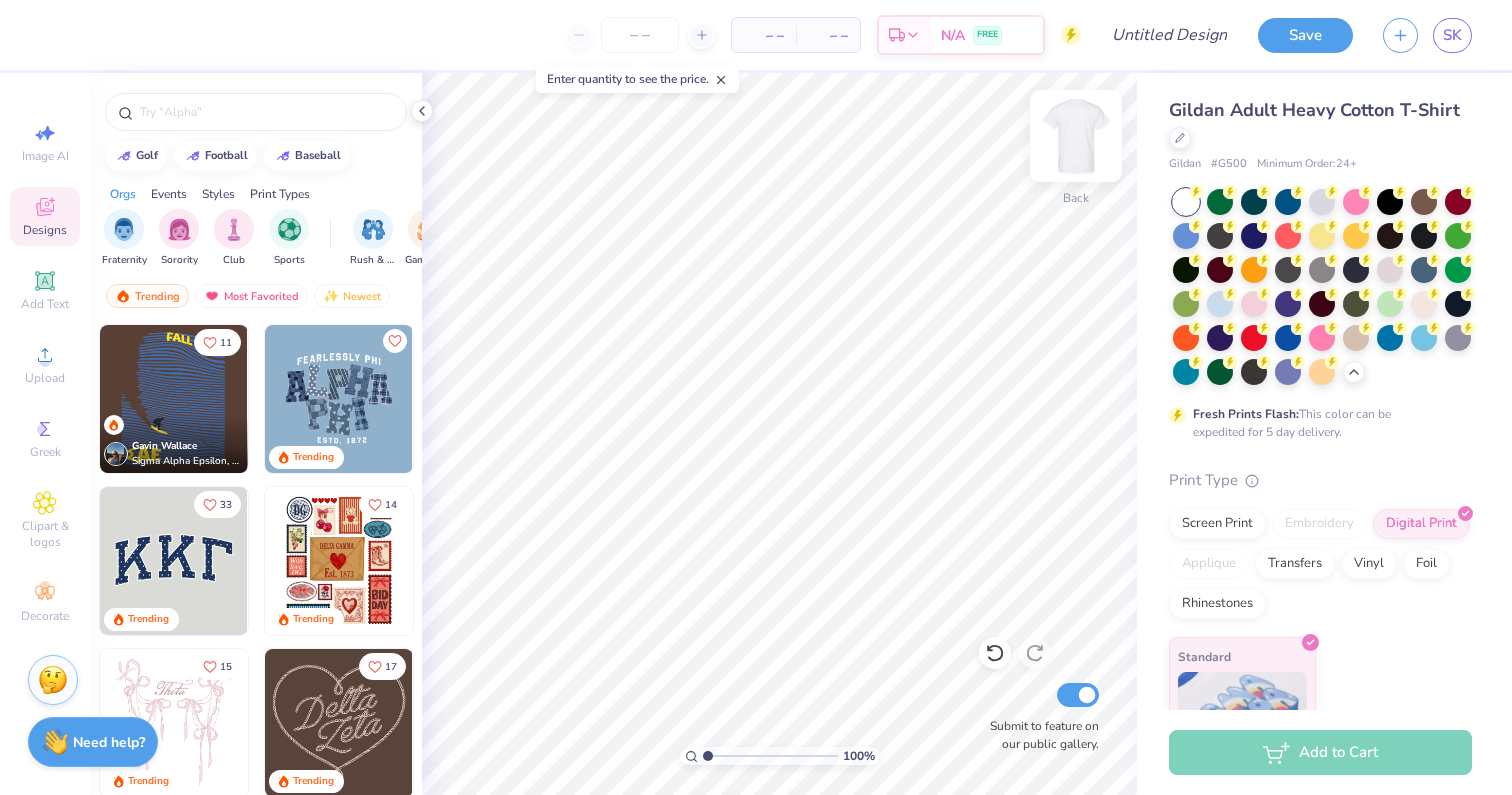 click at bounding box center [1076, 136] 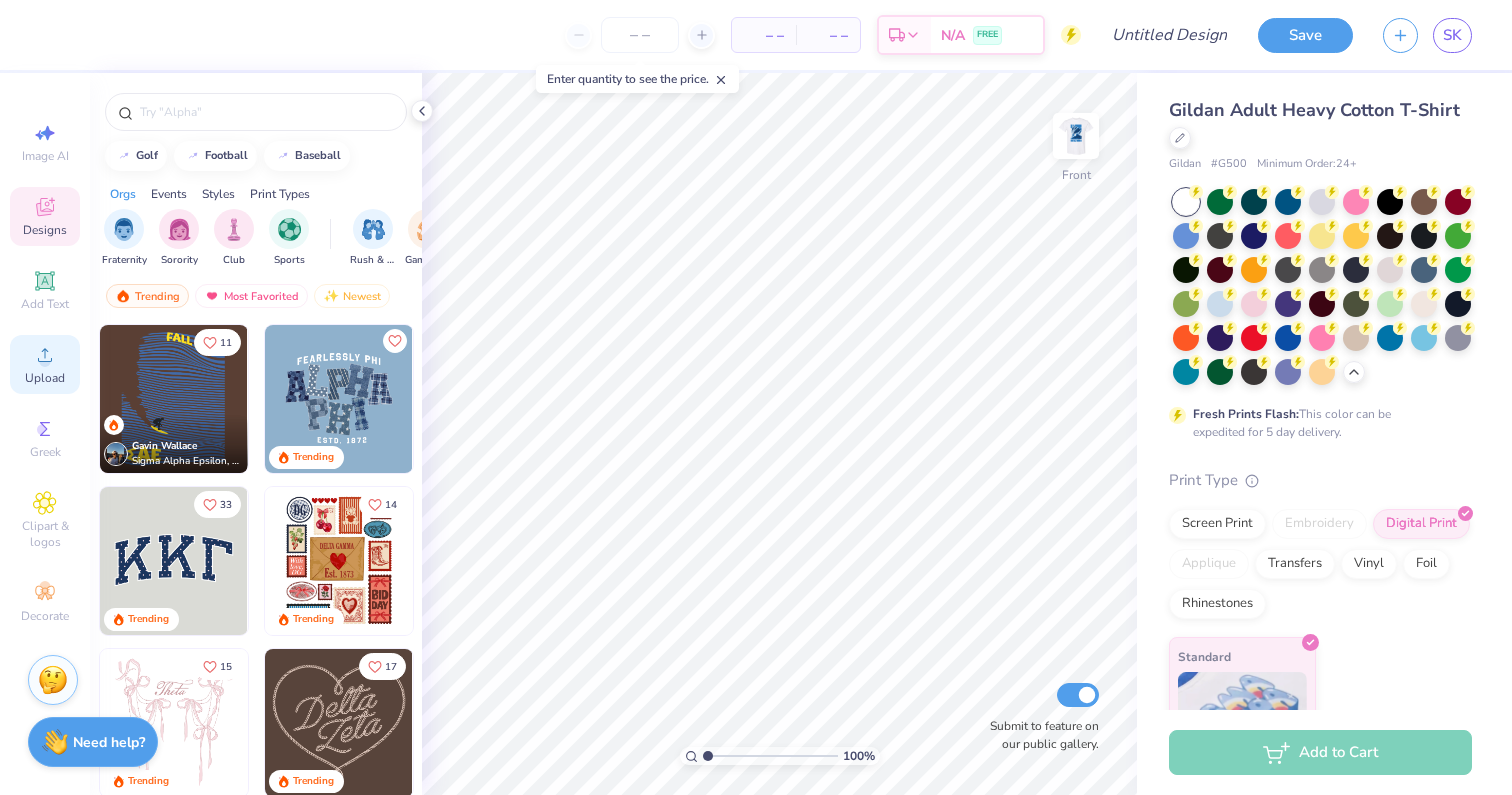 click 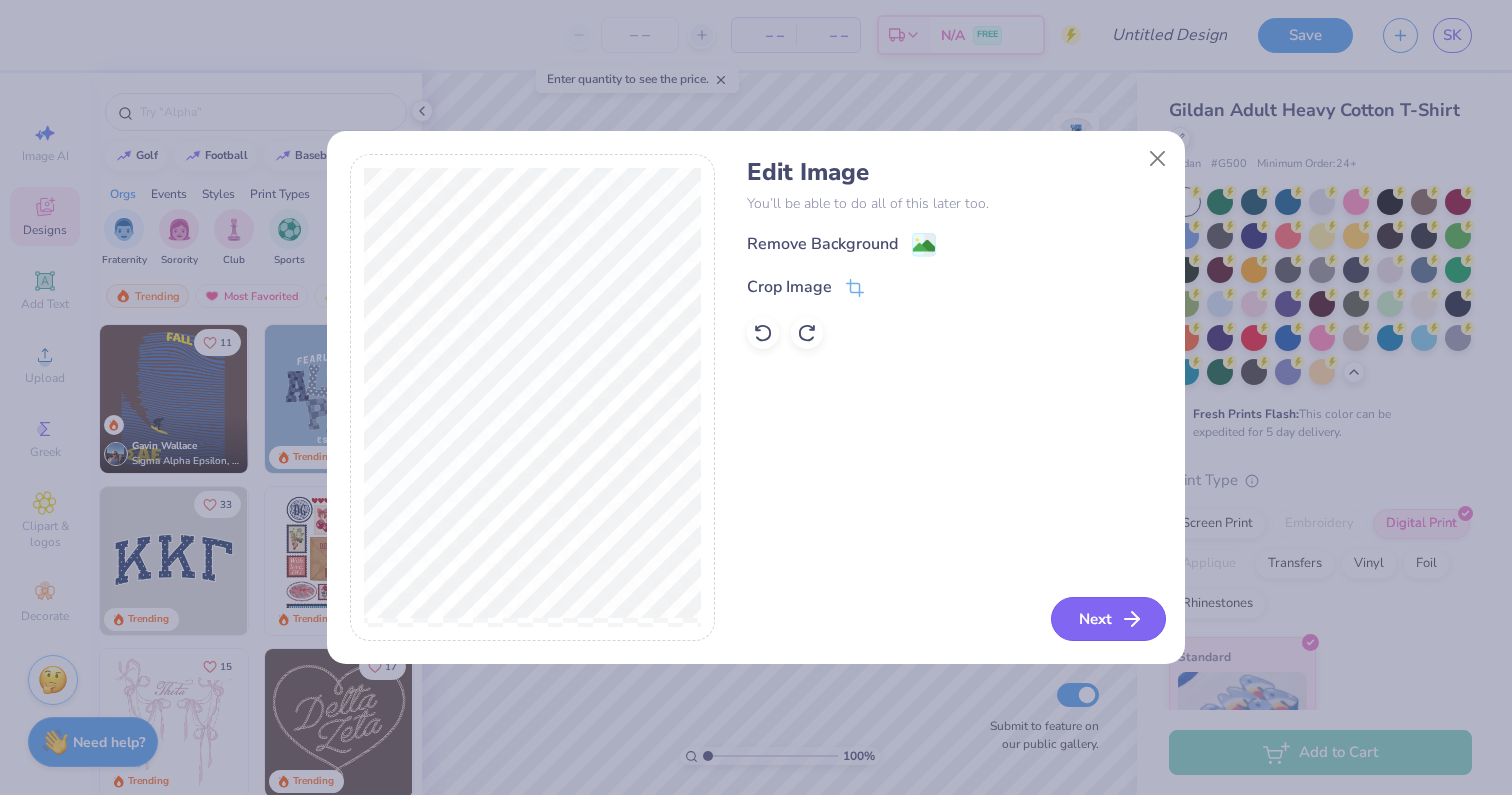 click on "Next" at bounding box center [1108, 619] 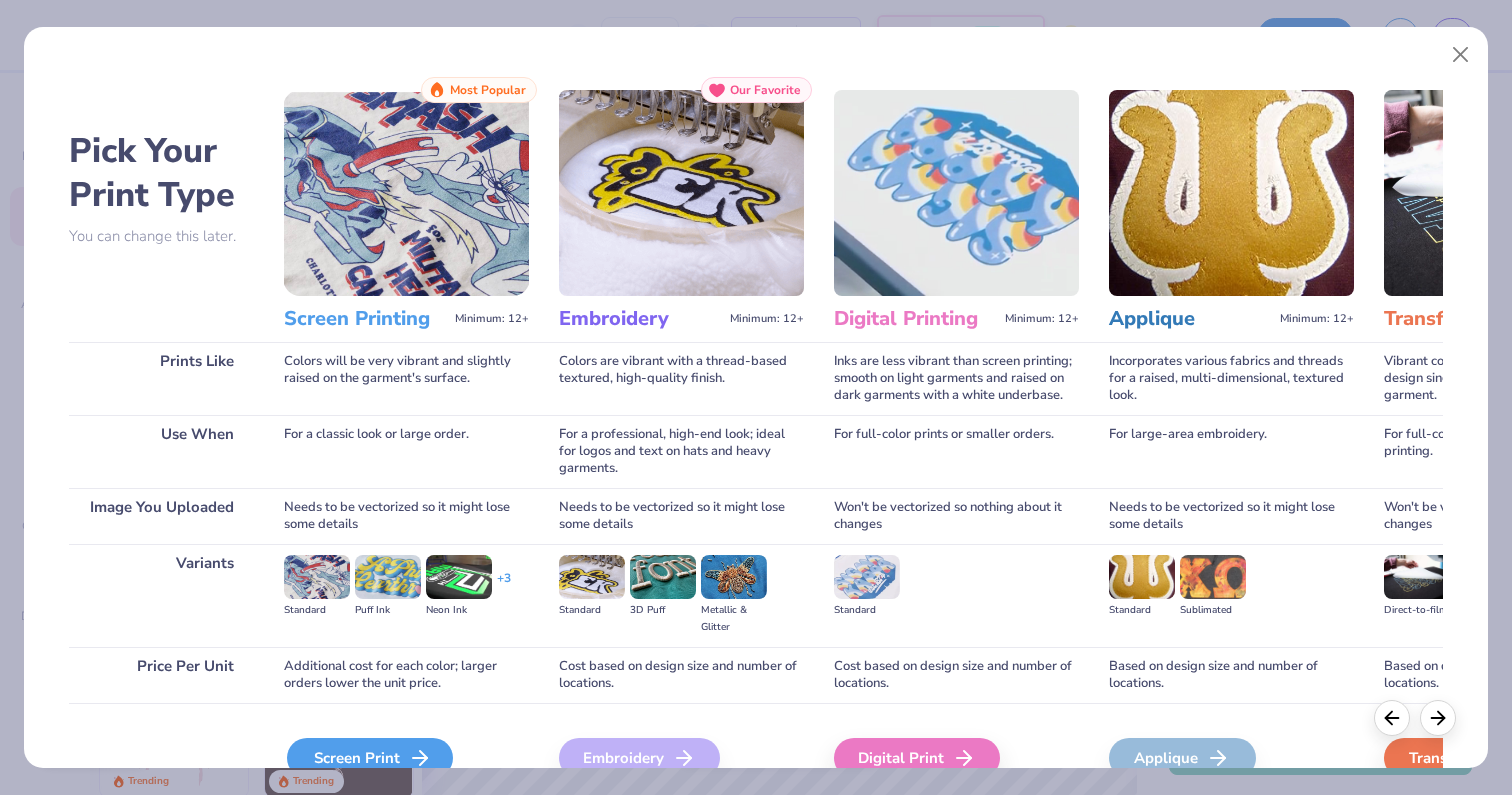 click on "Screen Print" at bounding box center (370, 758) 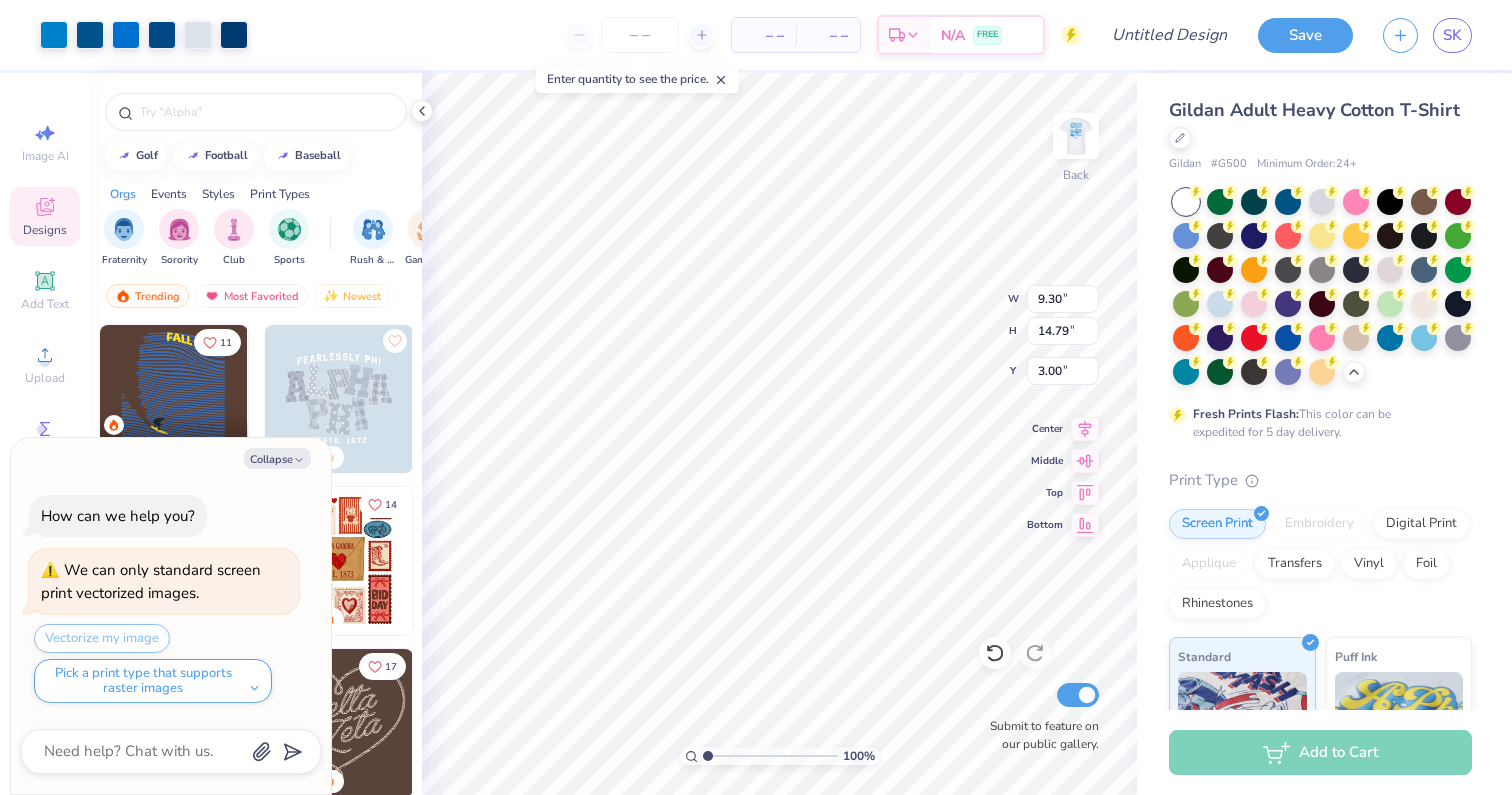 scroll, scrollTop: 0, scrollLeft: 0, axis: both 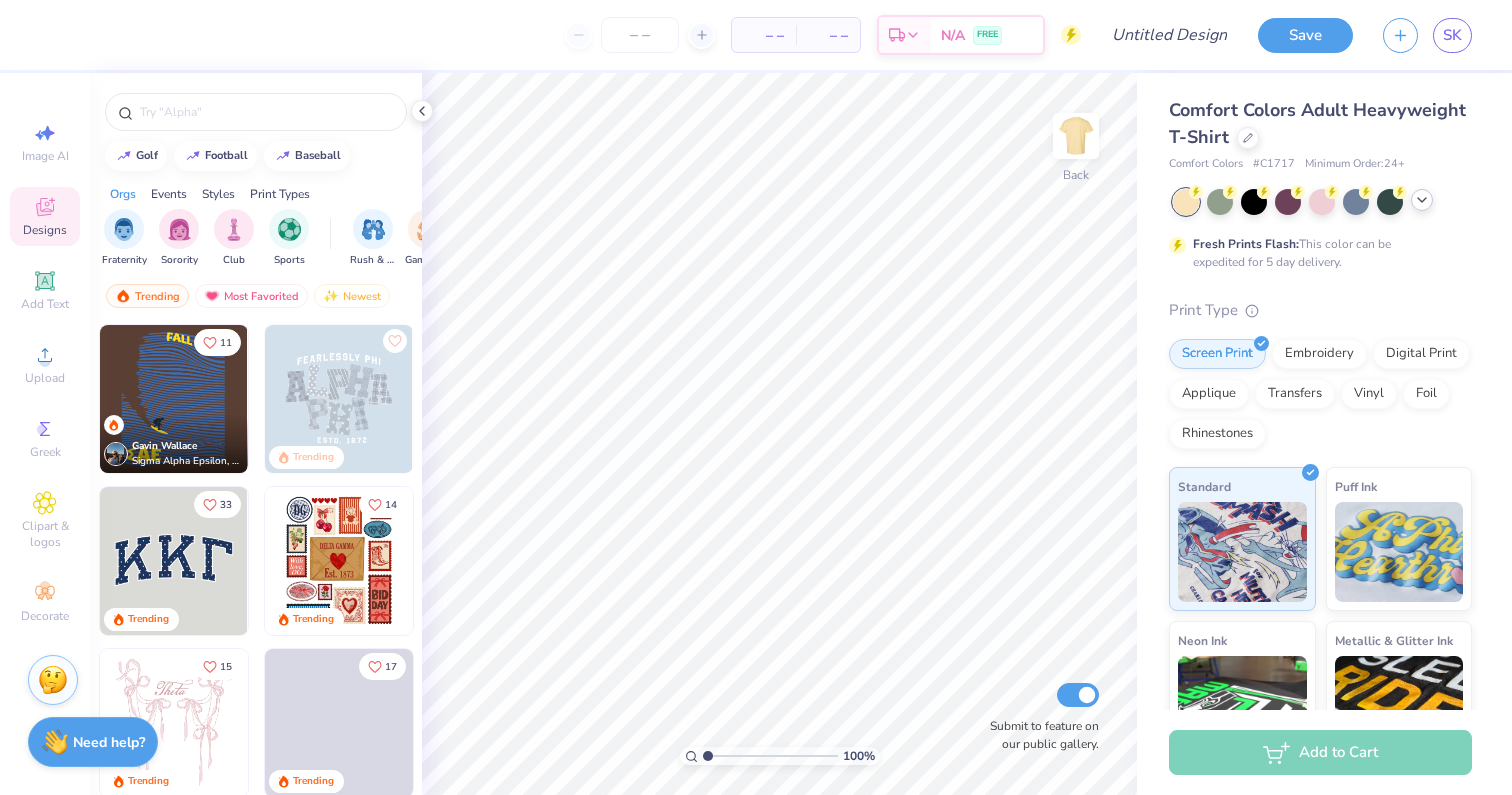 click 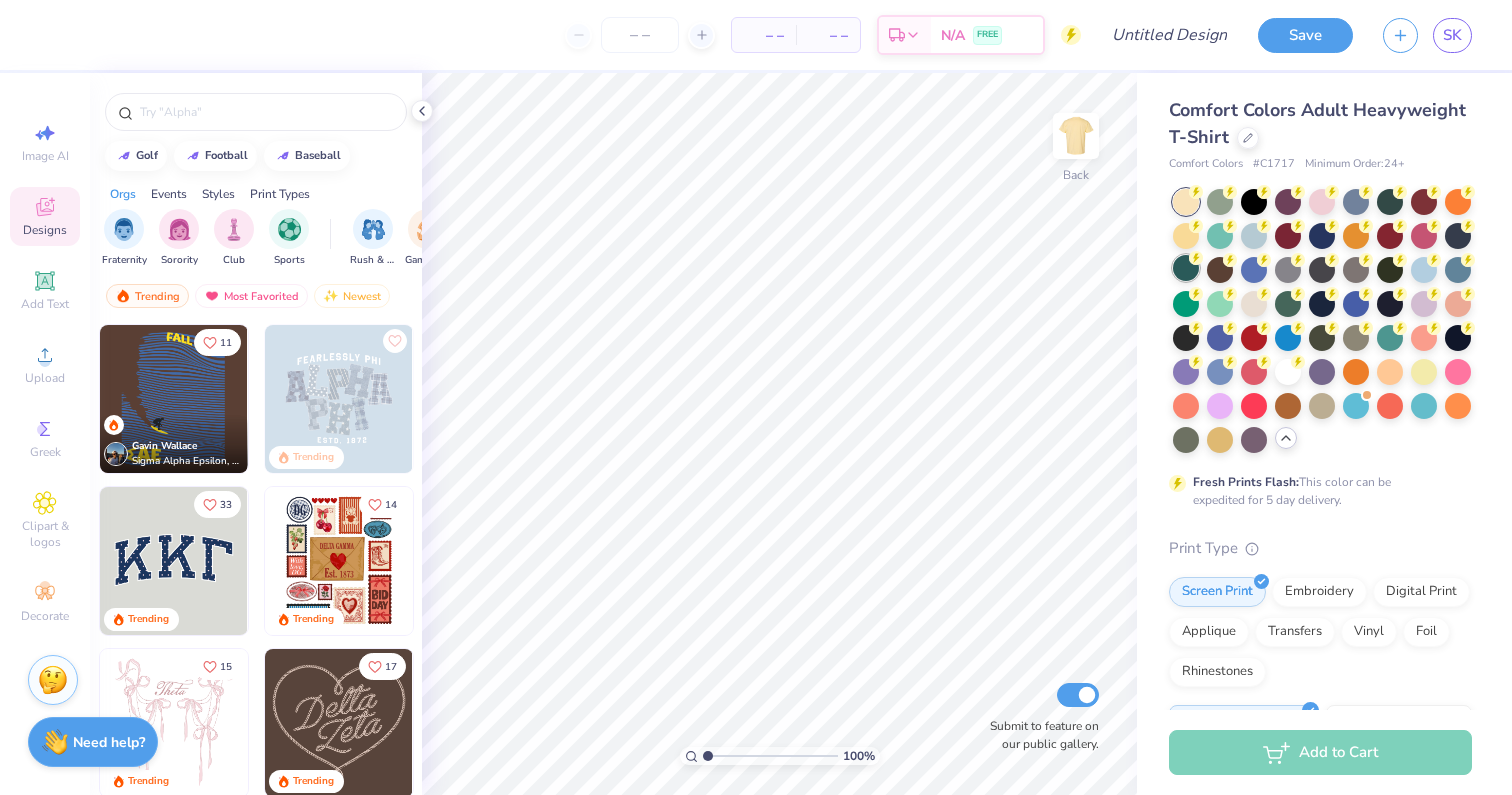 click at bounding box center (1186, 268) 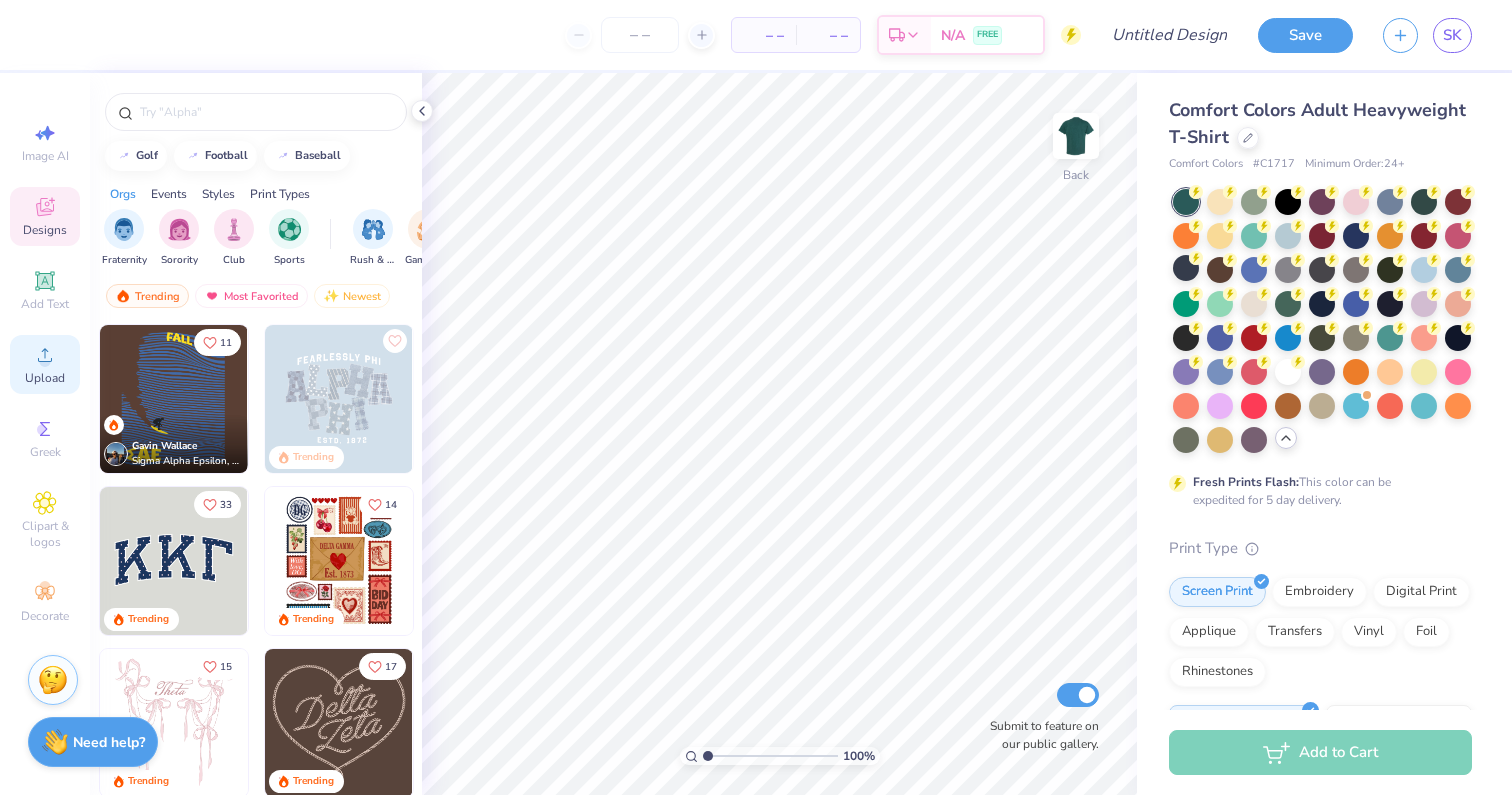 click on "Upload" at bounding box center [45, 378] 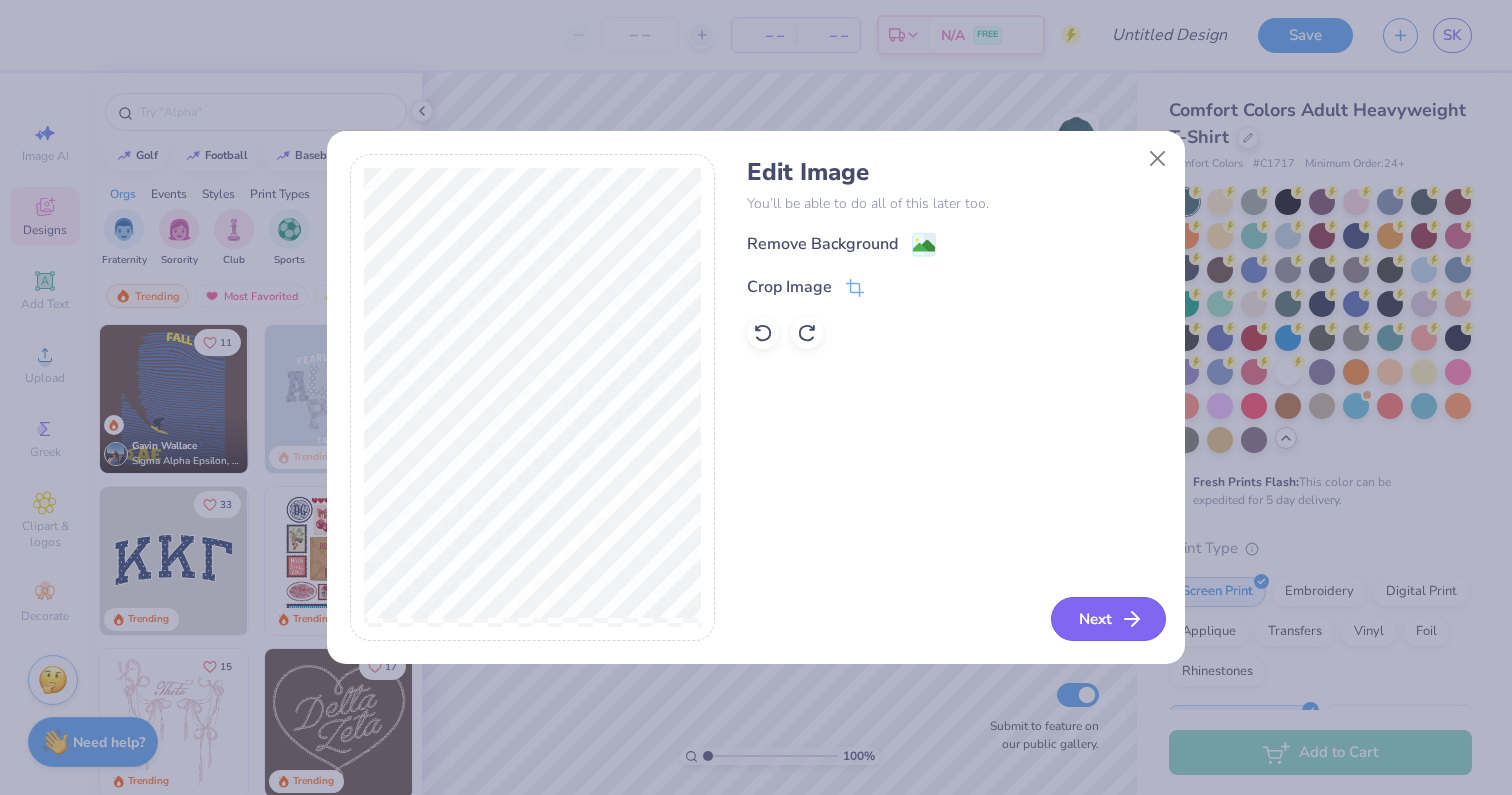 click on "Next" at bounding box center [1108, 619] 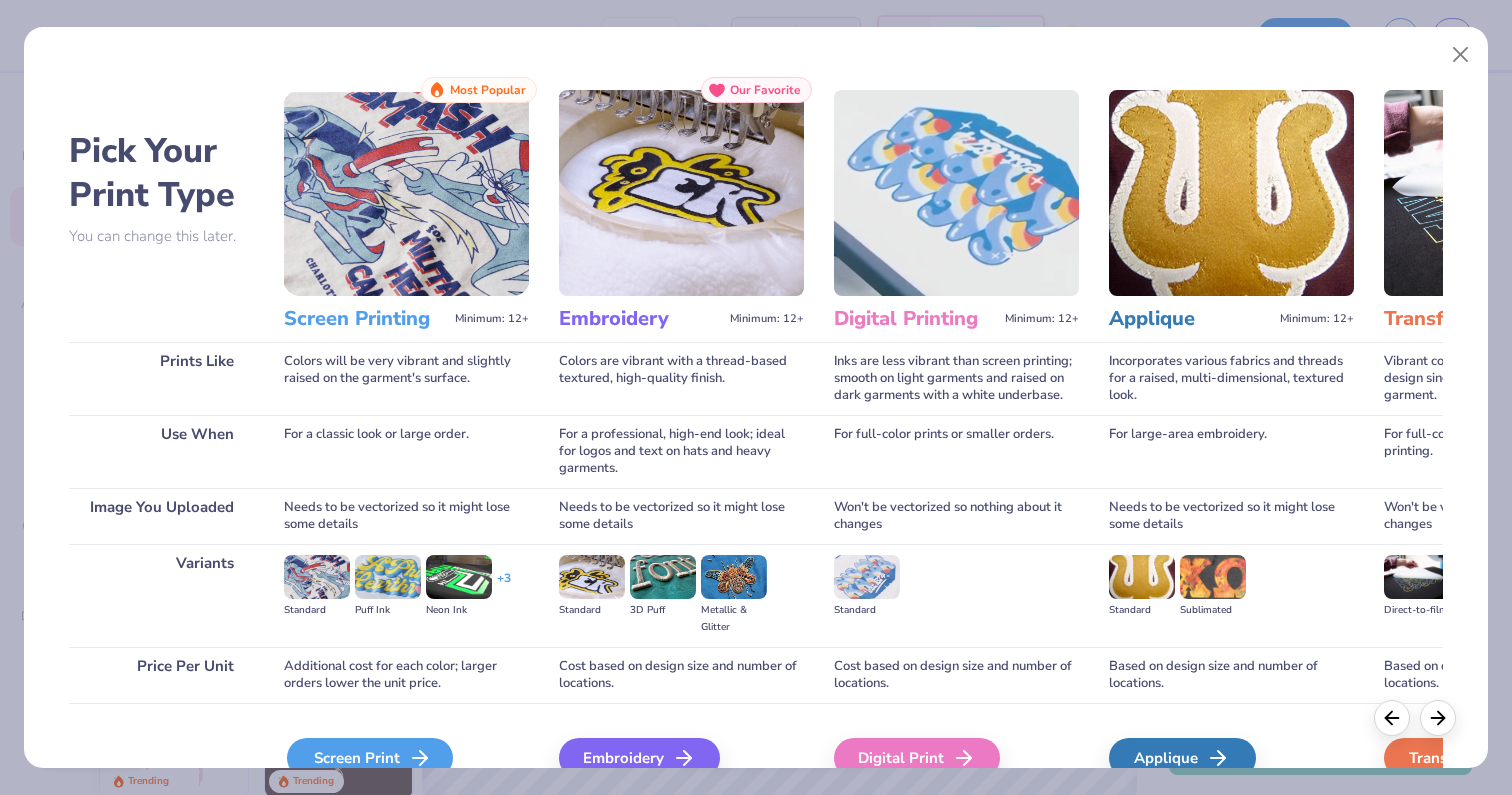 click on "Screen Print" at bounding box center [370, 758] 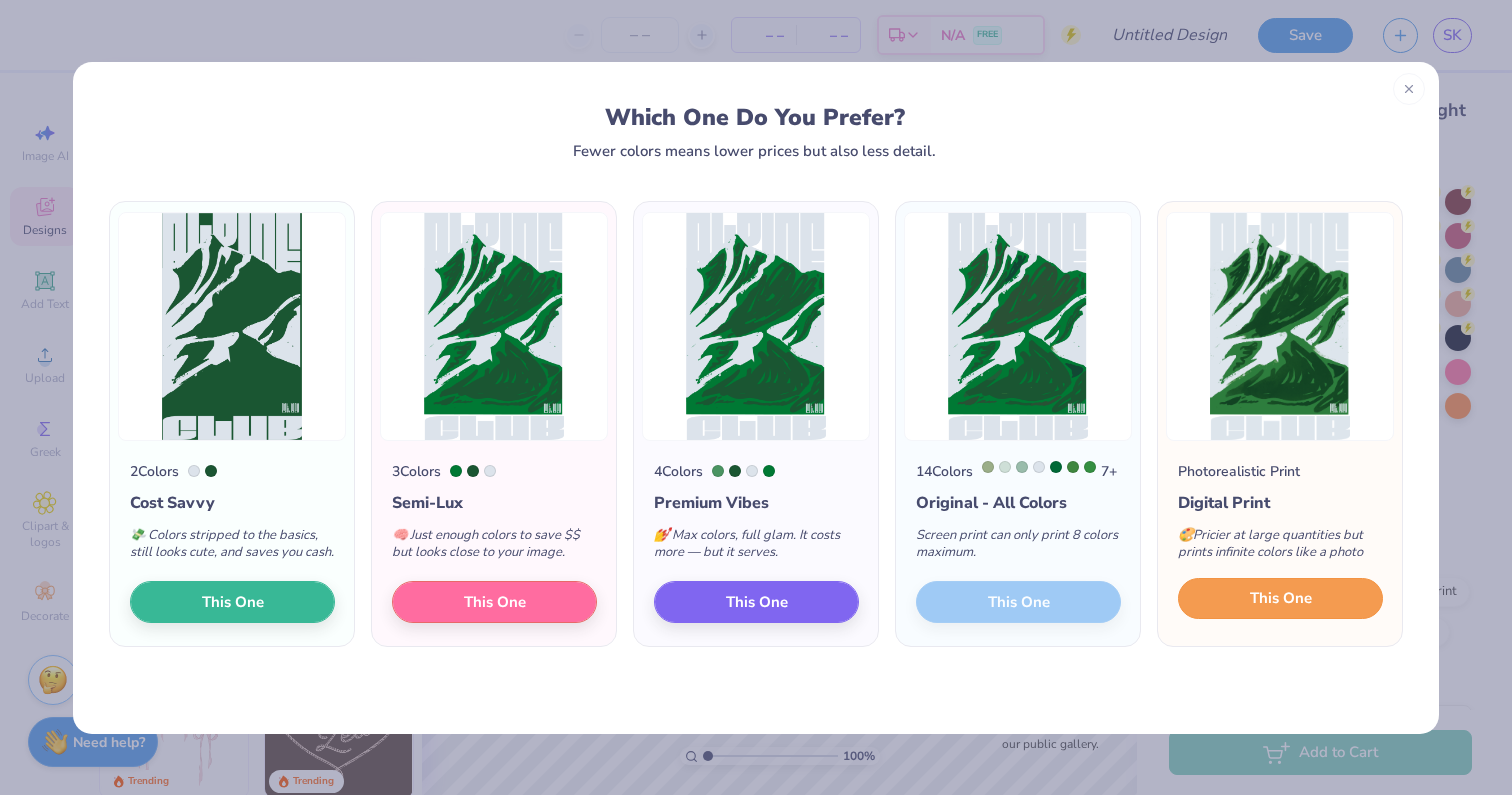 click on "This One" at bounding box center (1280, 599) 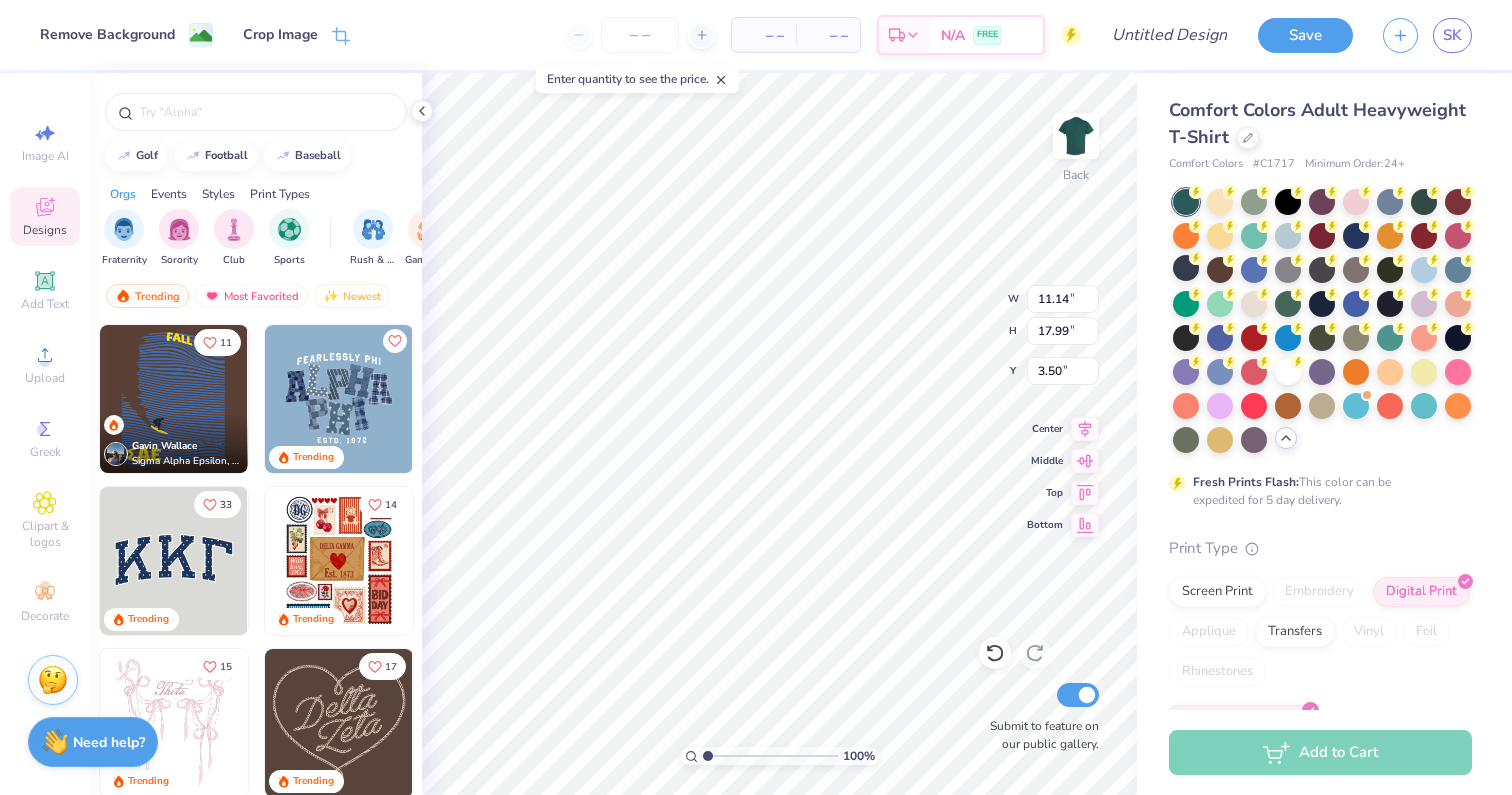 type on "3.00" 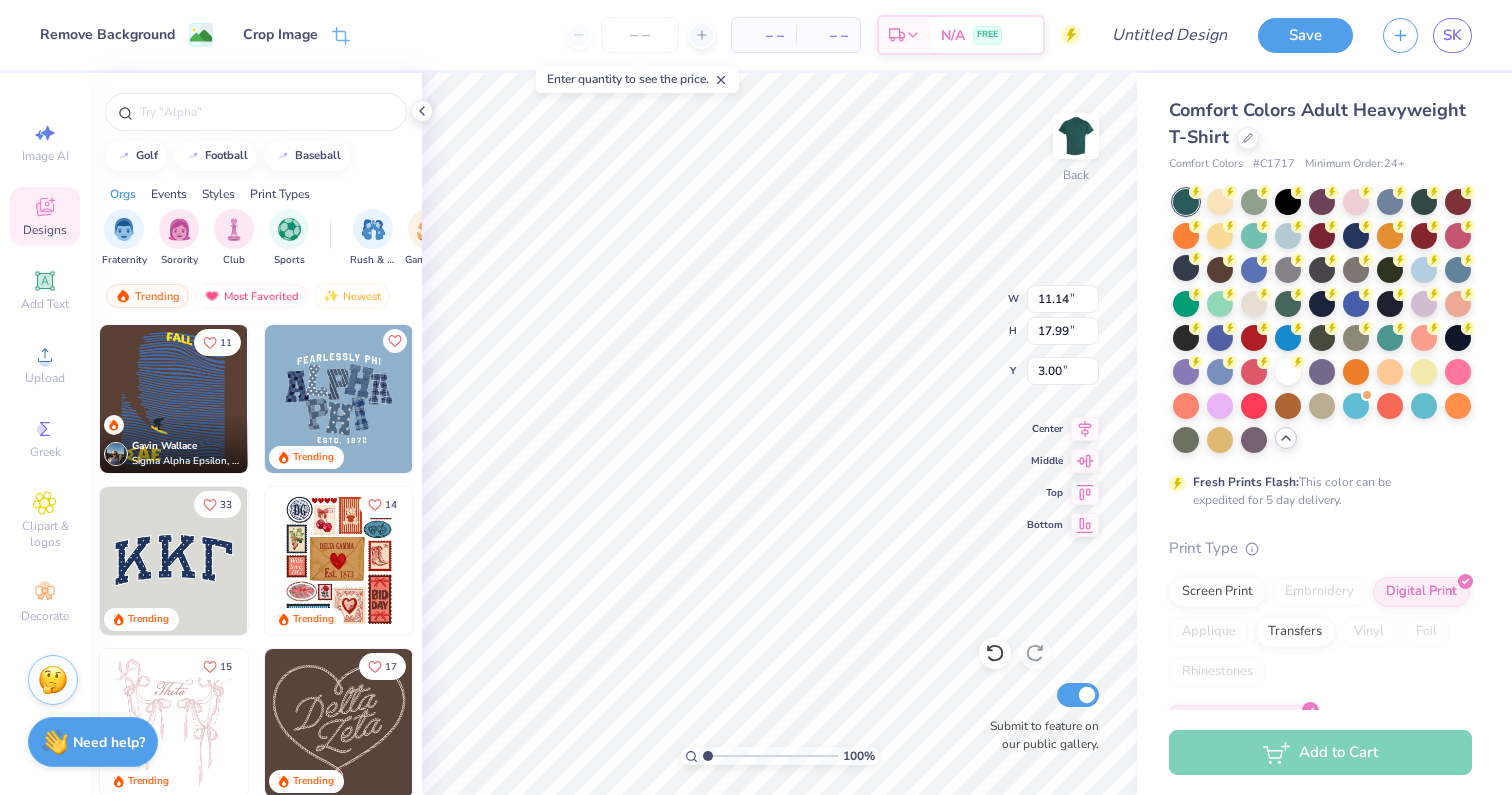 type on "7.05" 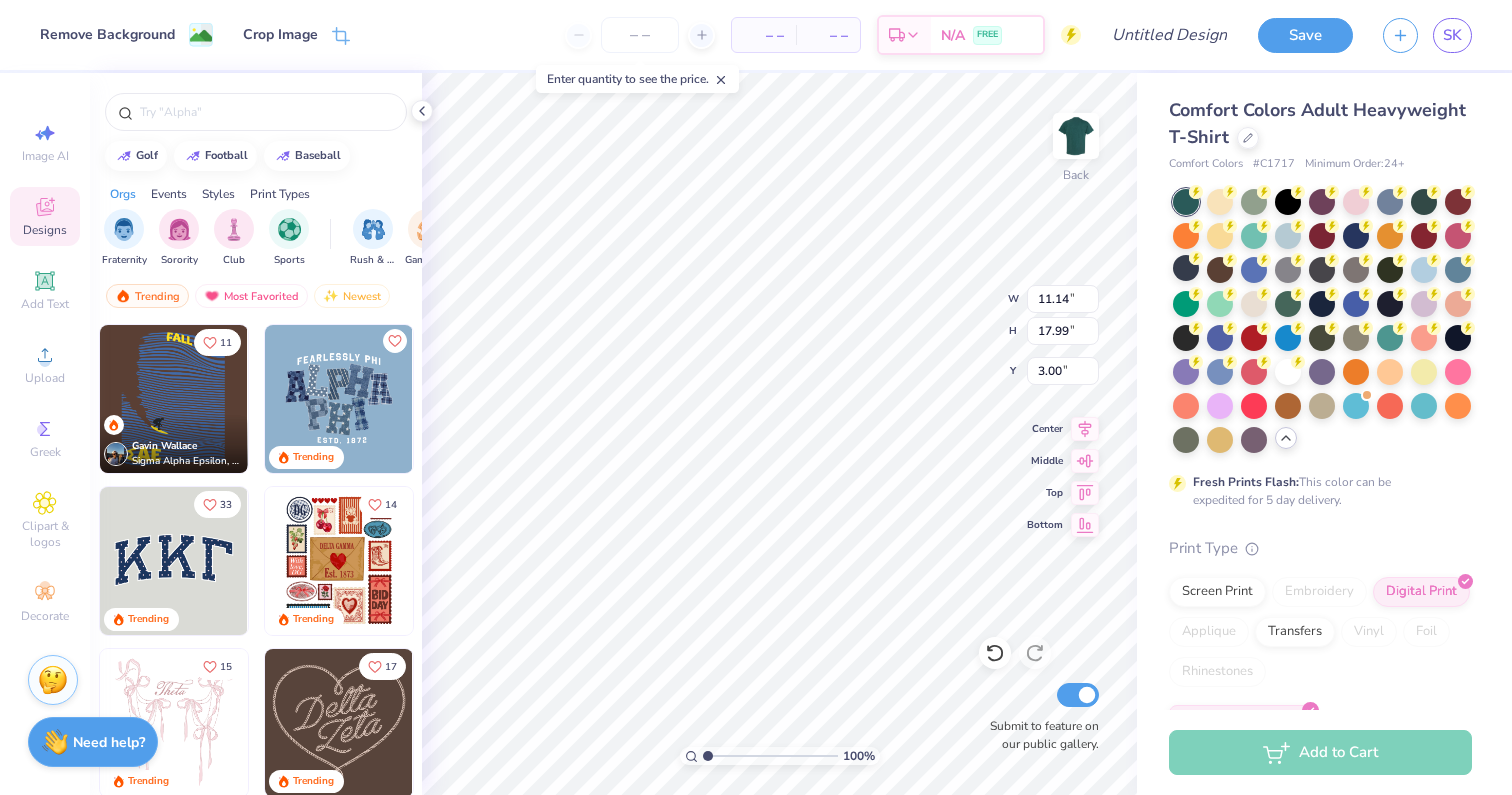 type on "11.37" 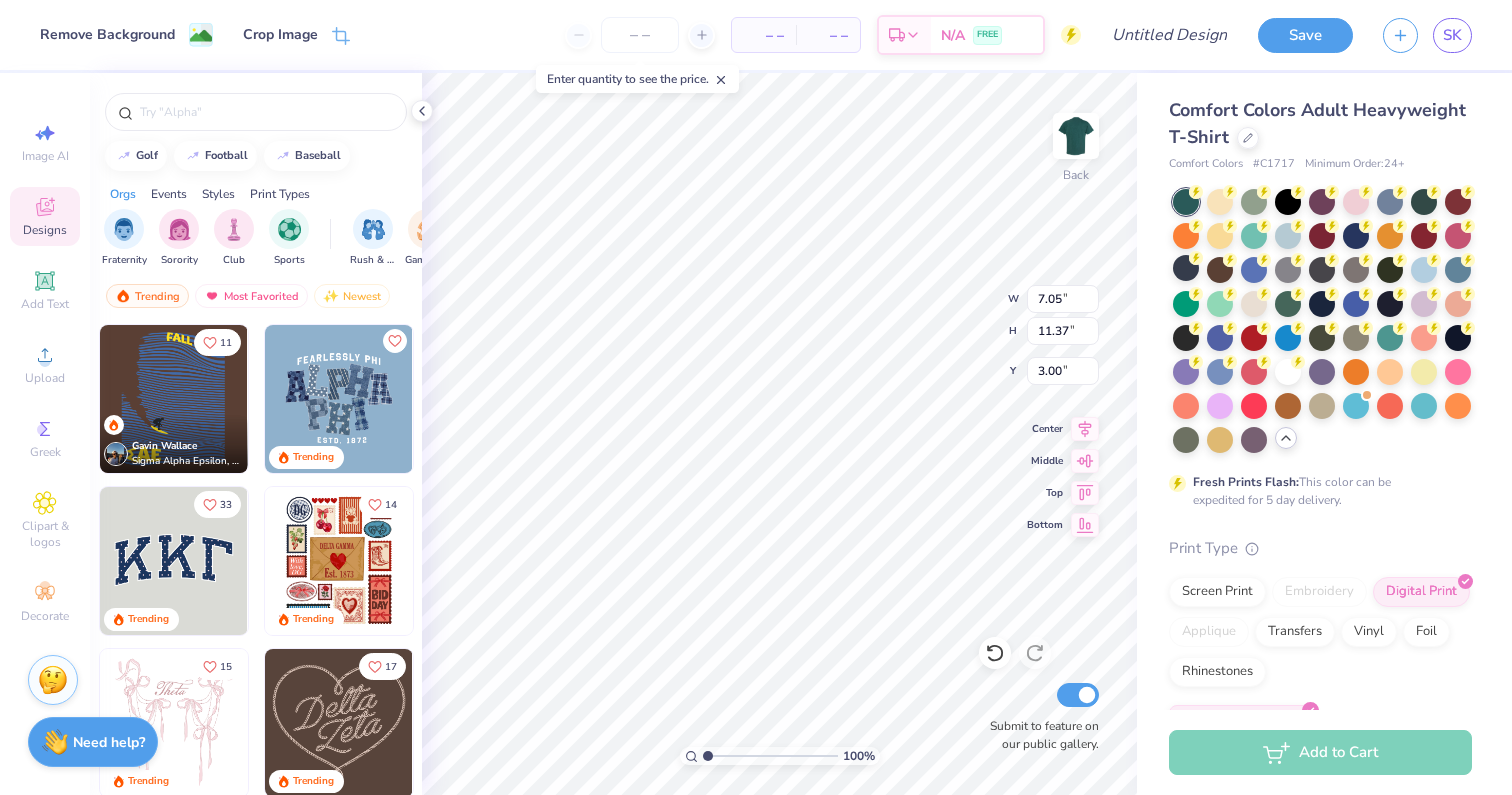 type on "8.51" 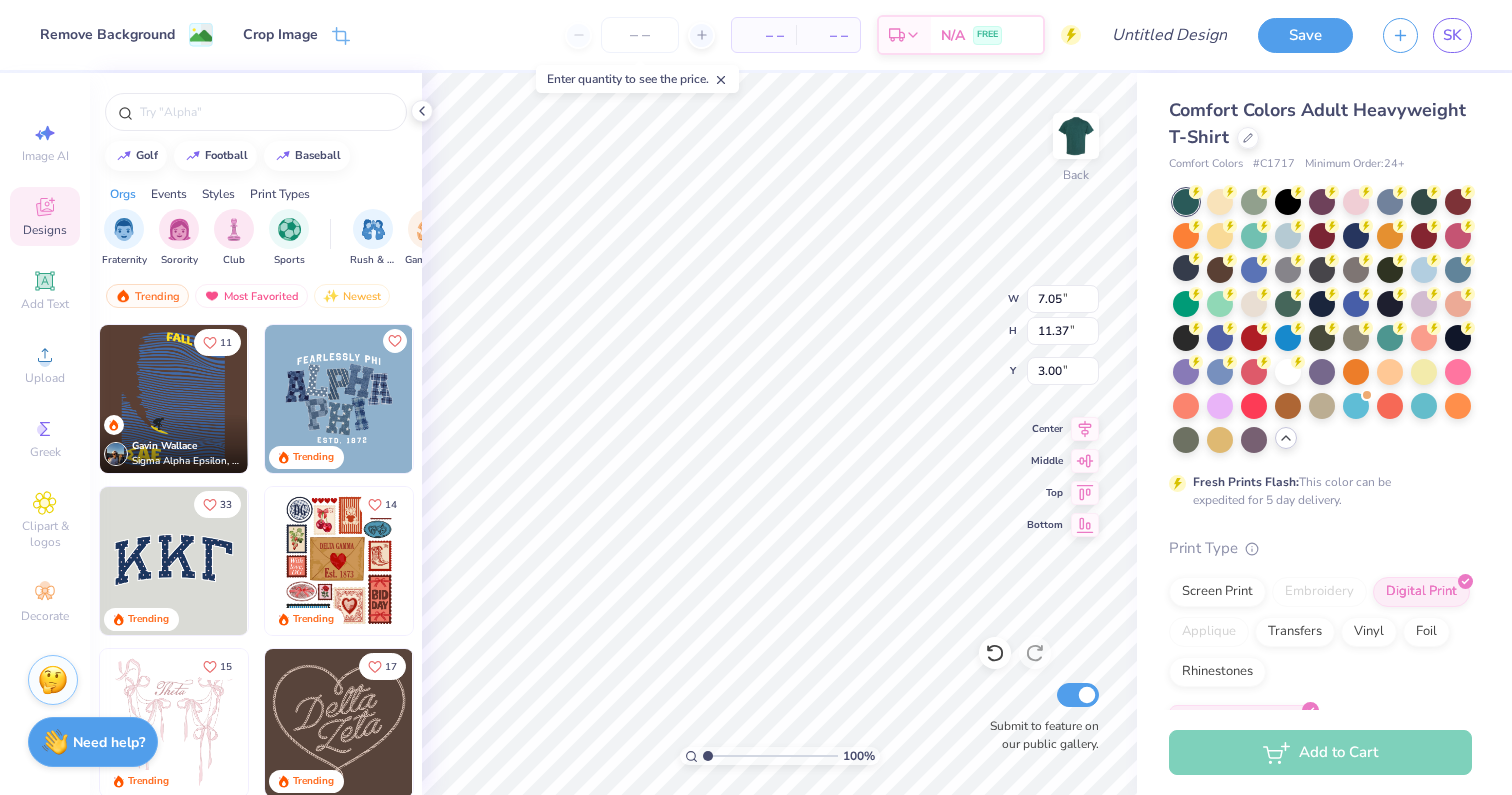 type on "13.74" 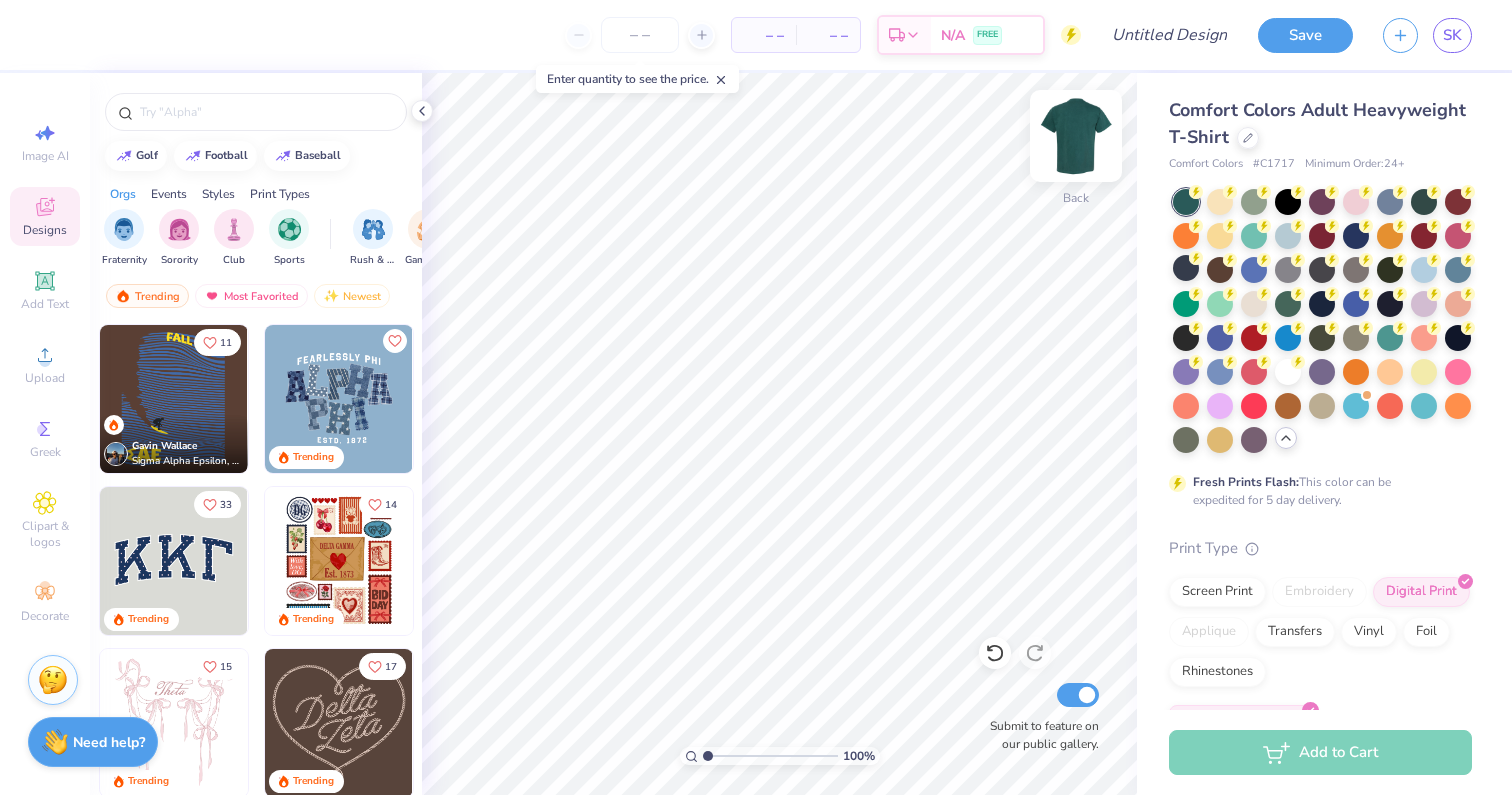 click at bounding box center (1076, 136) 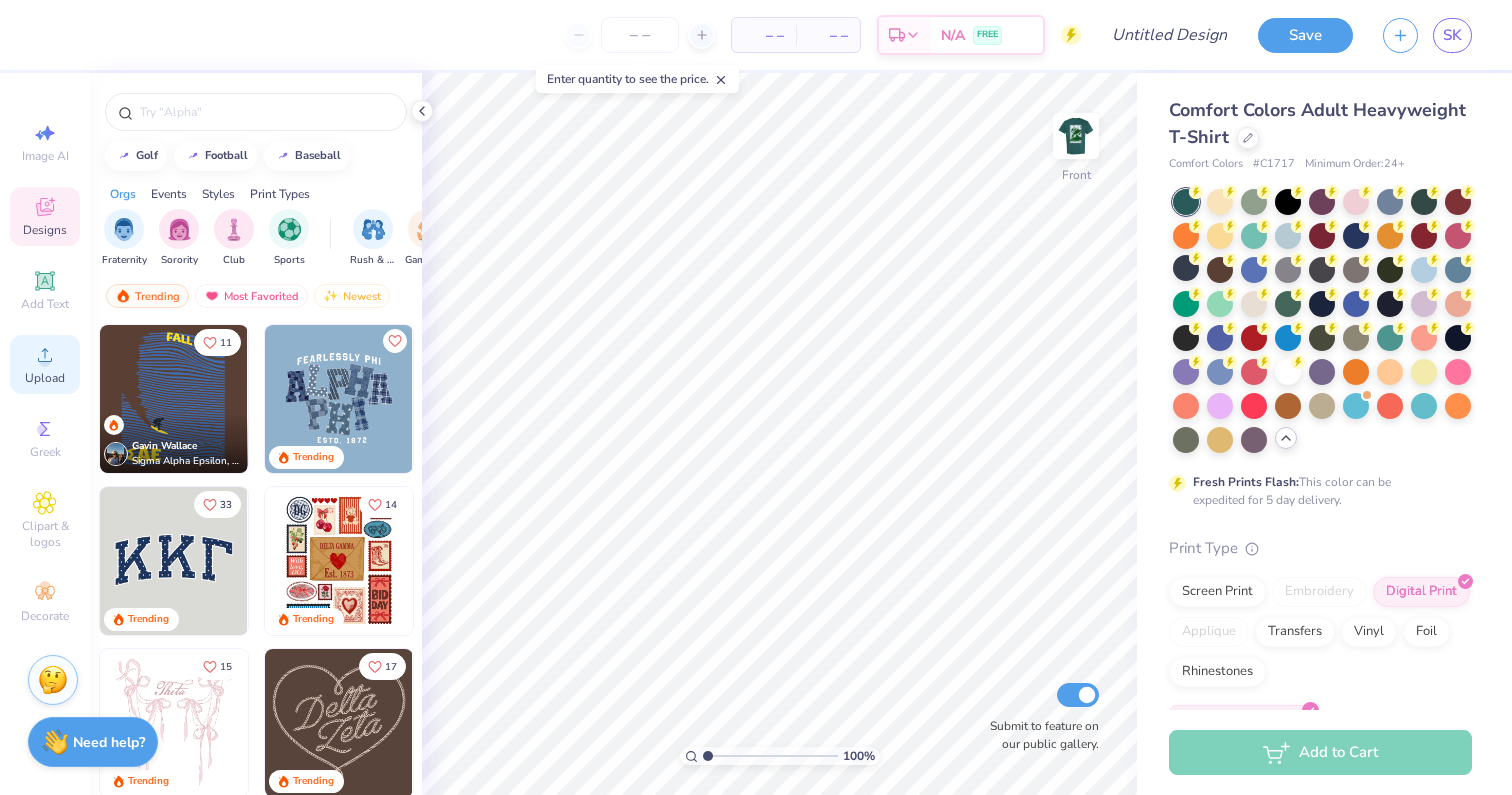 click on "Upload" at bounding box center [45, 378] 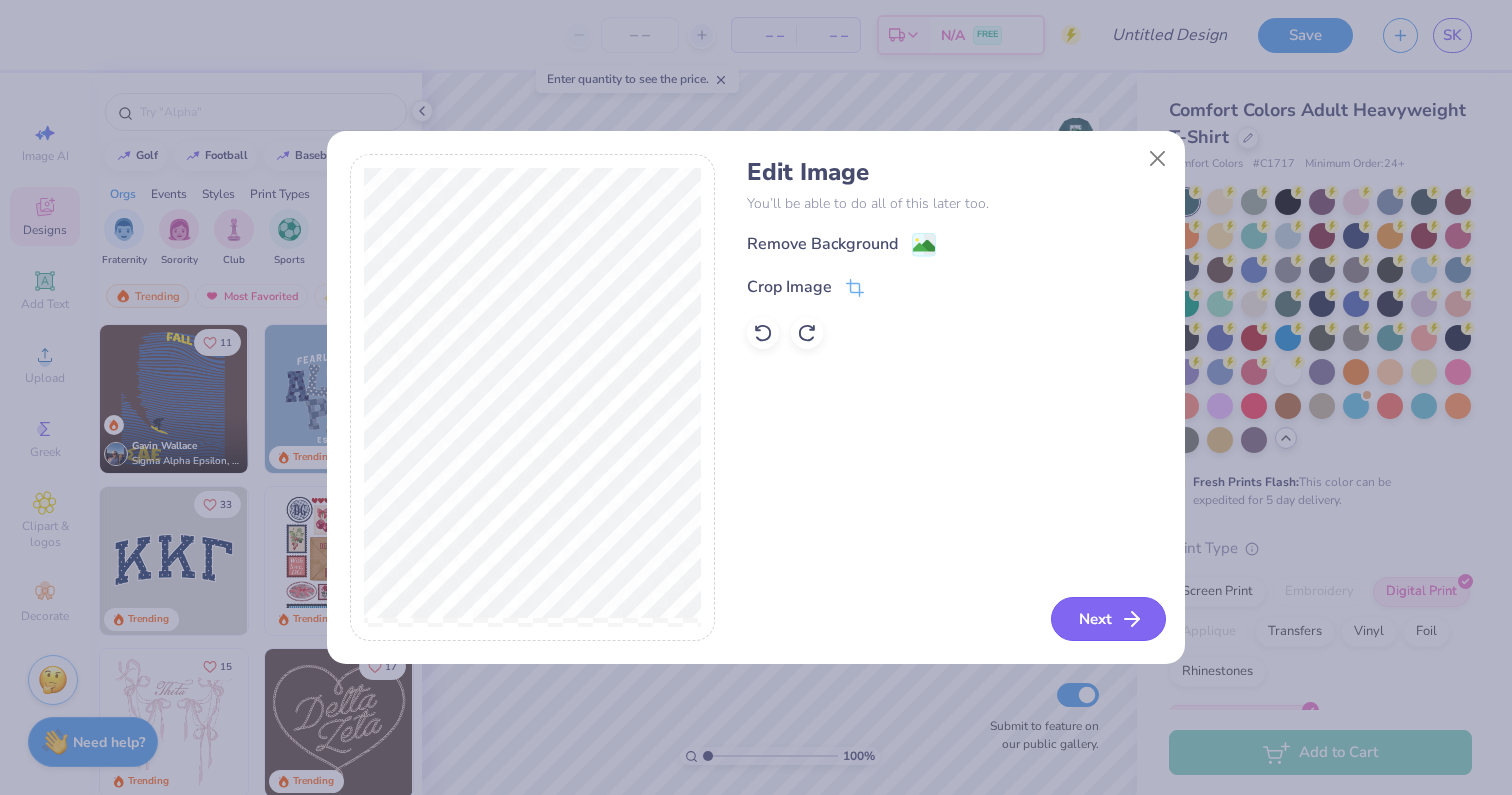 click on "Next" at bounding box center [1108, 619] 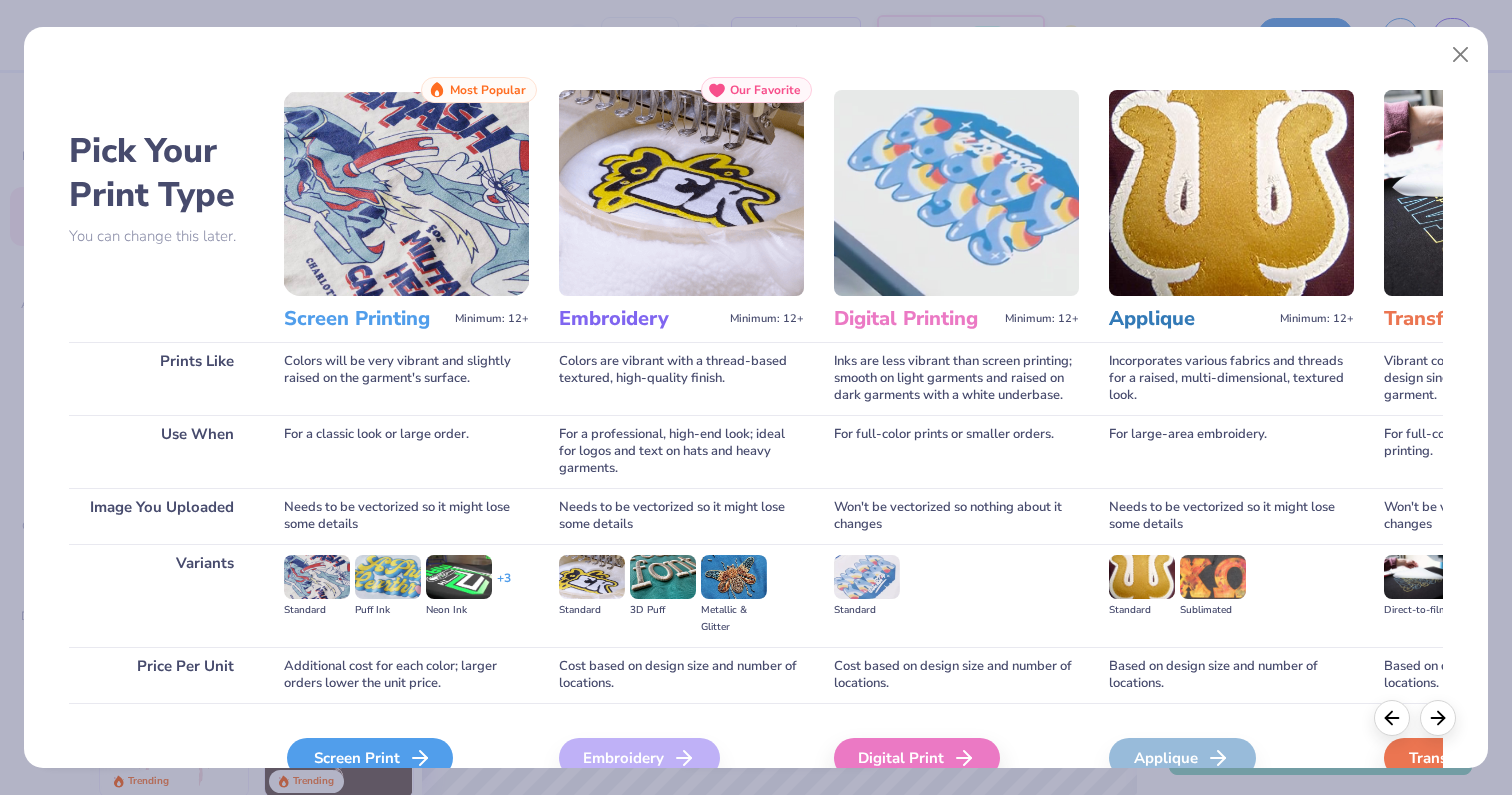 click on "Screen Print" at bounding box center [370, 758] 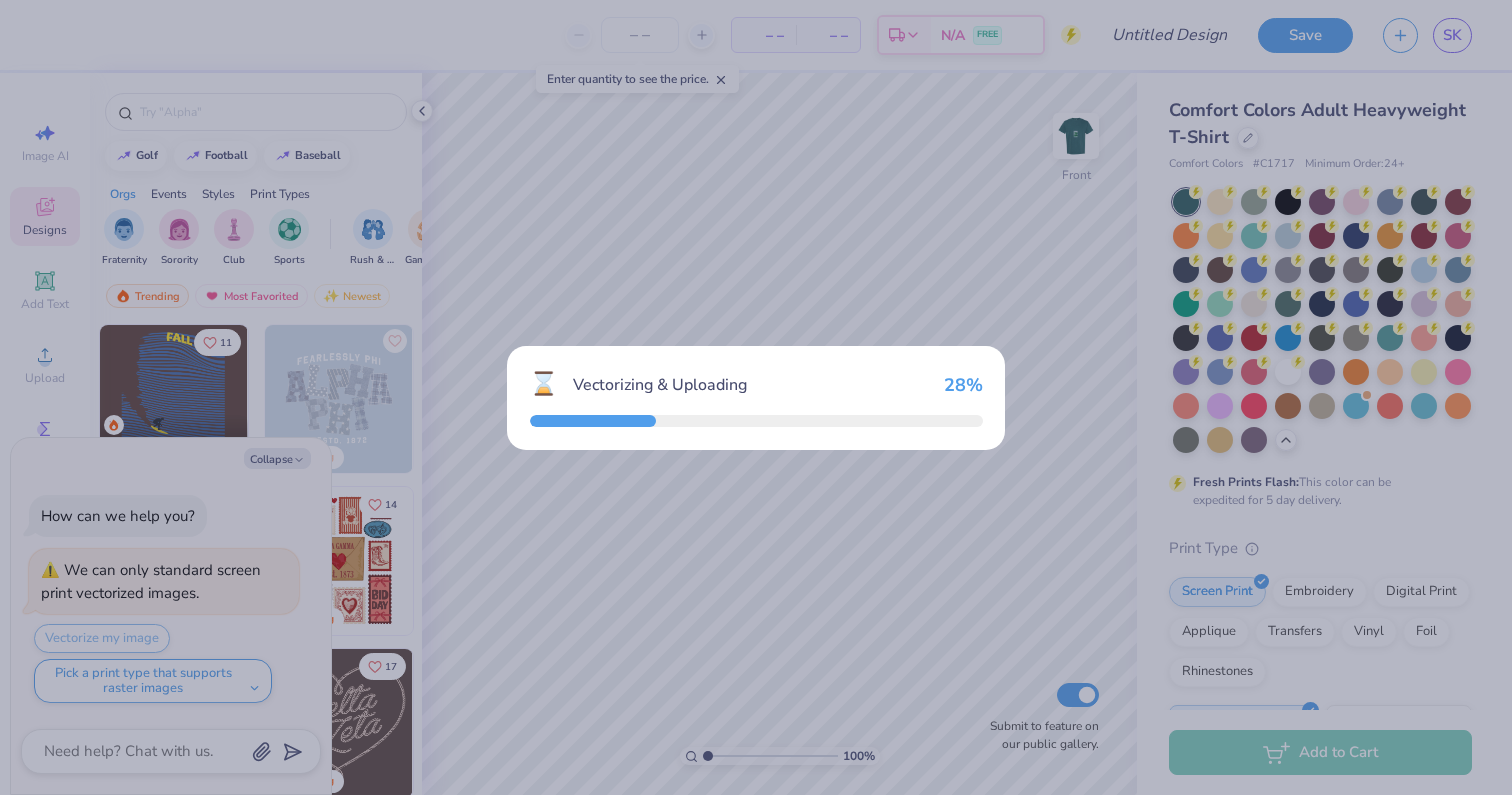 scroll, scrollTop: 0, scrollLeft: 0, axis: both 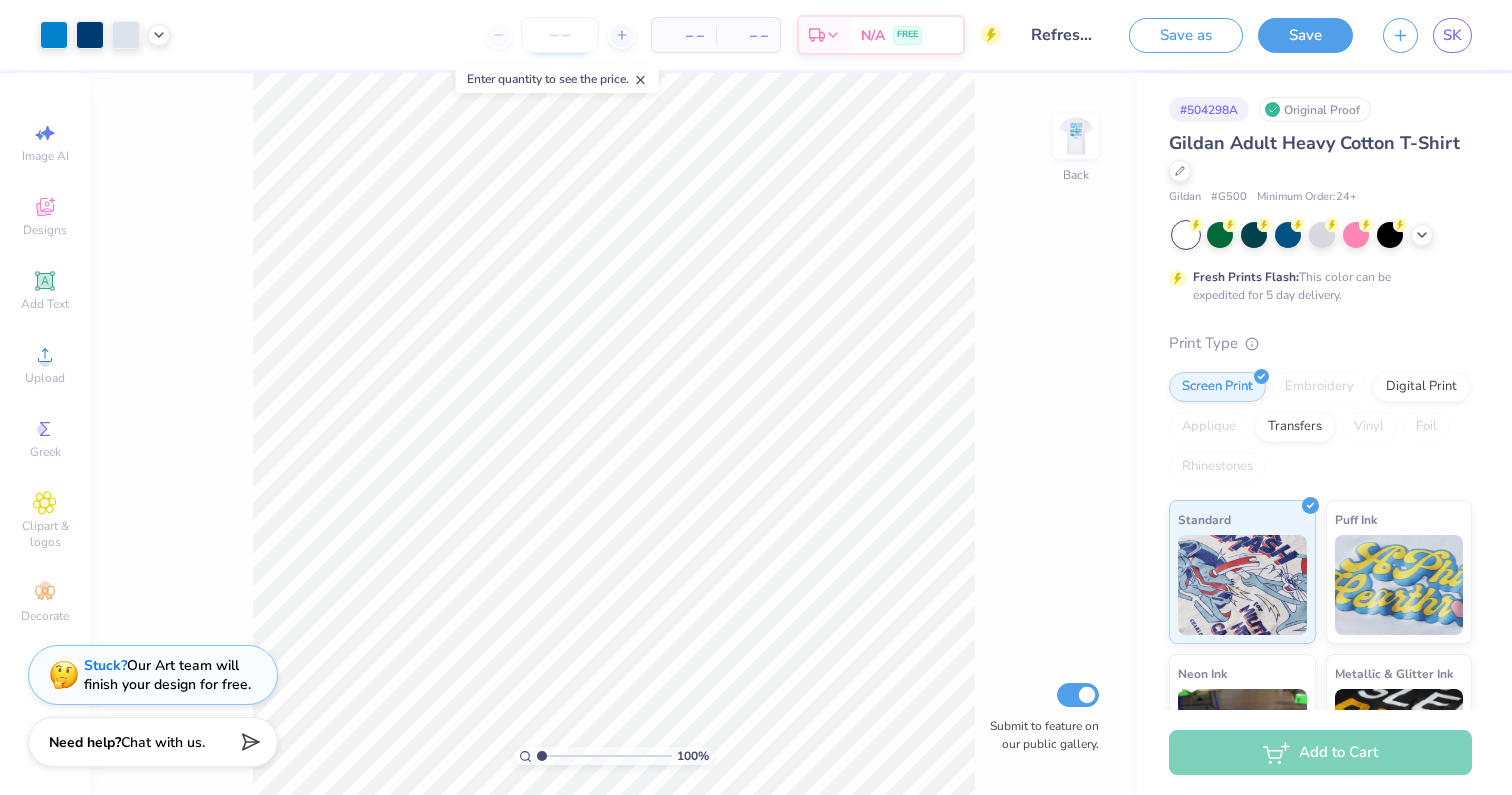 click at bounding box center (560, 35) 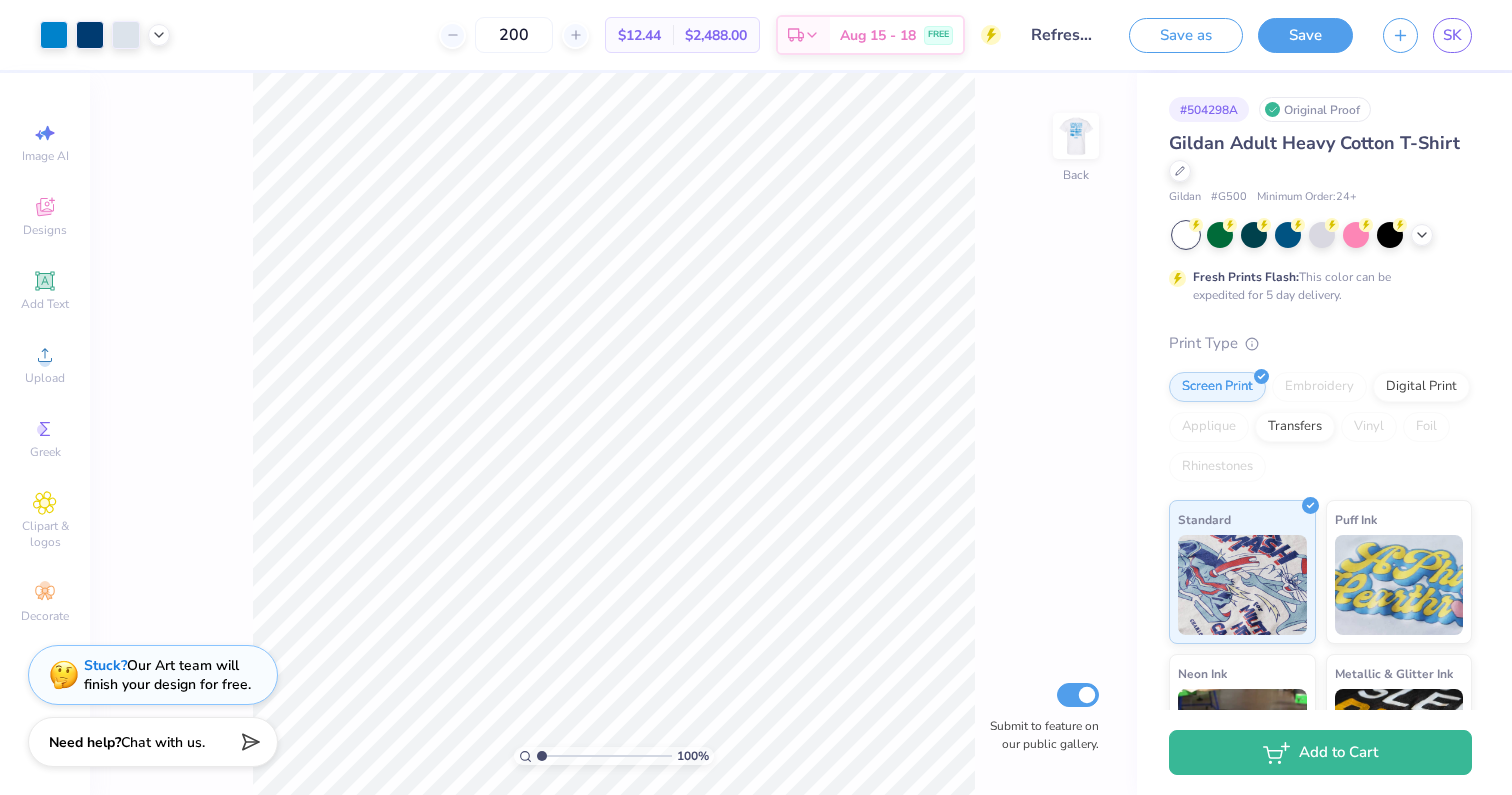 type on "200" 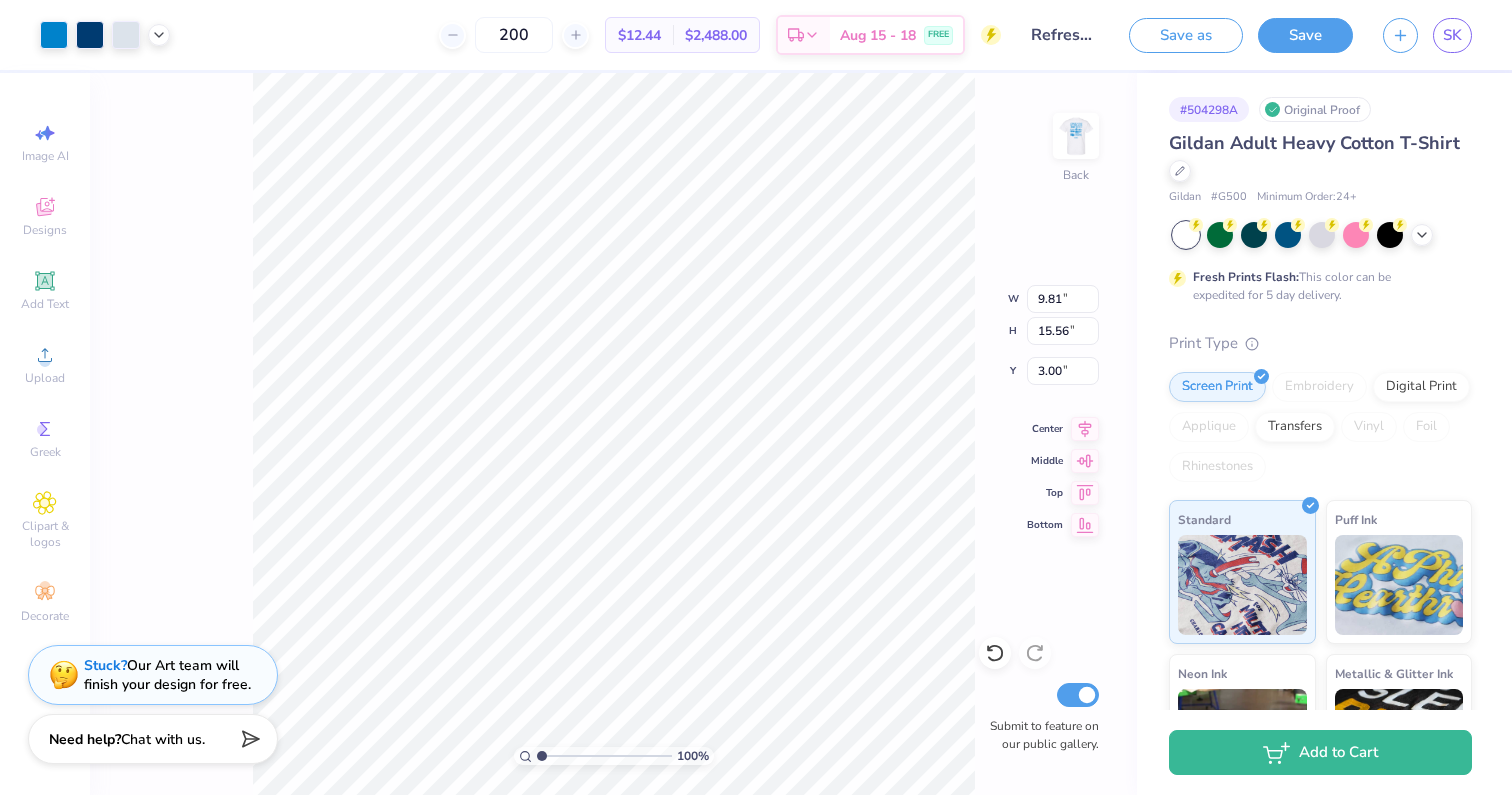 click on "Chat with us." at bounding box center (163, 739) 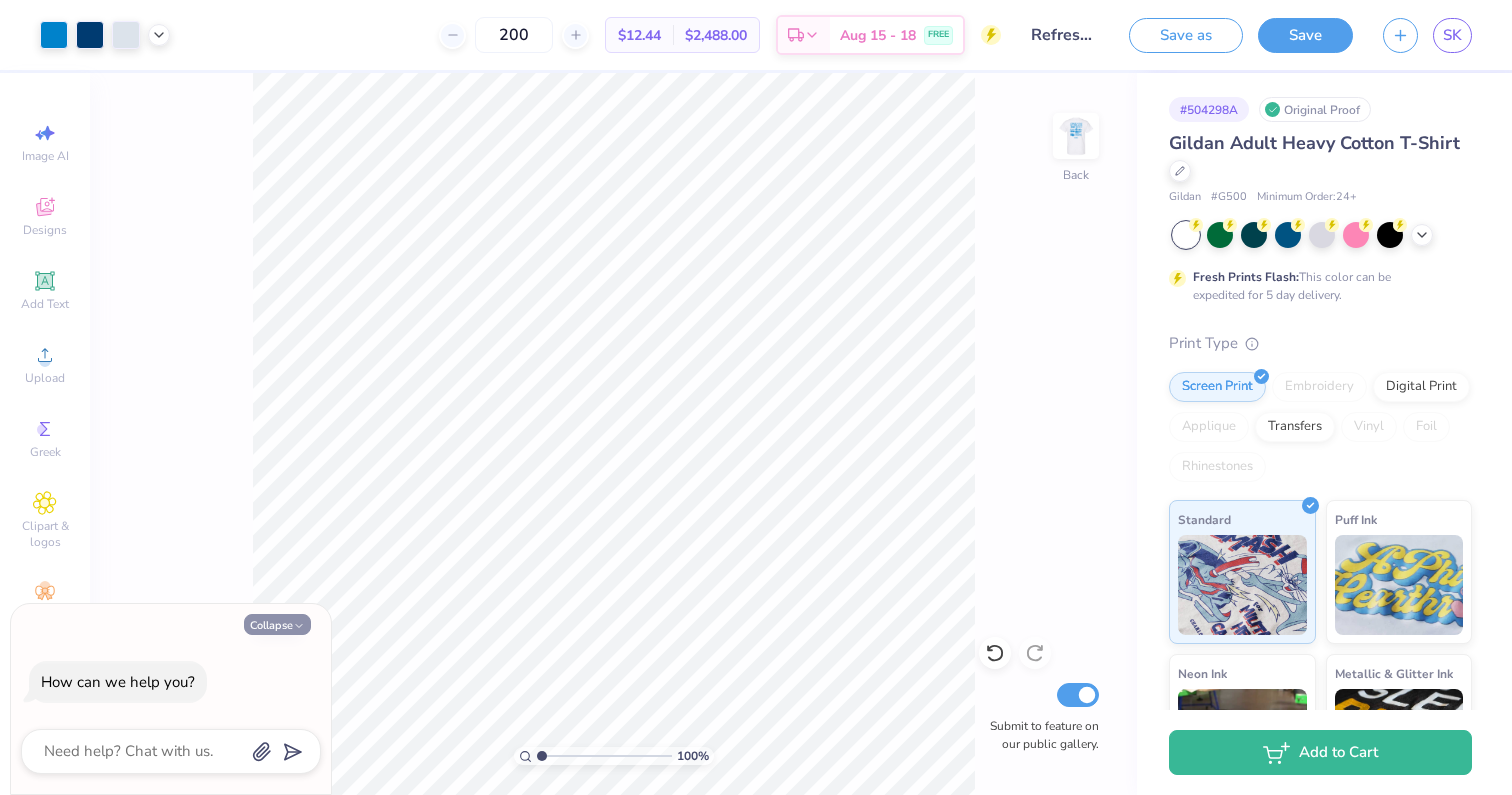 click 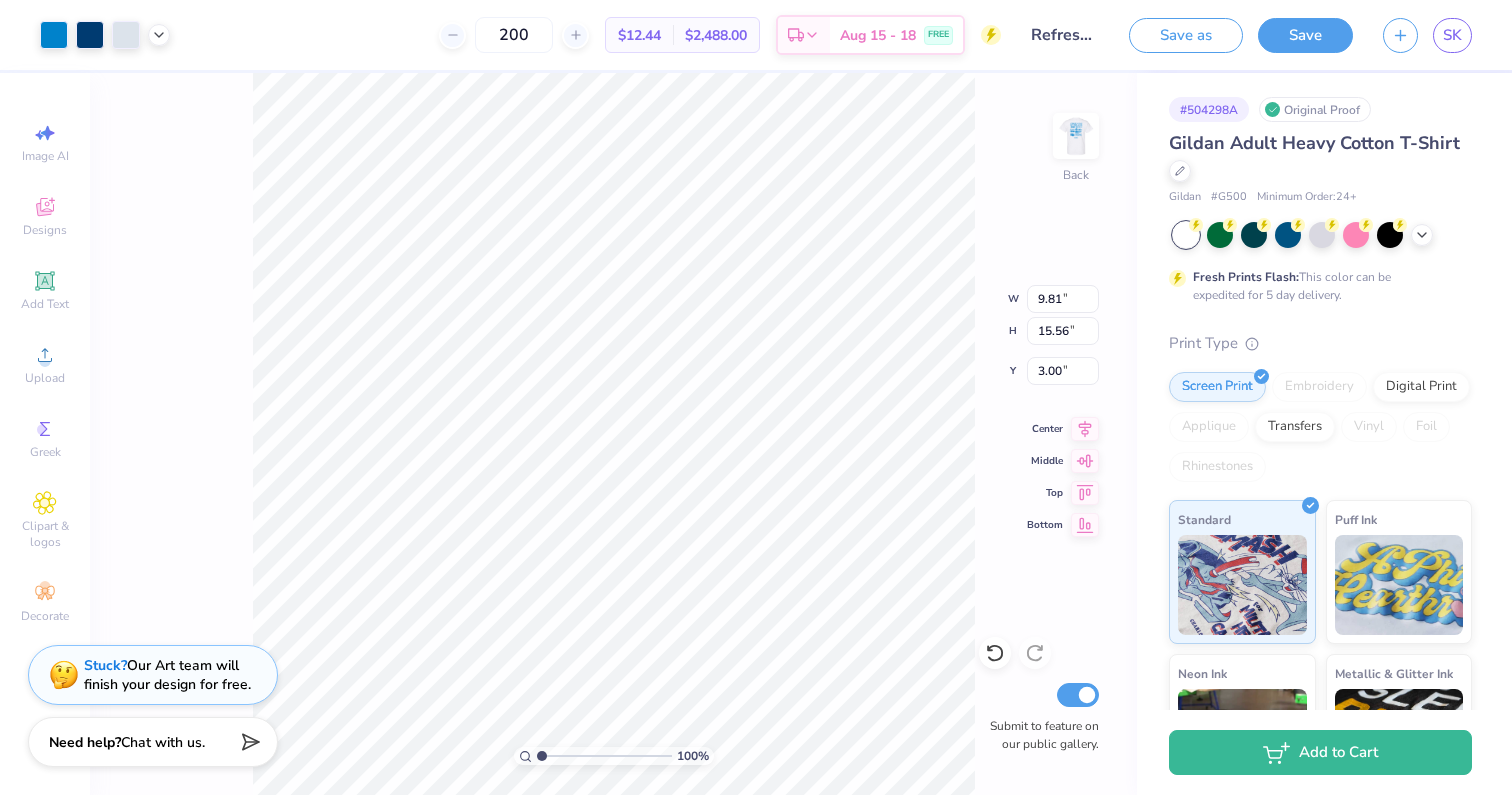 click on "Refreshed Blue/White Alpine 2025" at bounding box center [1065, 35] 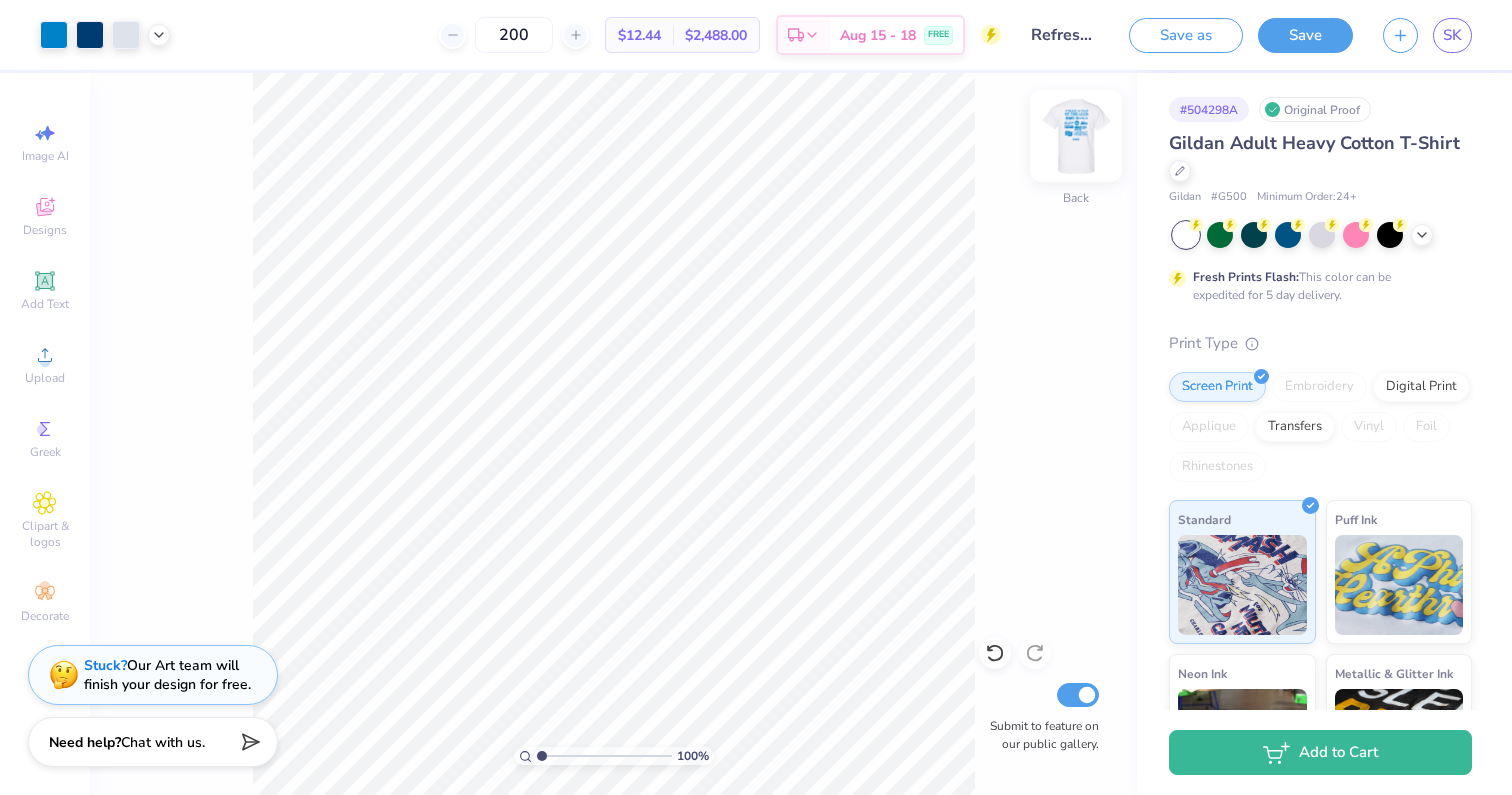 click at bounding box center [1076, 136] 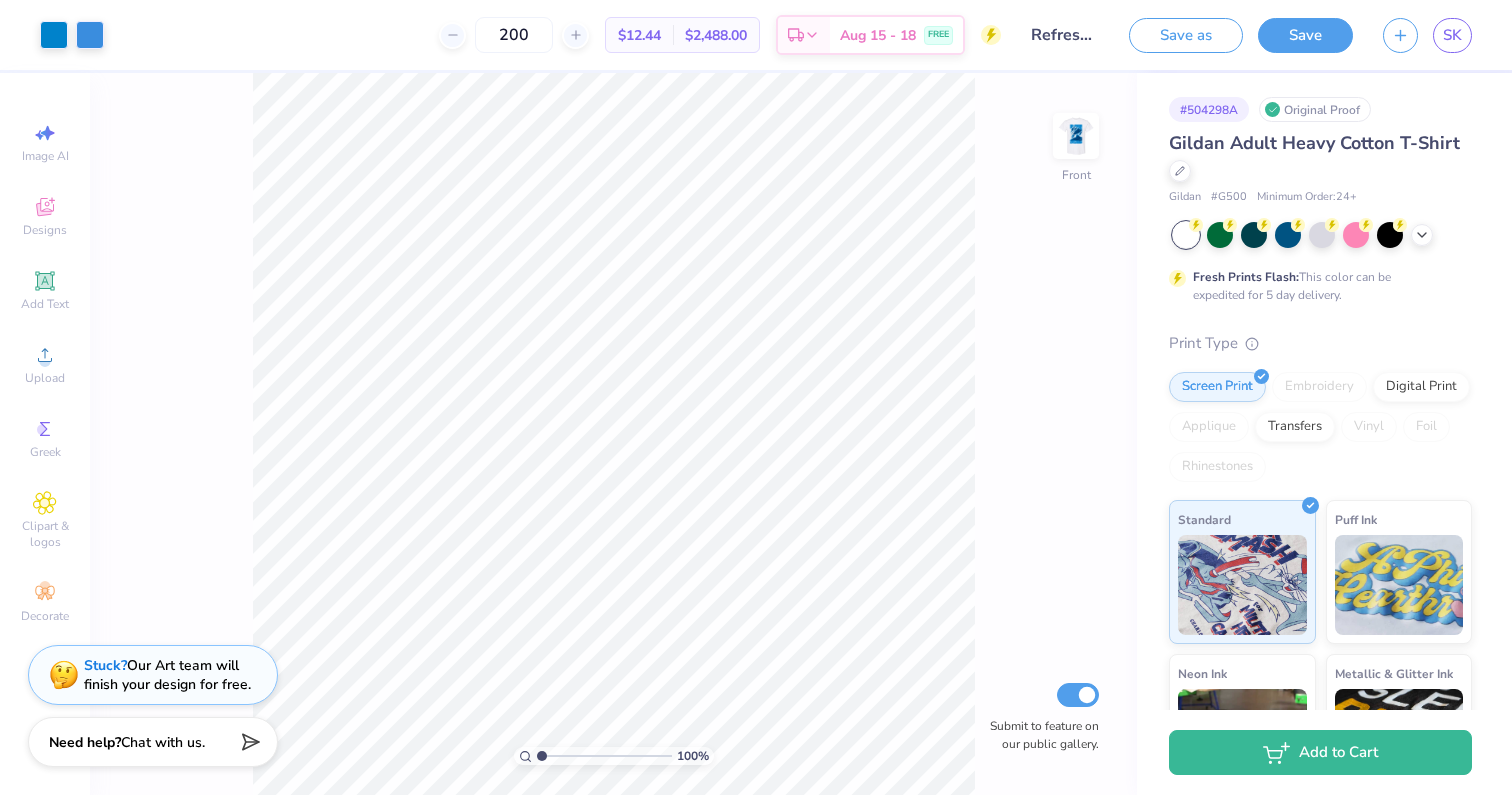 click on "100  % Front Submit to feature on our public gallery." at bounding box center [613, 434] 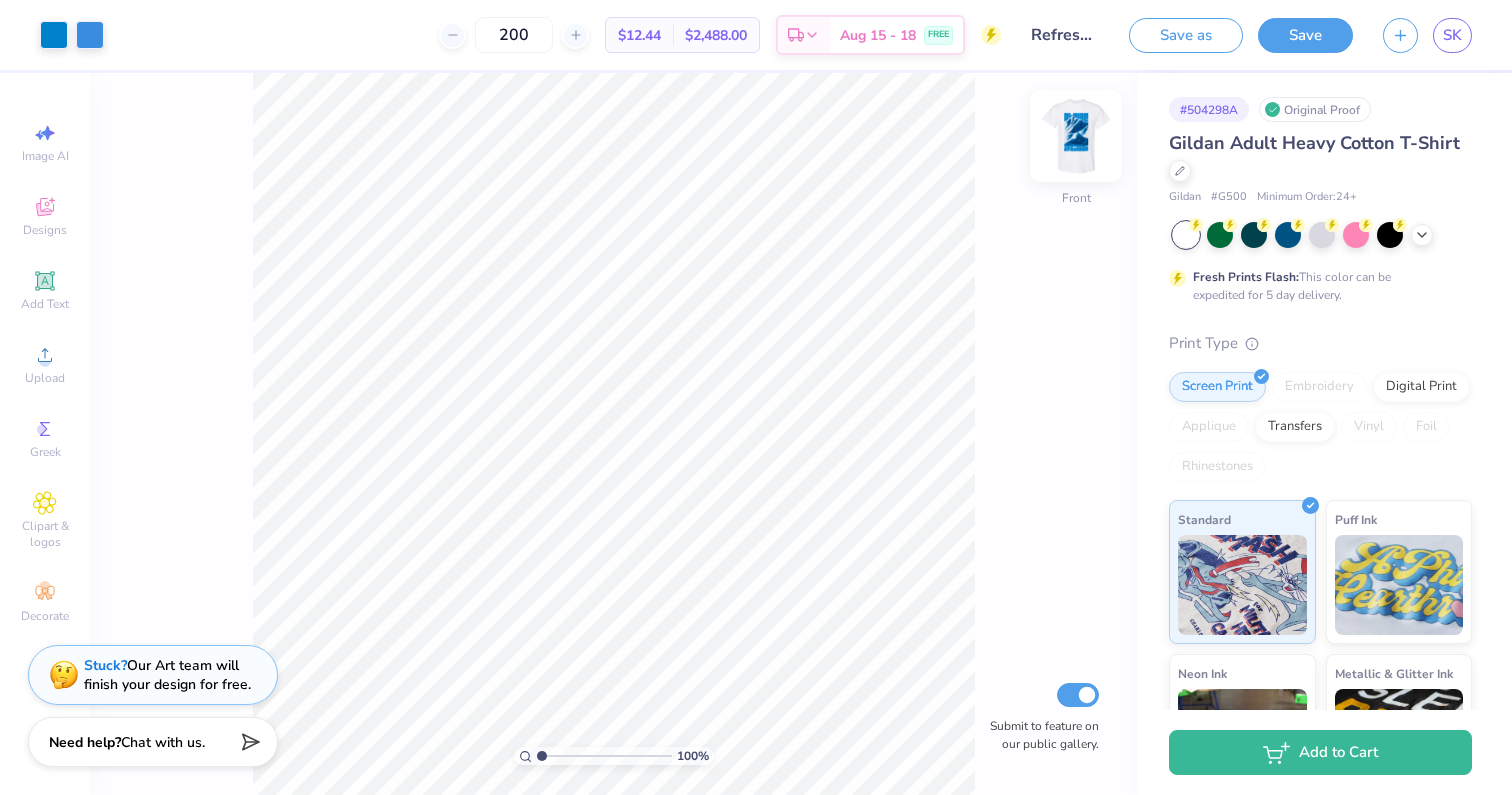 click at bounding box center [1076, 136] 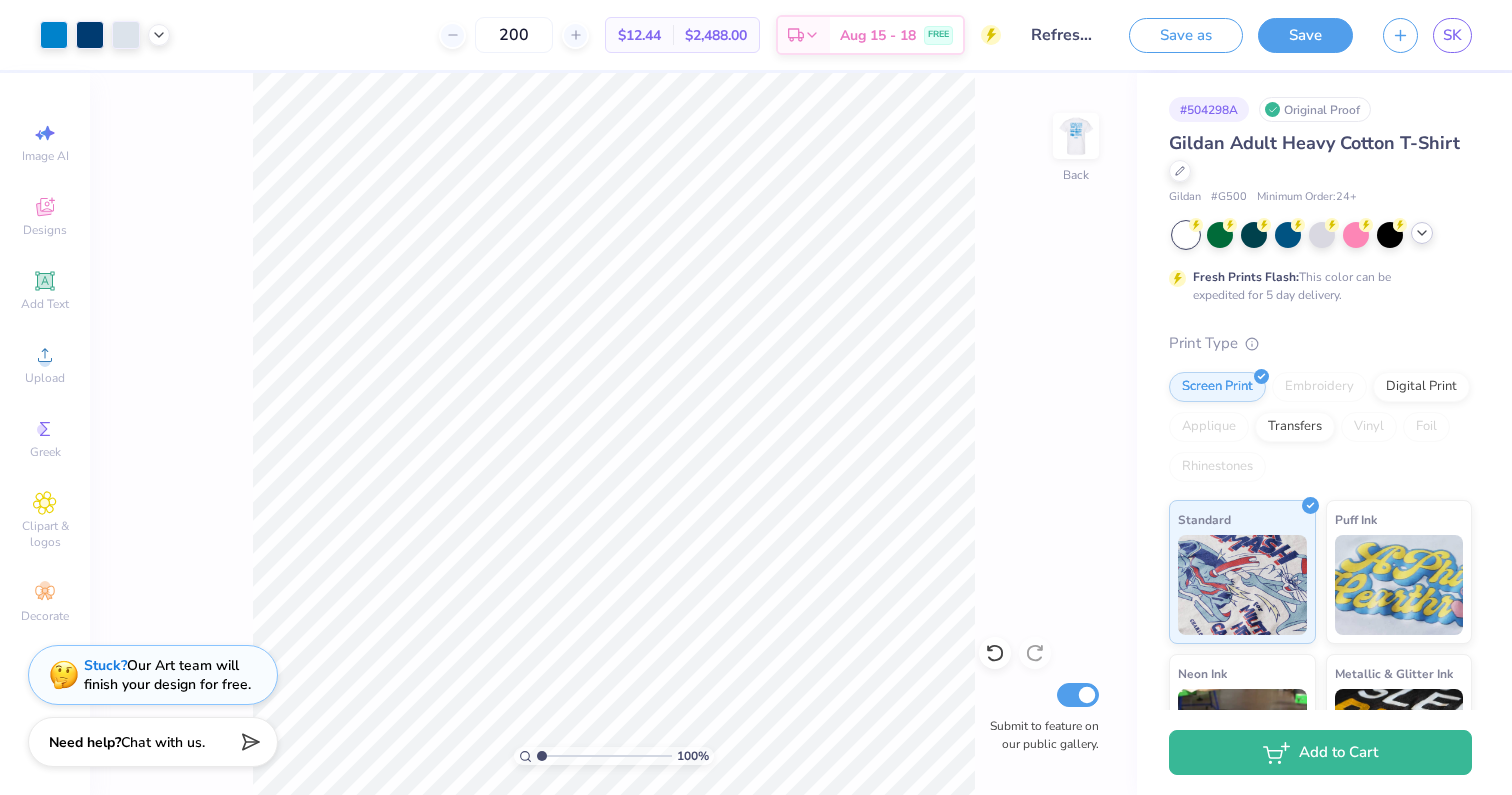 click 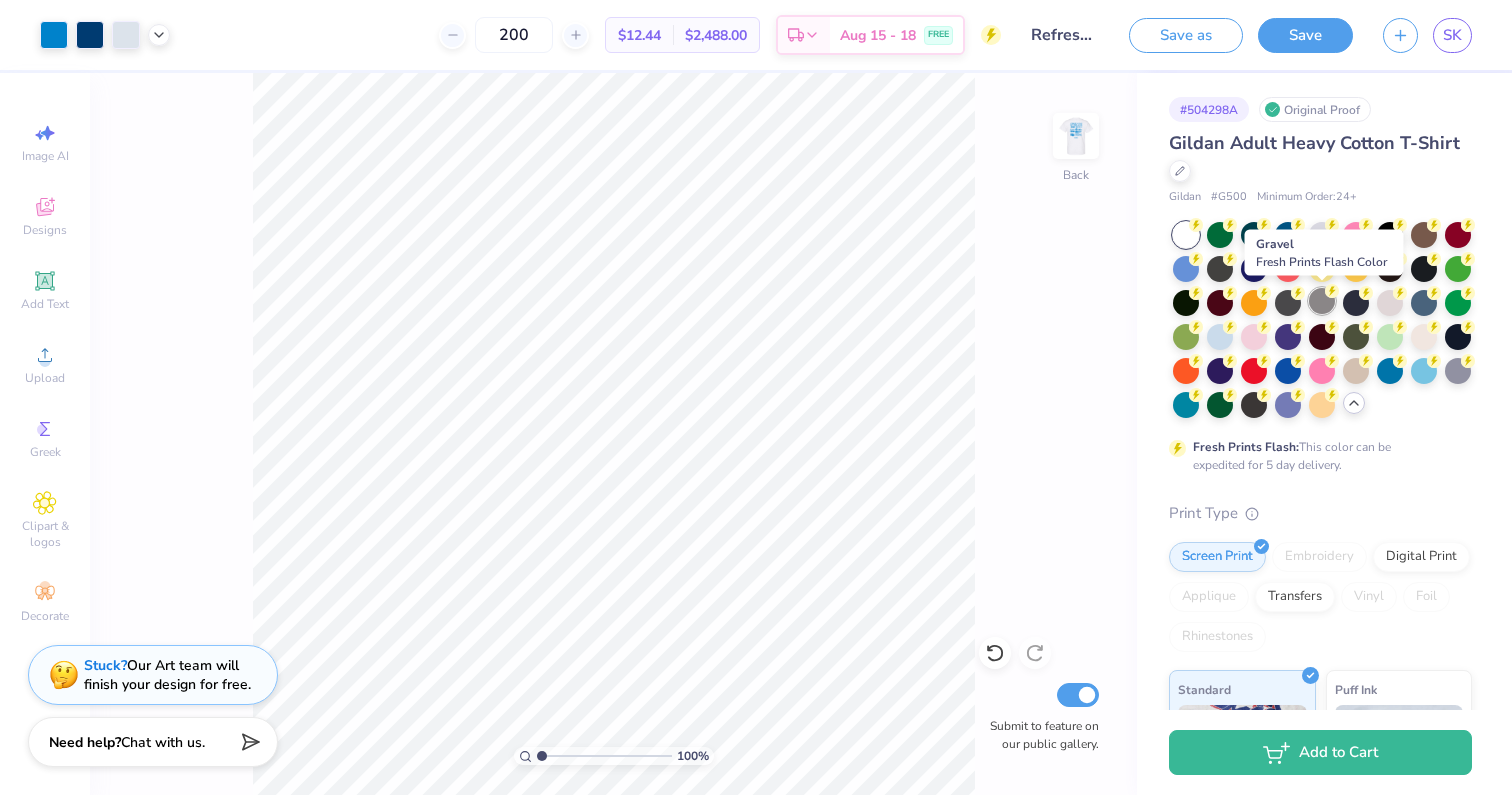 click at bounding box center [1322, 301] 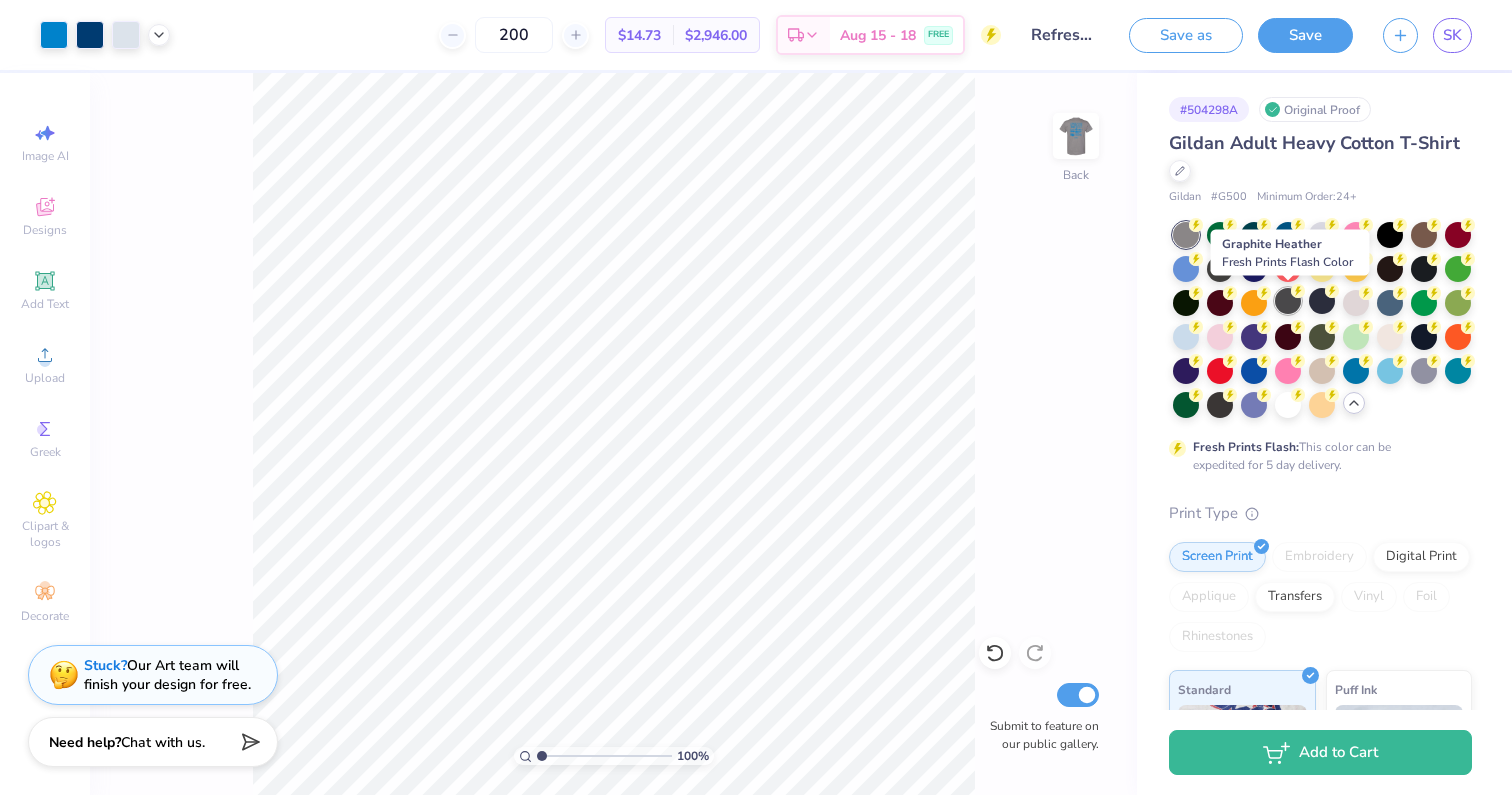 click at bounding box center [1288, 301] 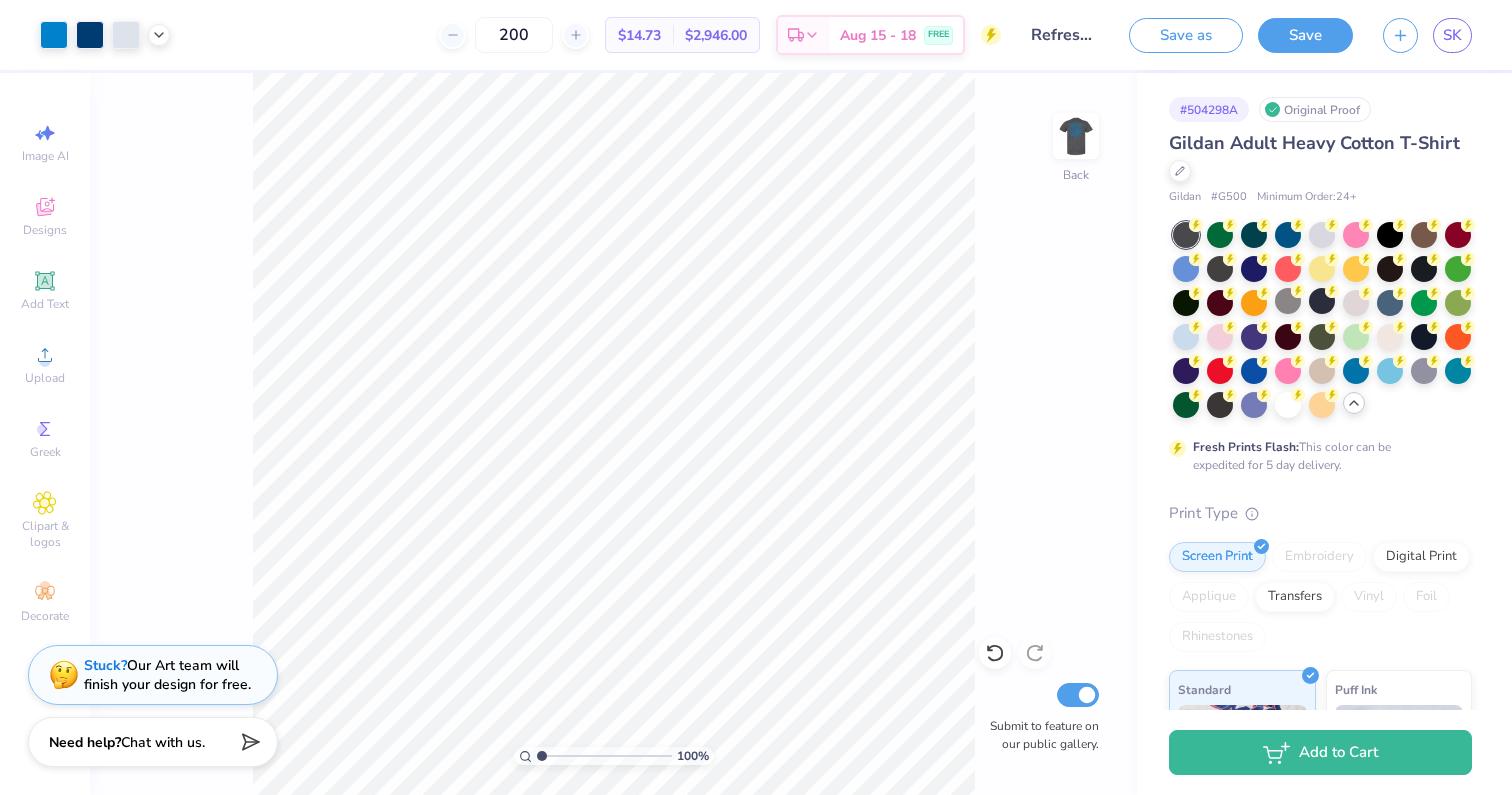 click at bounding box center (1322, 320) 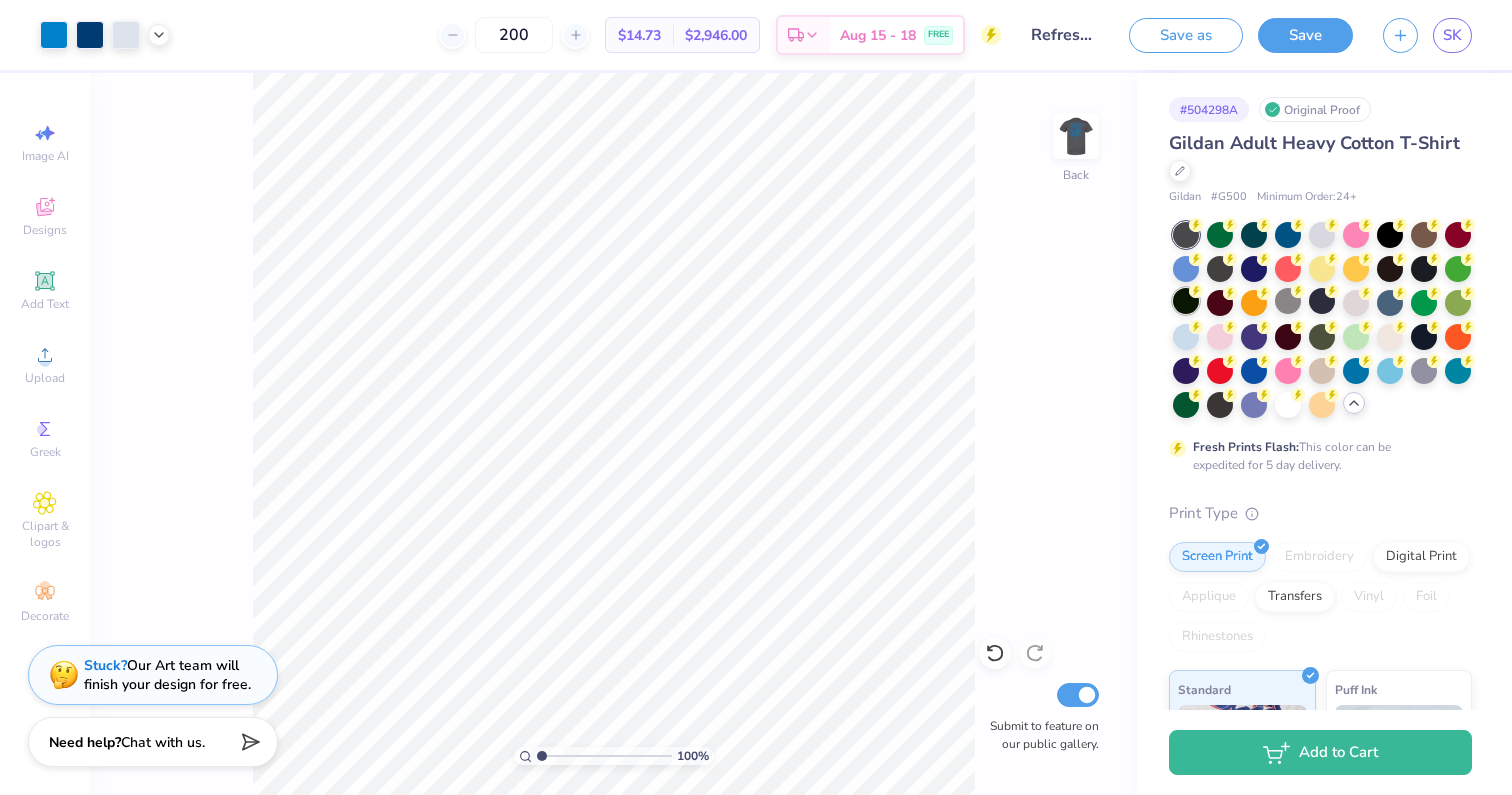 click at bounding box center (1186, 301) 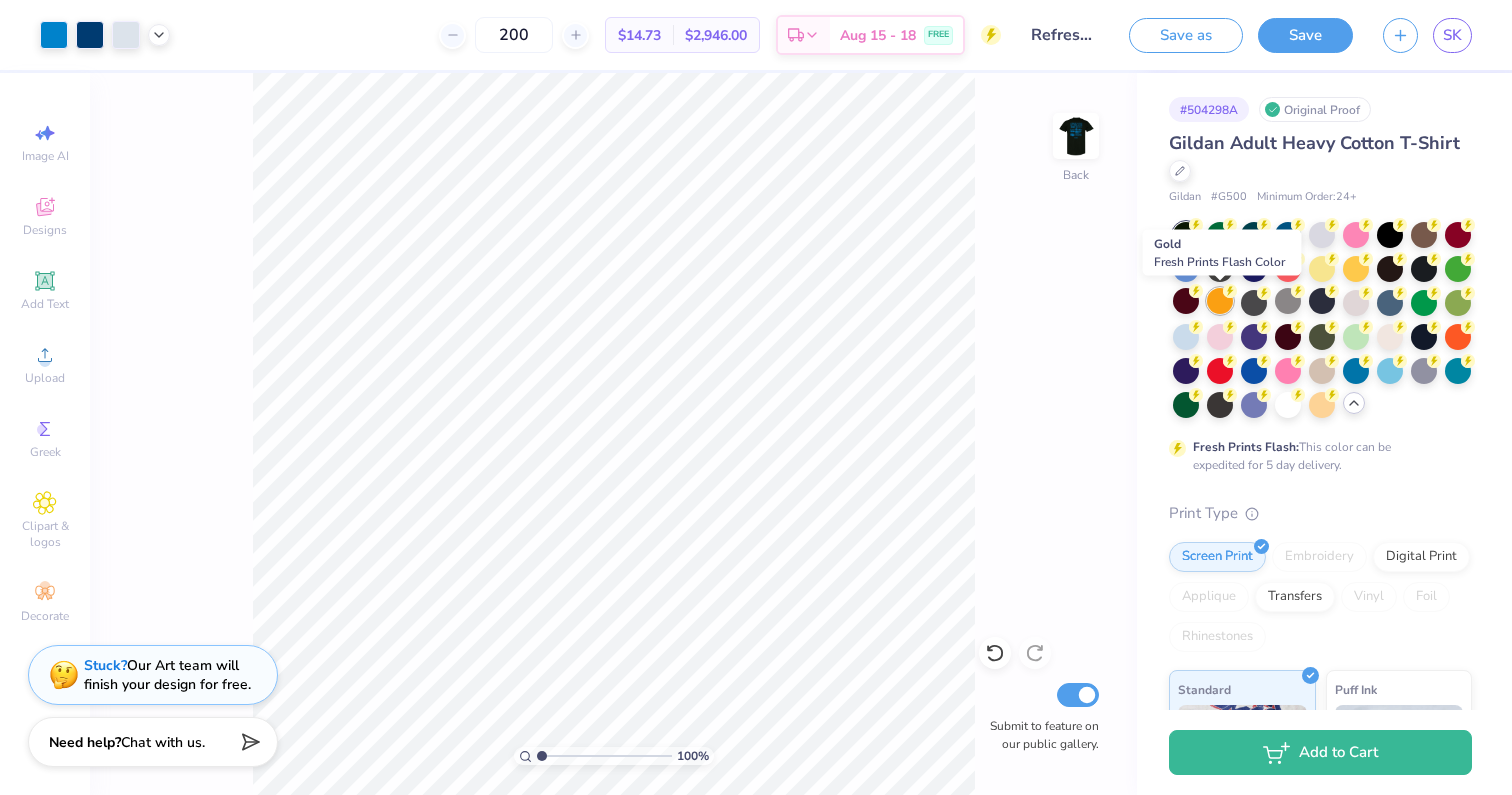 click at bounding box center (1220, 301) 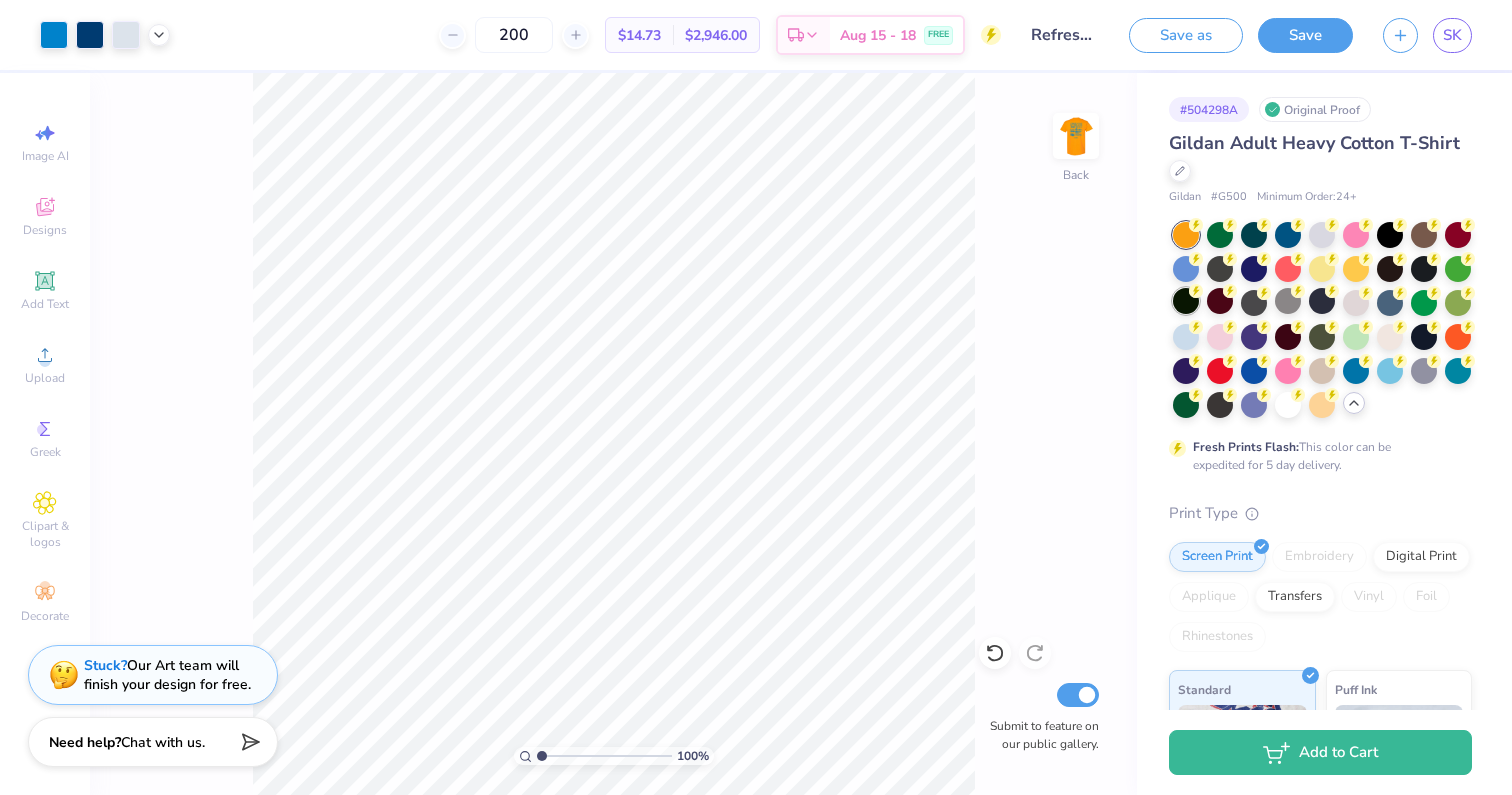 click at bounding box center (1186, 301) 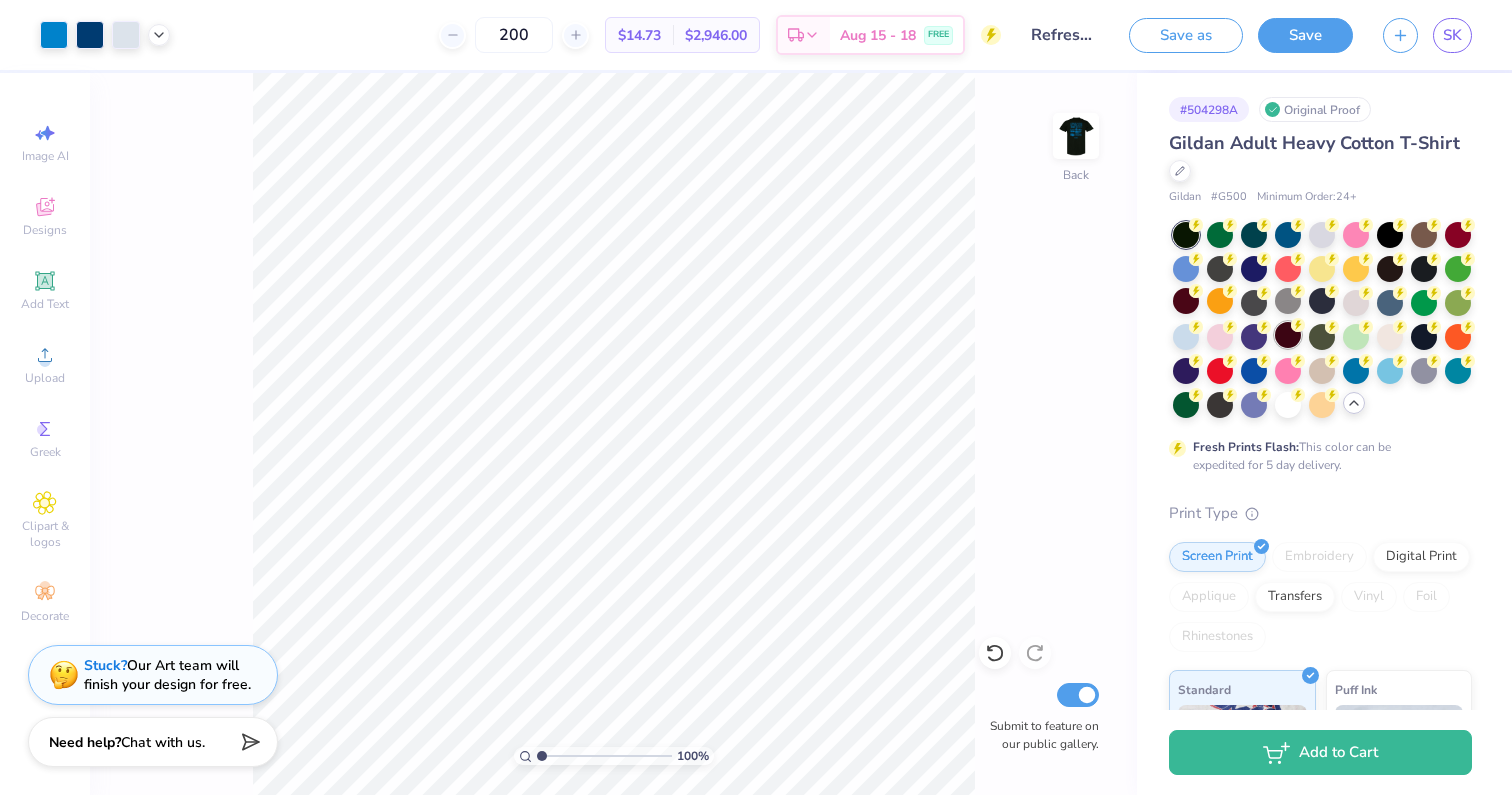 click at bounding box center [1322, 320] 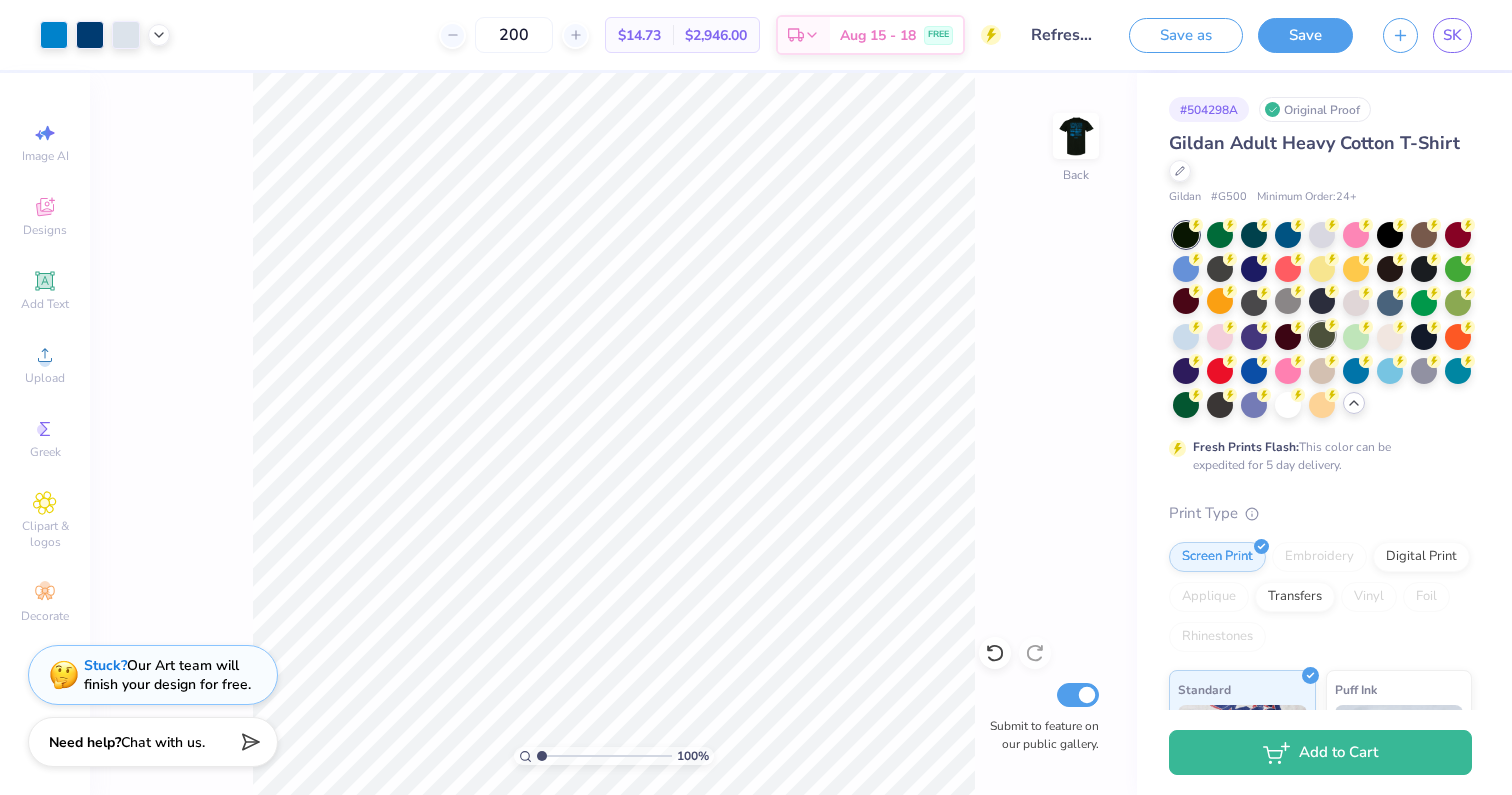 click at bounding box center [1322, 335] 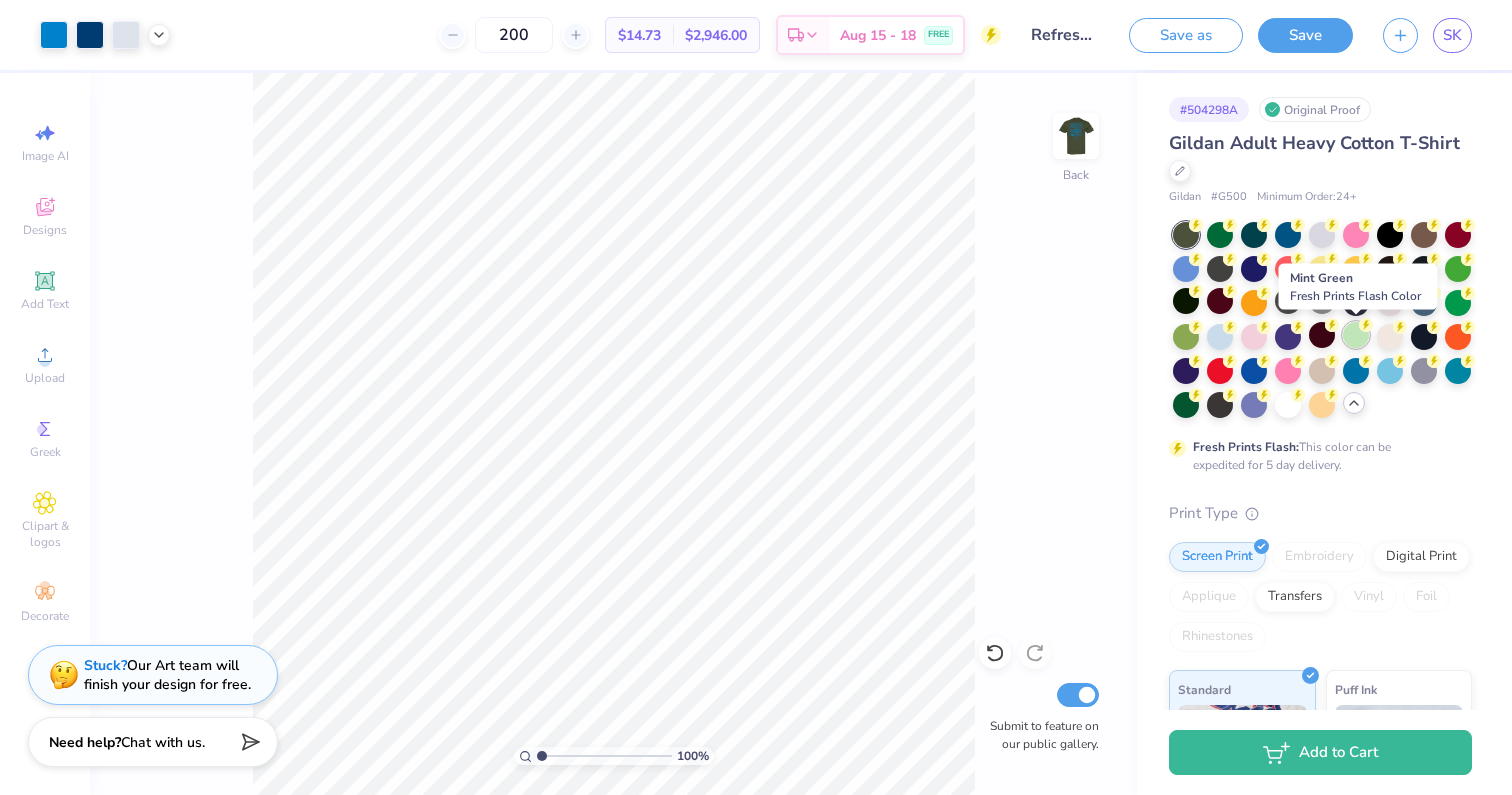 click at bounding box center (1356, 335) 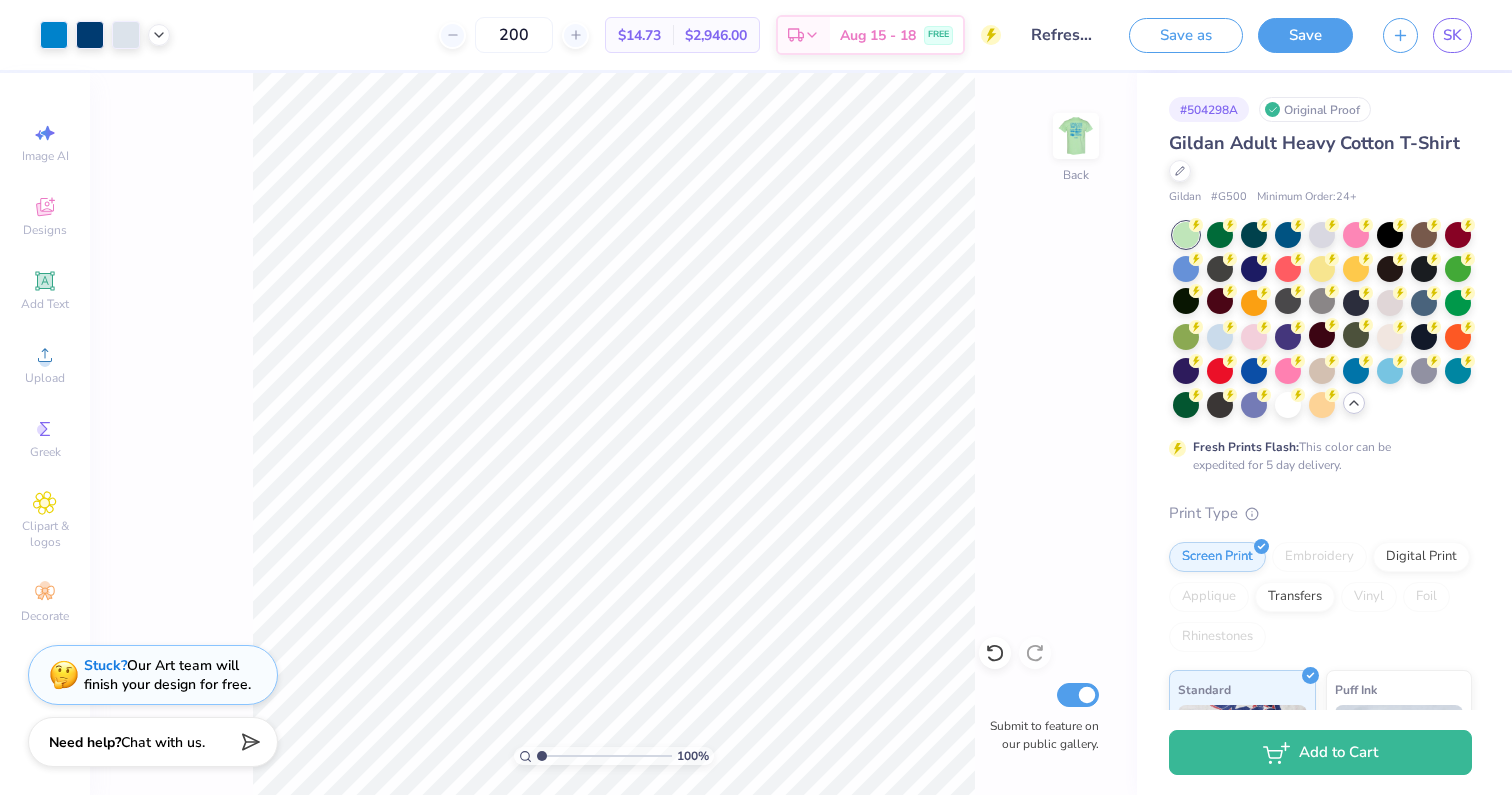 click on "# 504298A Original Proof Gildan Adult Heavy Cotton T-Shirt Gildan # G500 Minimum Order:  24 +   Fresh Prints Flash:  This color can be expedited for 5 day delivery. Print Type Screen Print Embroidery Digital Print Applique Transfers Vinyl Foil Rhinestones Standard Puff Ink Neon Ink Metallic & Glitter Ink Glow in the Dark Ink Water based Ink" at bounding box center [1324, 597] 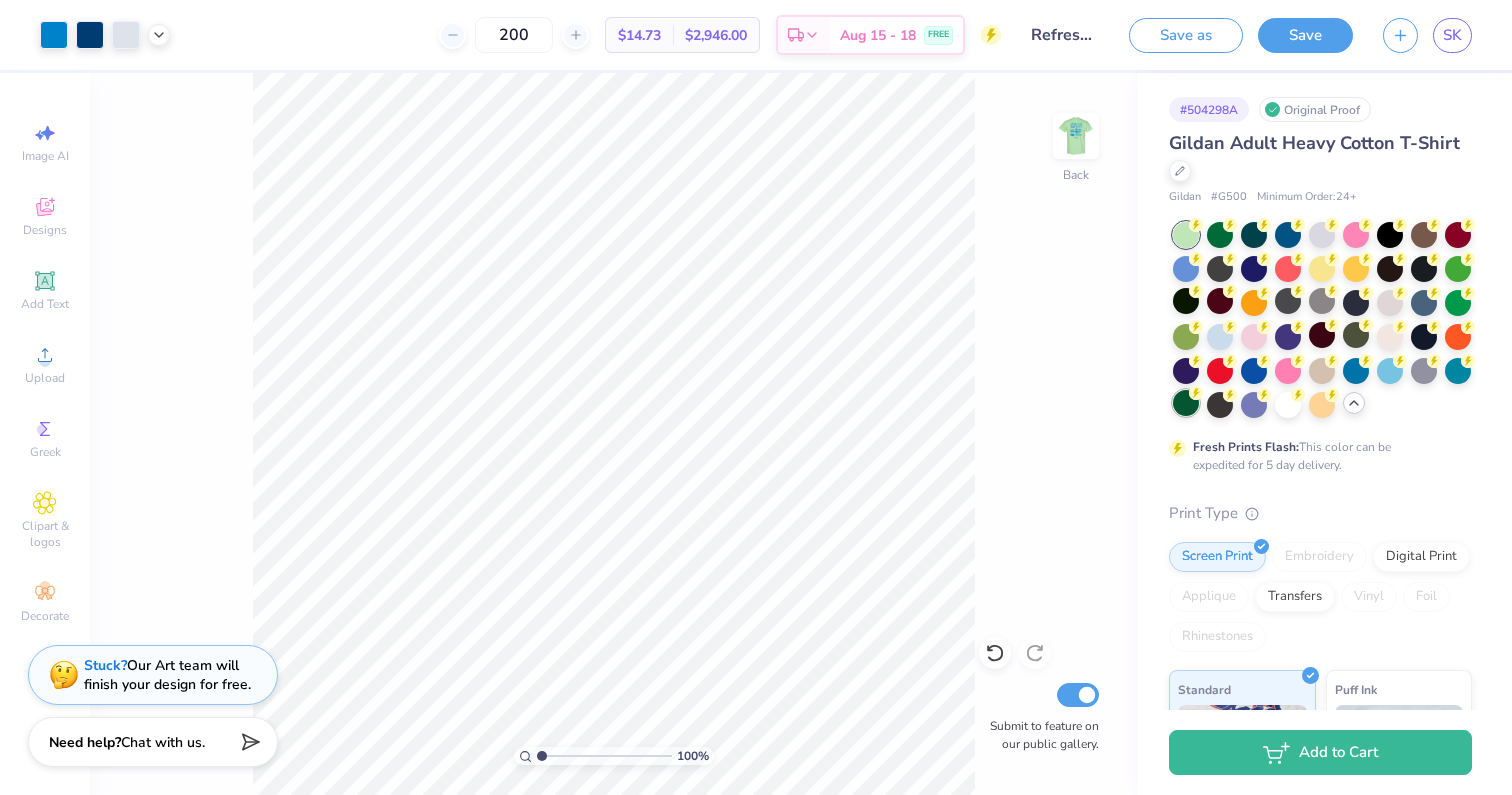 click at bounding box center [1186, 403] 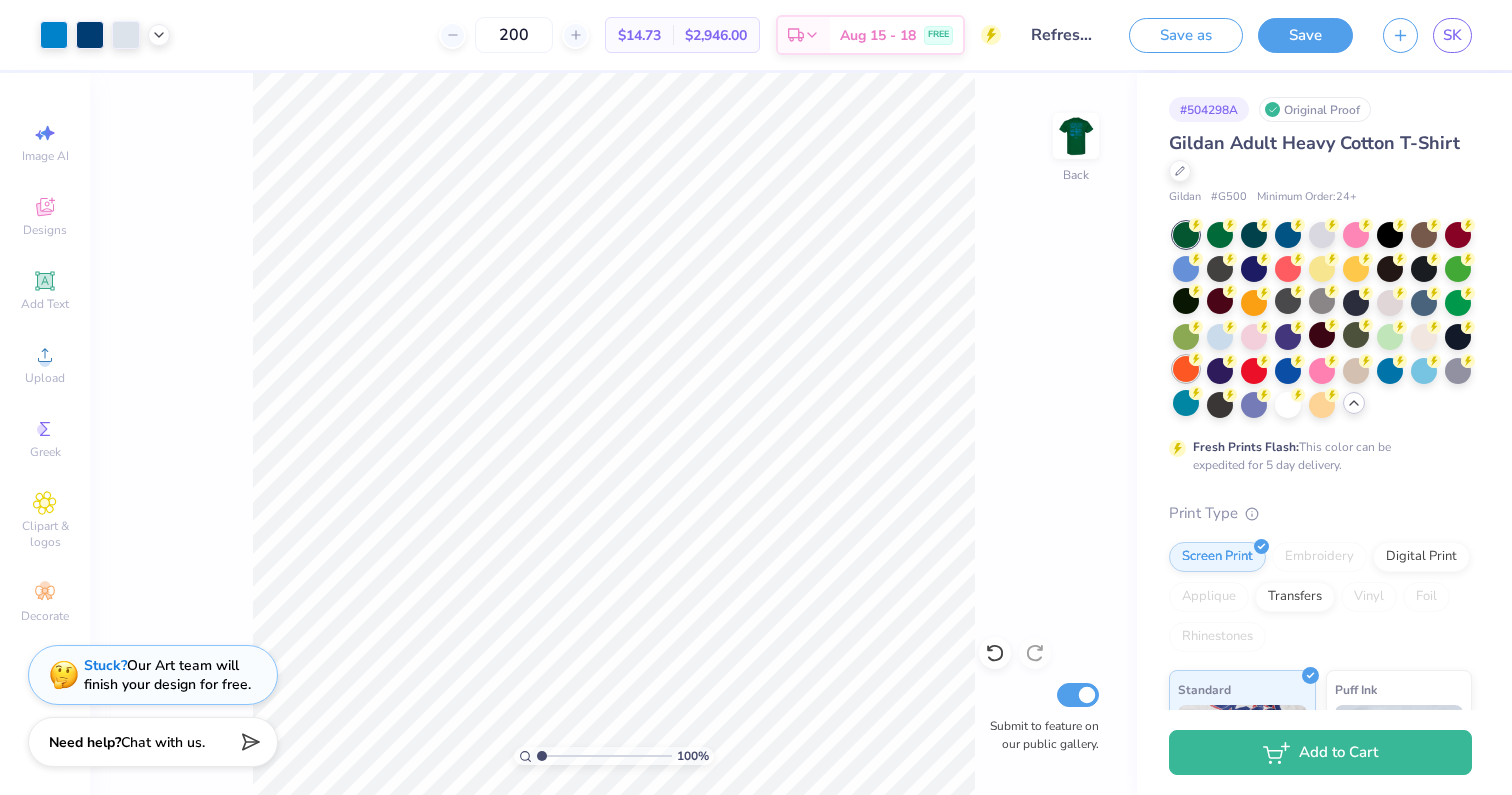 click at bounding box center [1186, 369] 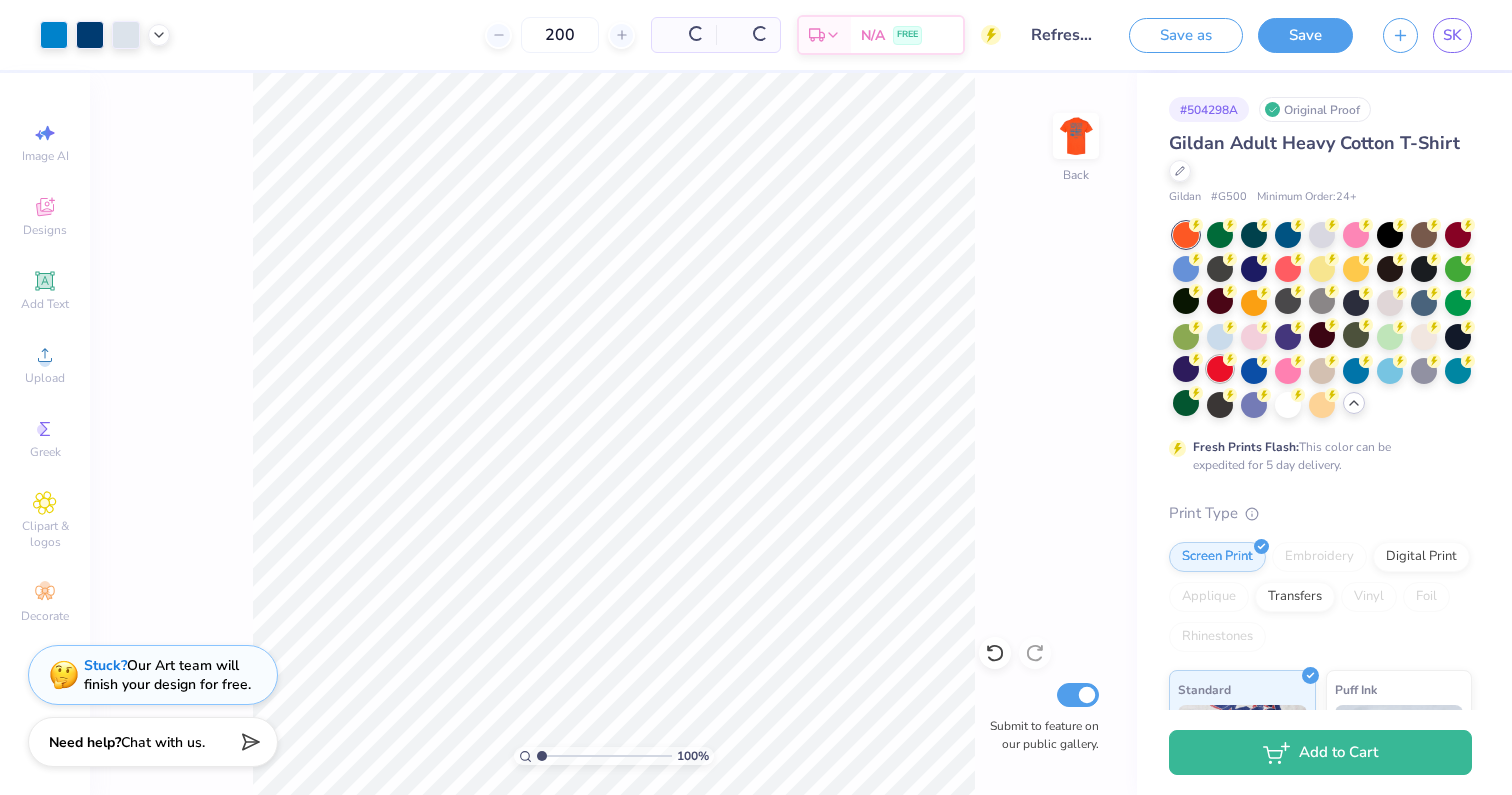 click 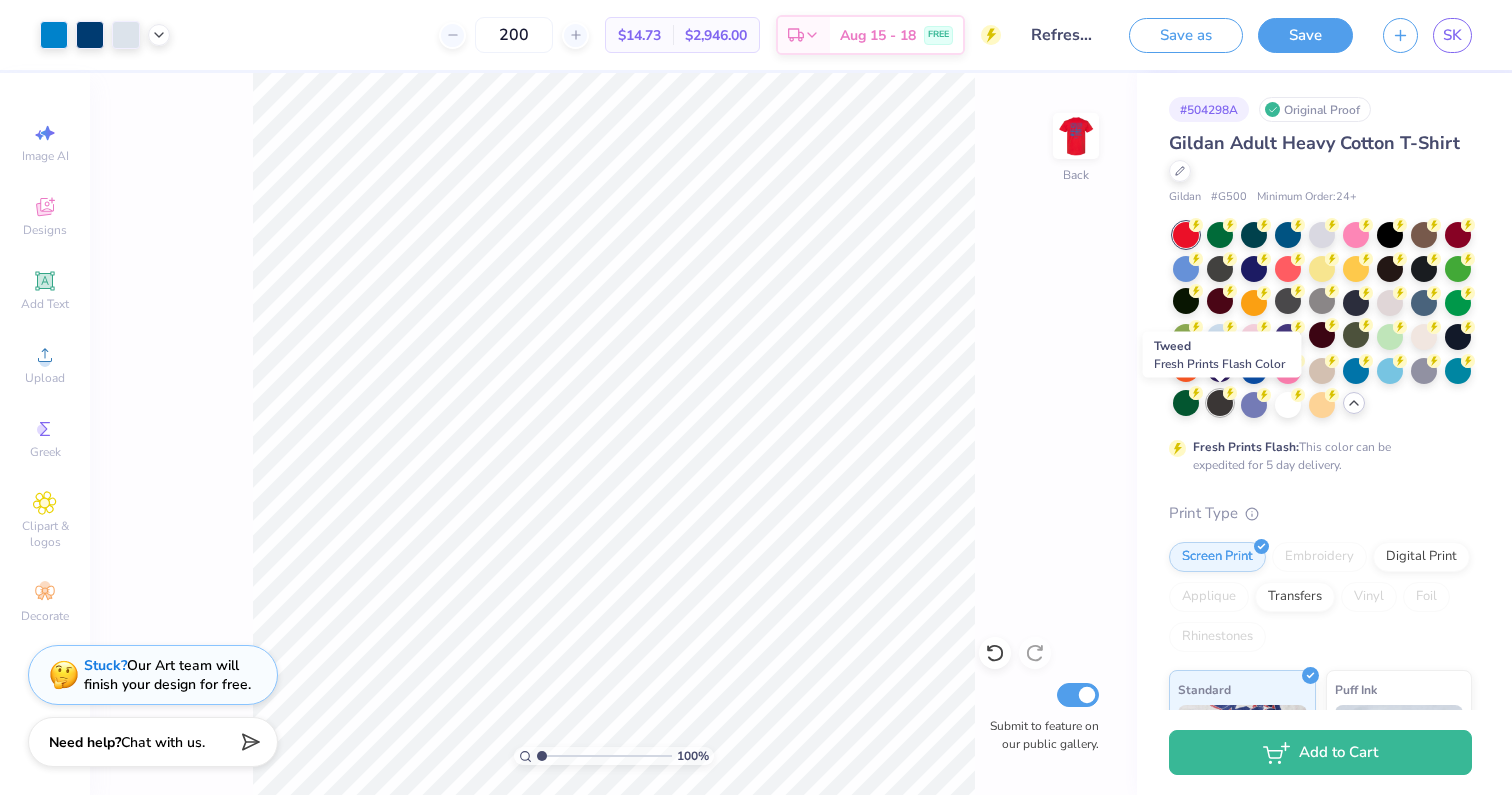 click at bounding box center [1220, 403] 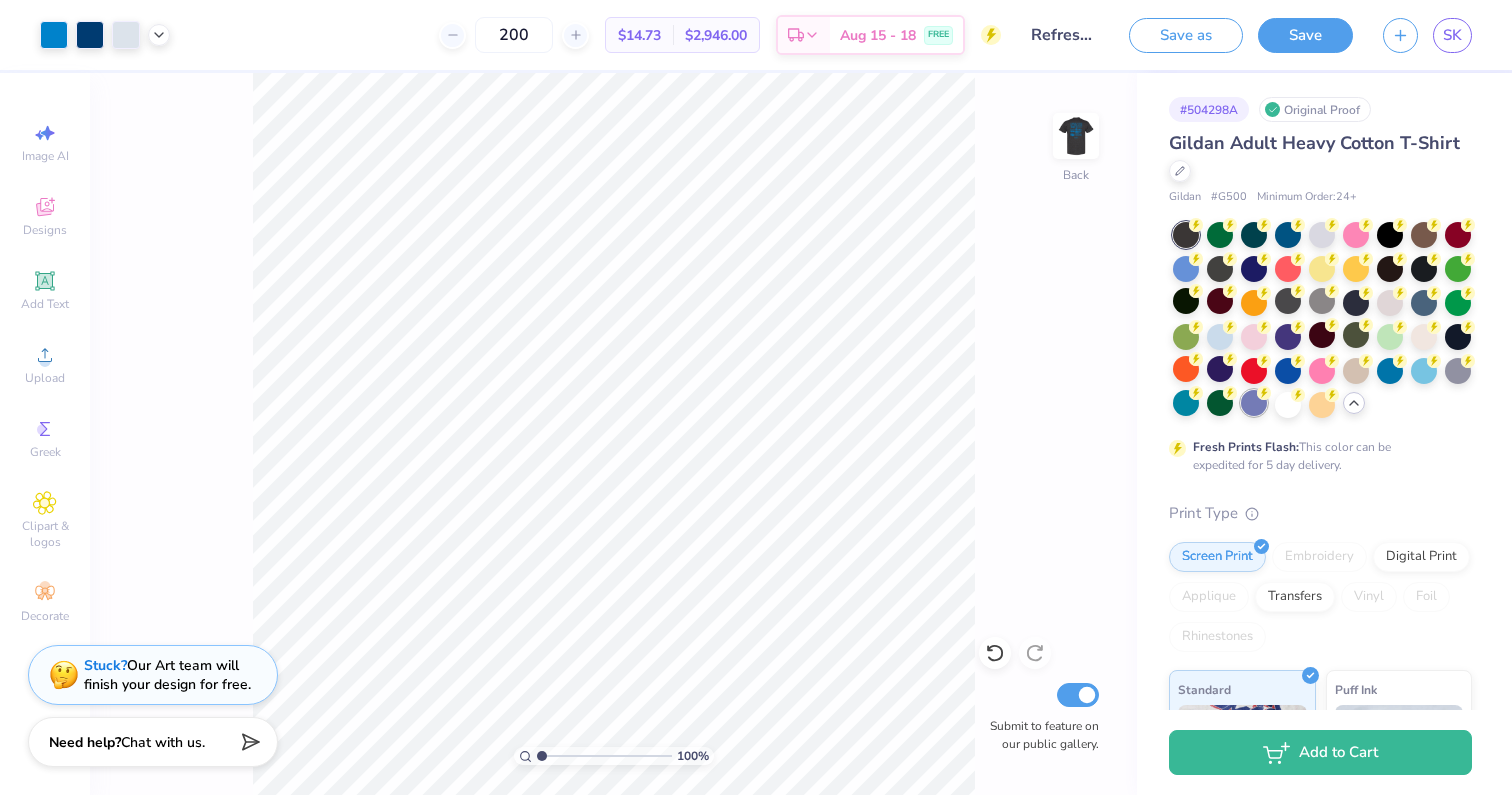 click at bounding box center [1254, 403] 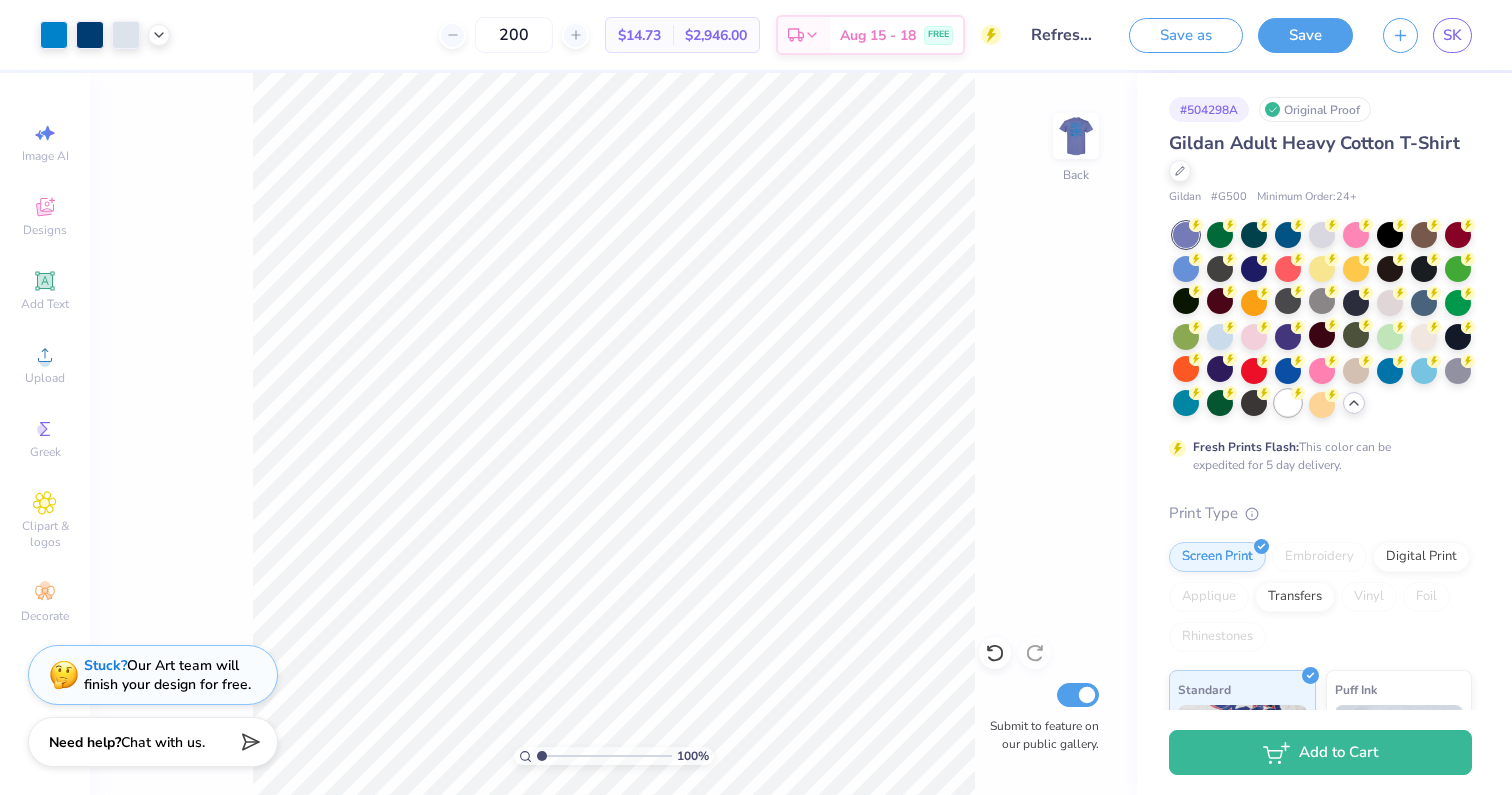 click at bounding box center (1288, 403) 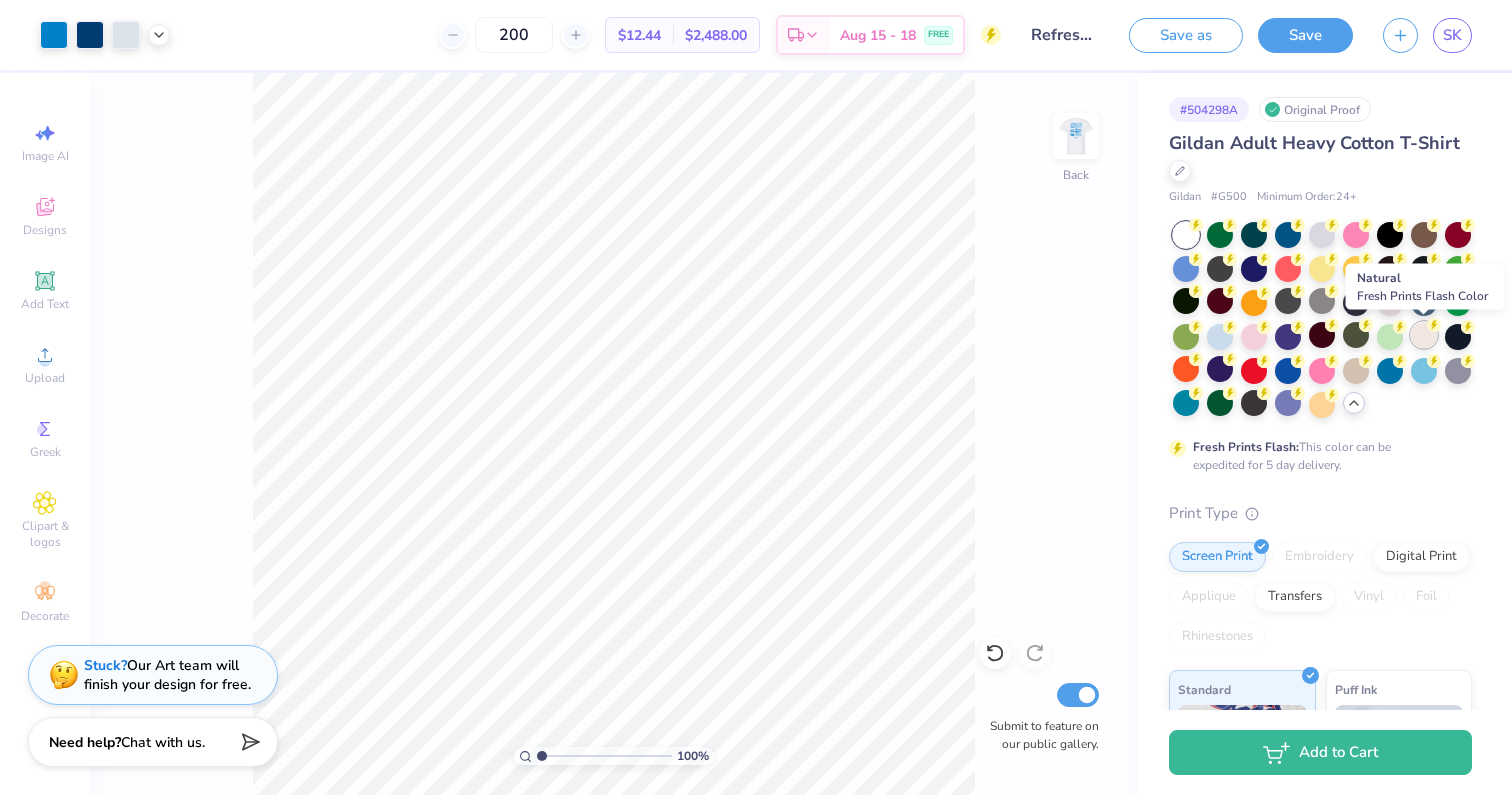 click at bounding box center (1424, 335) 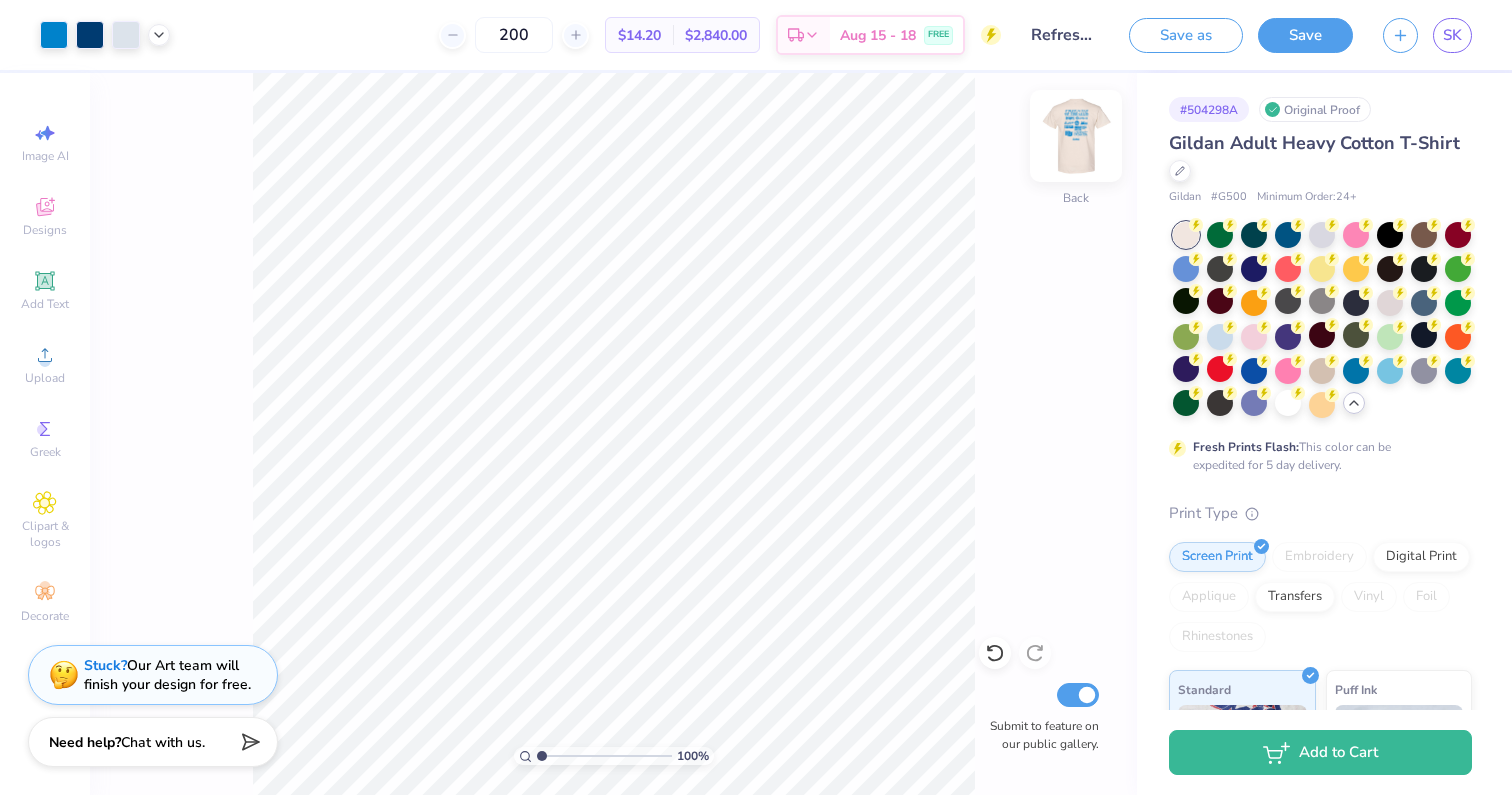 click at bounding box center (1076, 136) 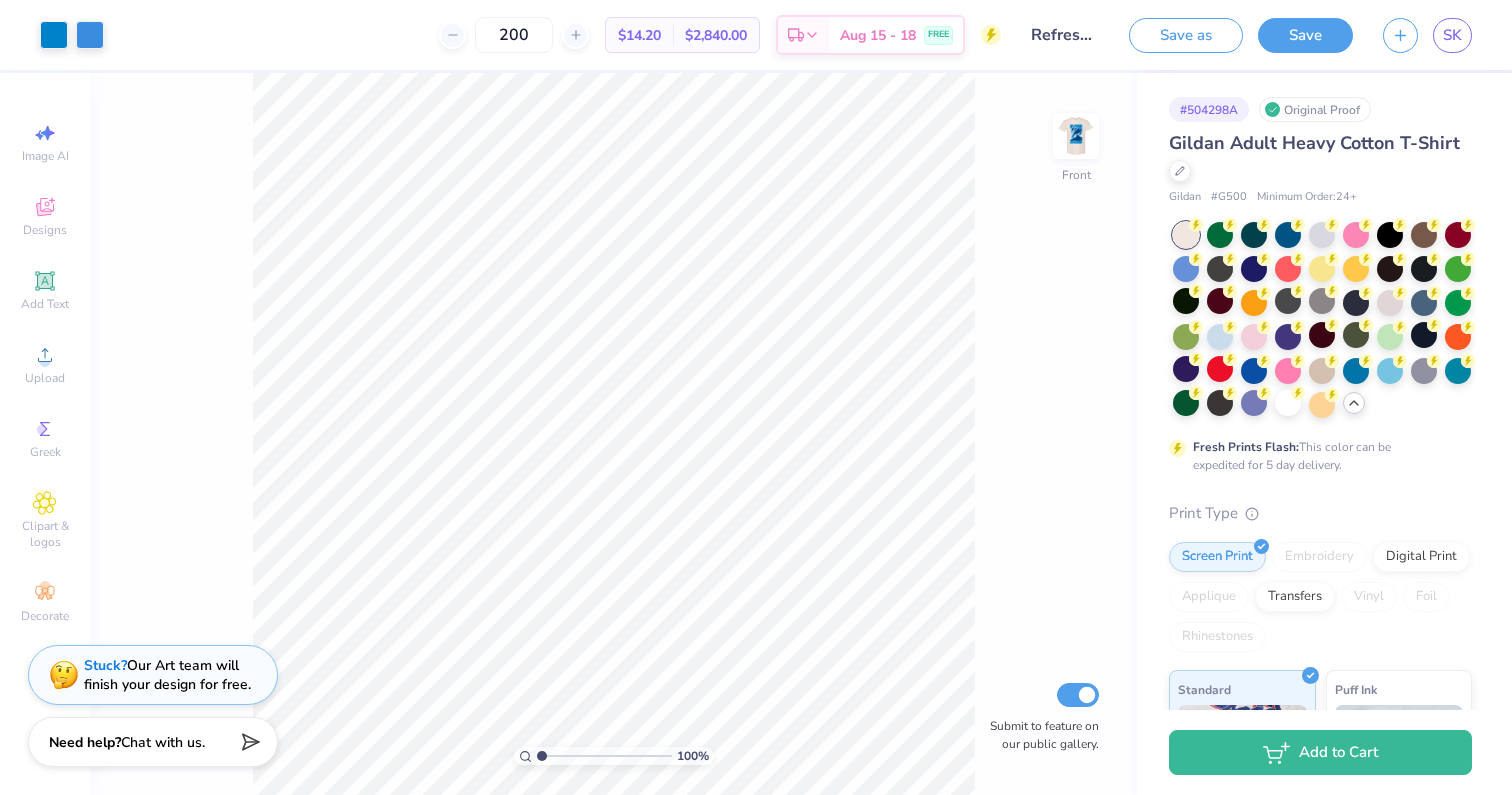 click at bounding box center [1076, 136] 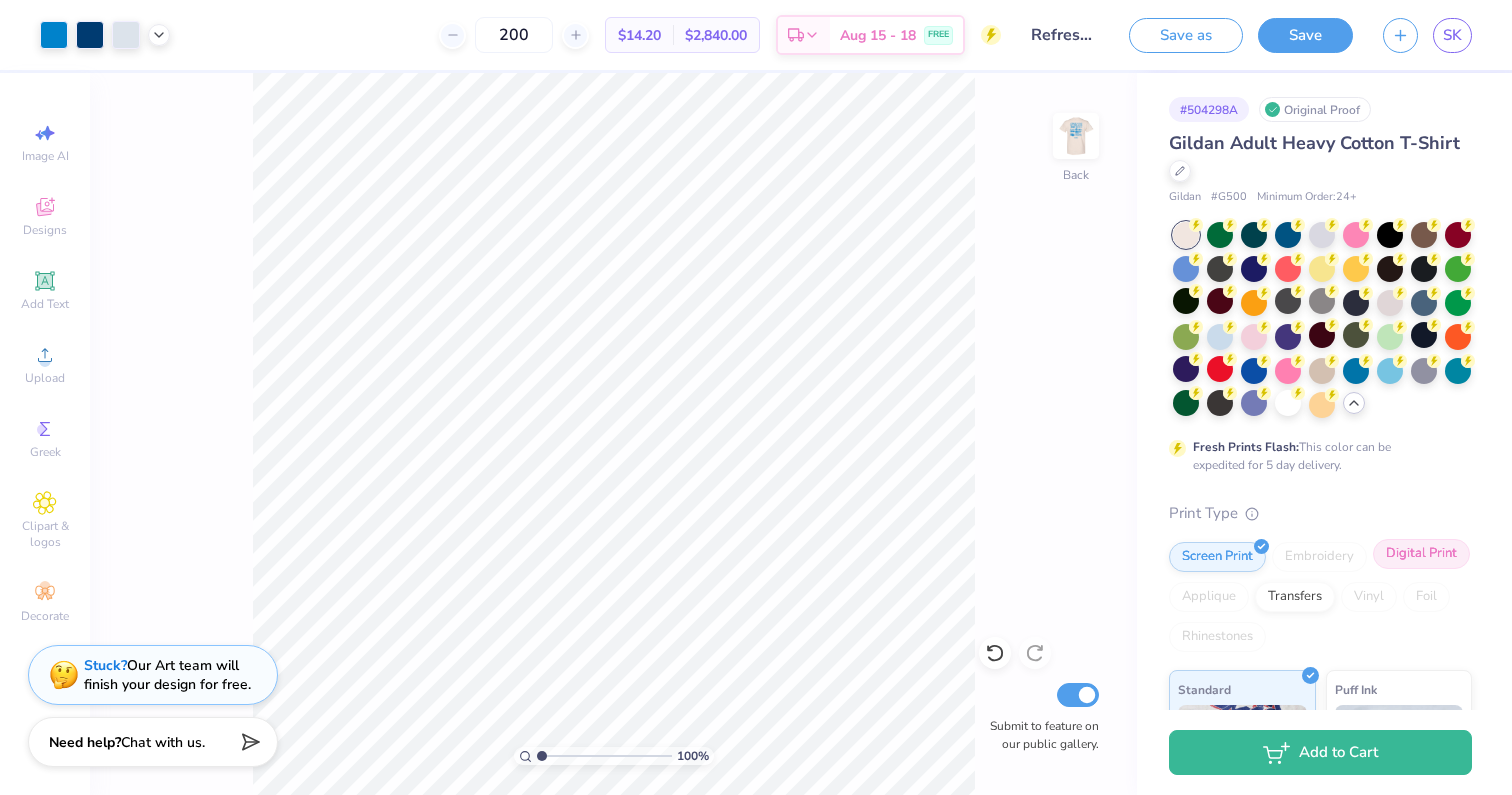 click on "Digital Print" at bounding box center (1421, 554) 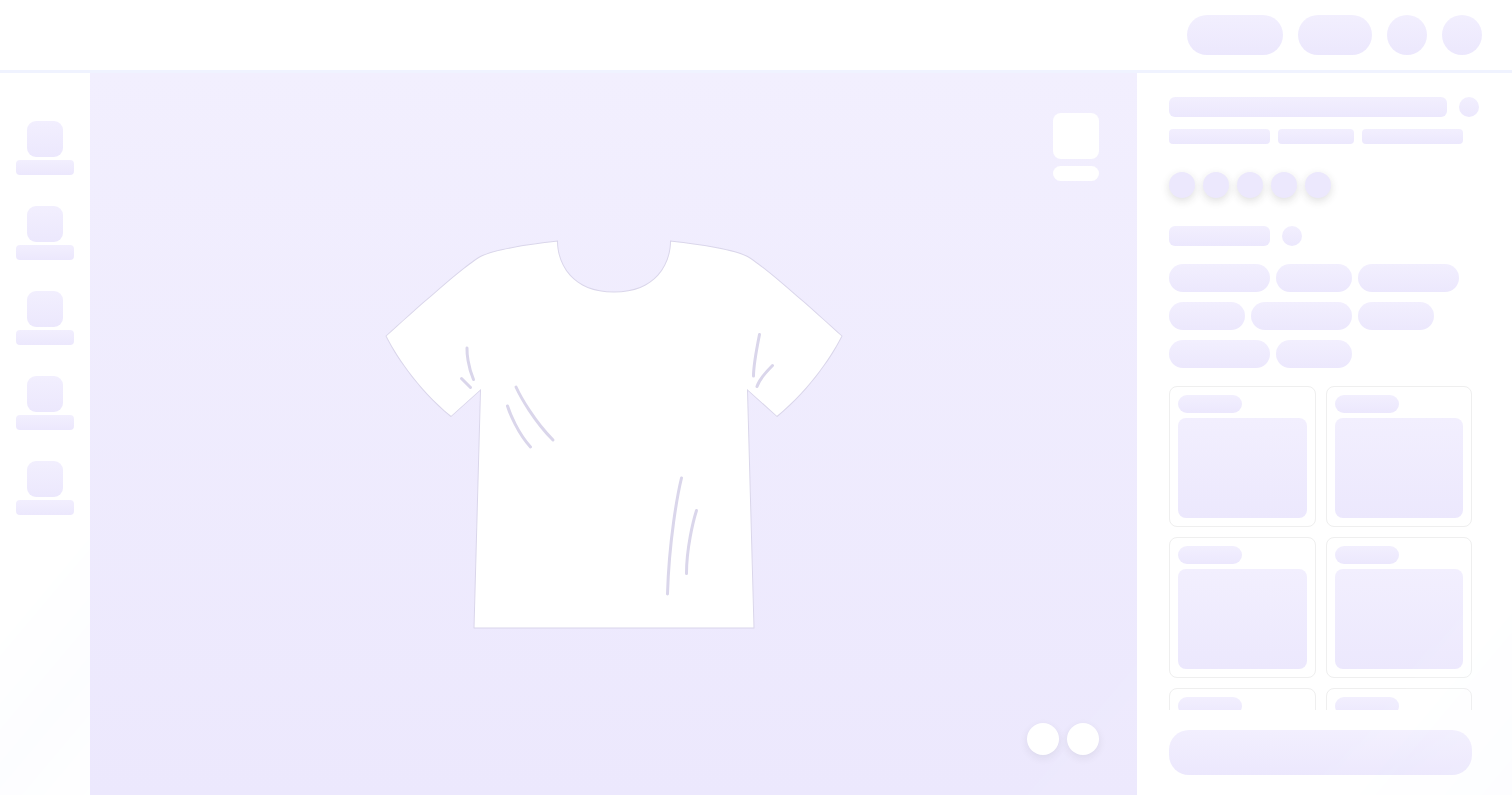 scroll, scrollTop: 0, scrollLeft: 0, axis: both 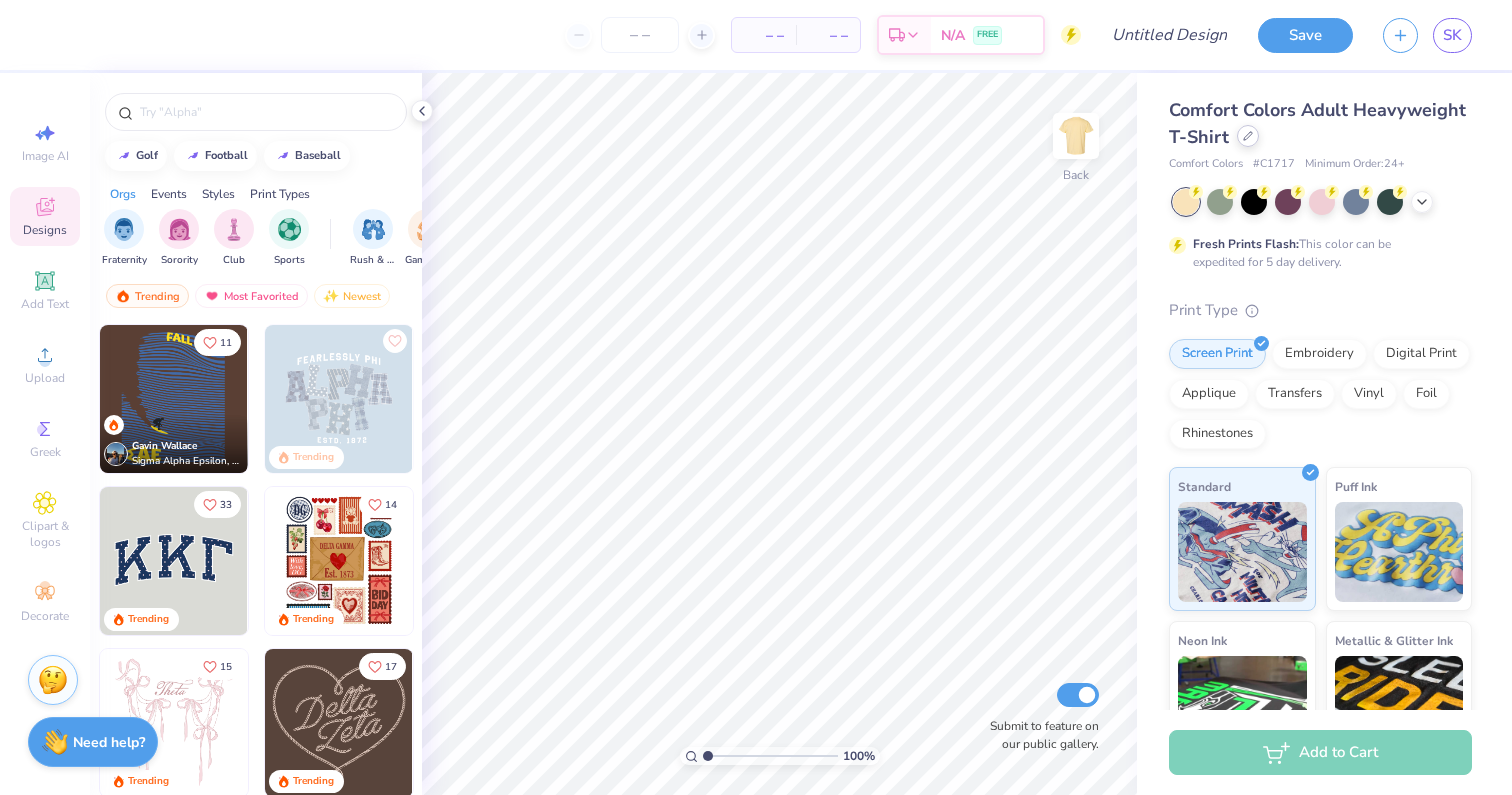 click at bounding box center [1248, 136] 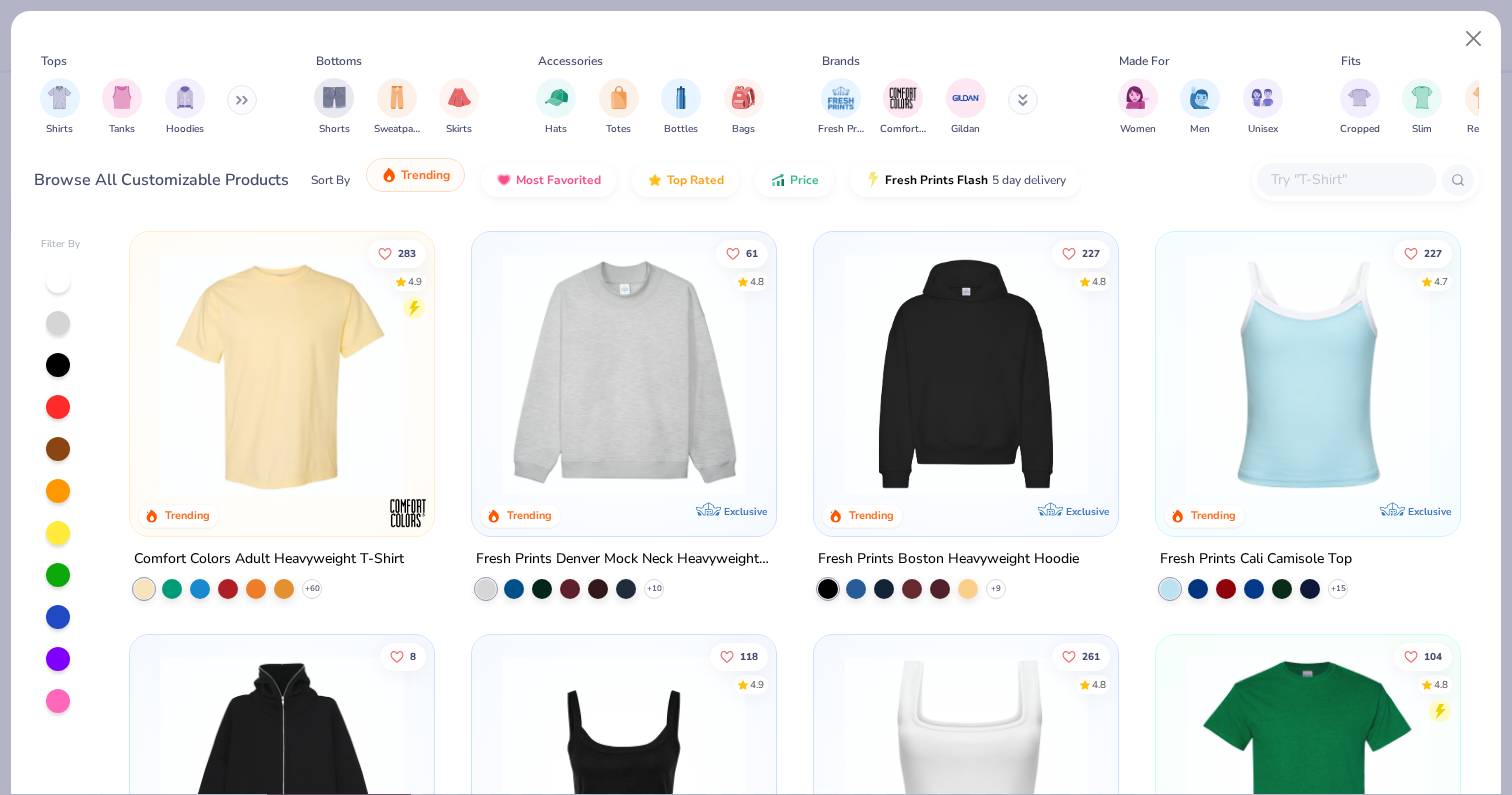 click on "Trending" at bounding box center [425, 175] 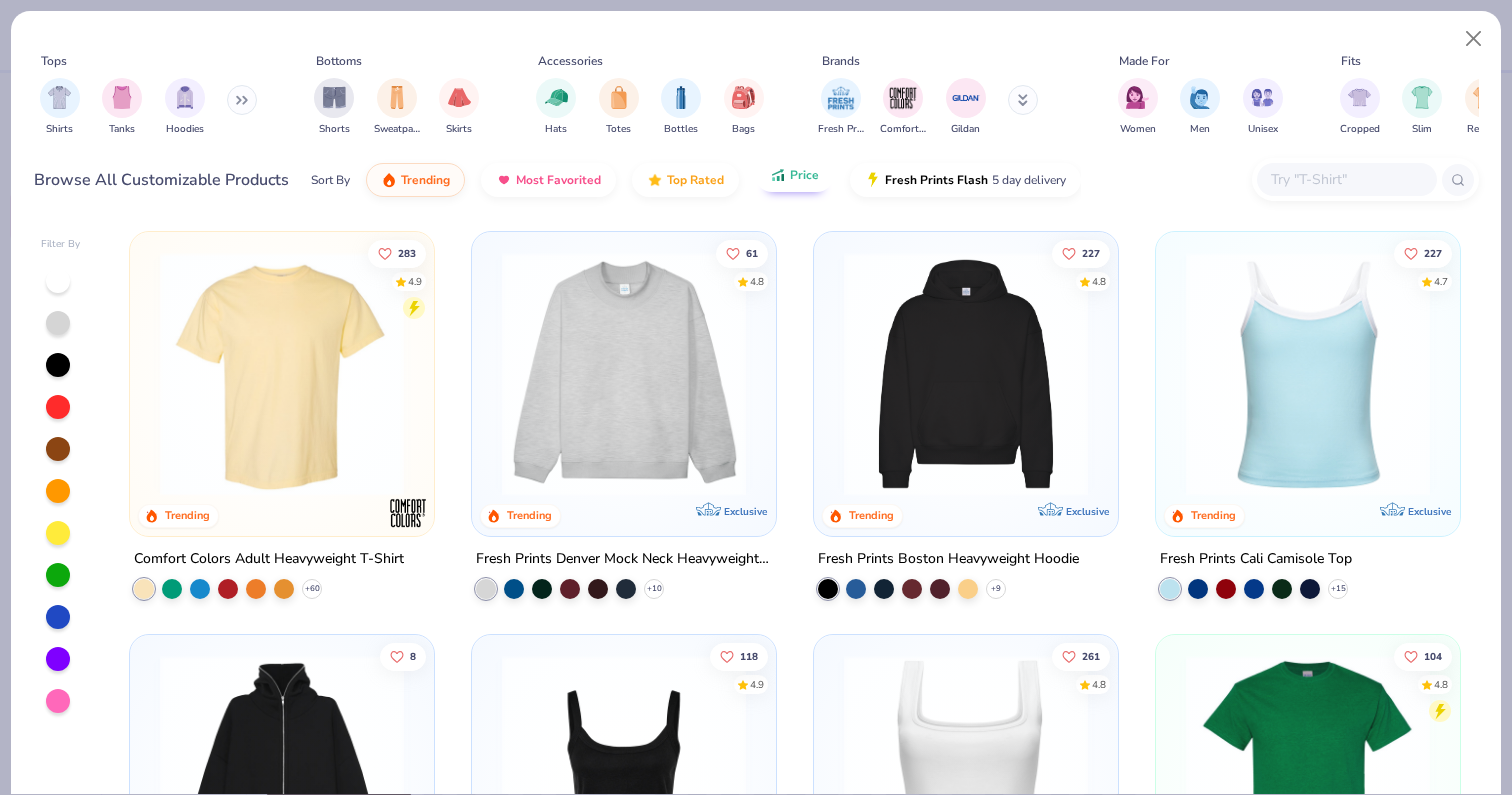click on "Sort By Trending Most Favorited Top Rated Price Fresh Prints Flash 5 day delivery" at bounding box center (696, 180) 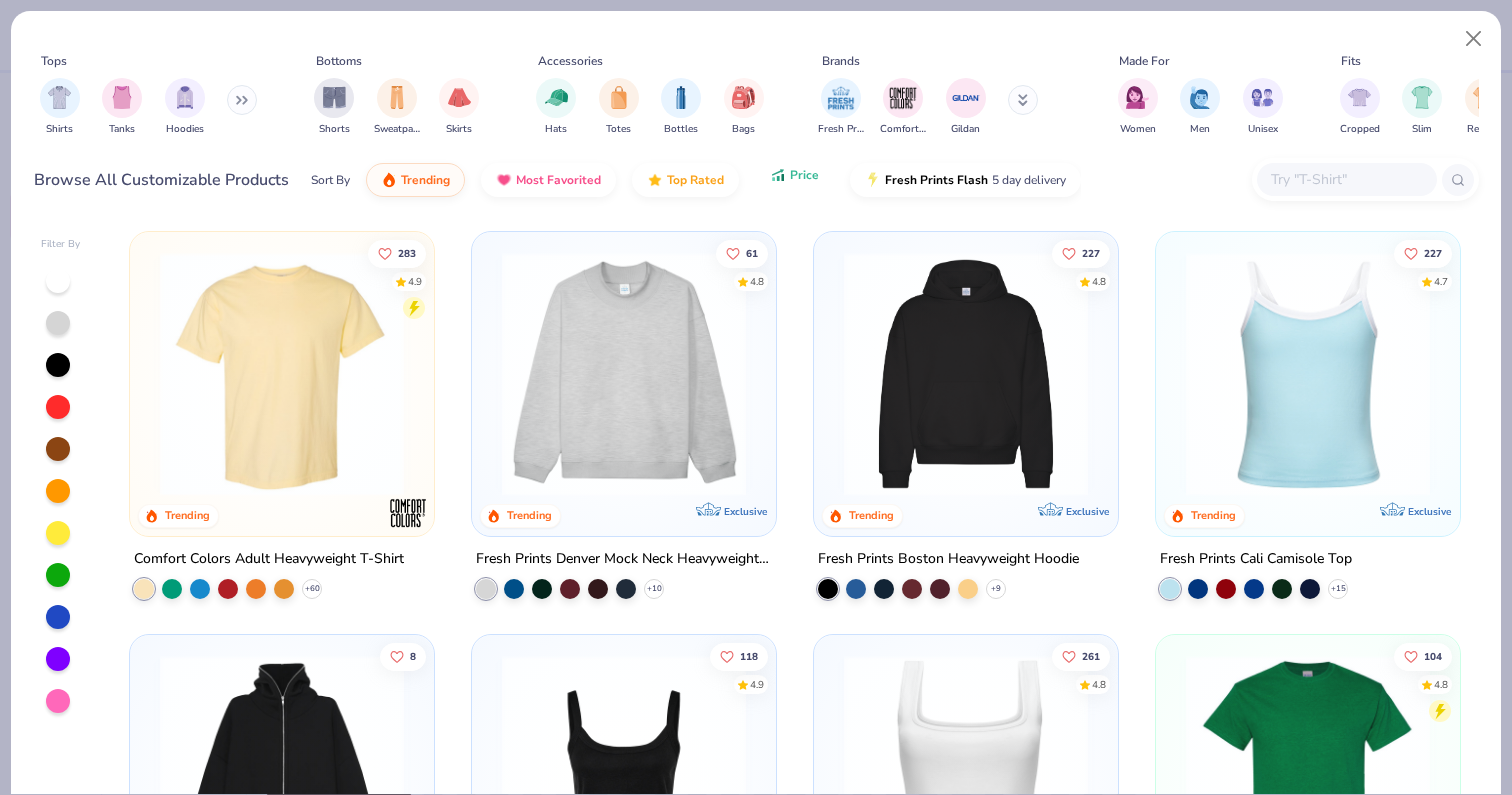 click on "Price" at bounding box center [794, 175] 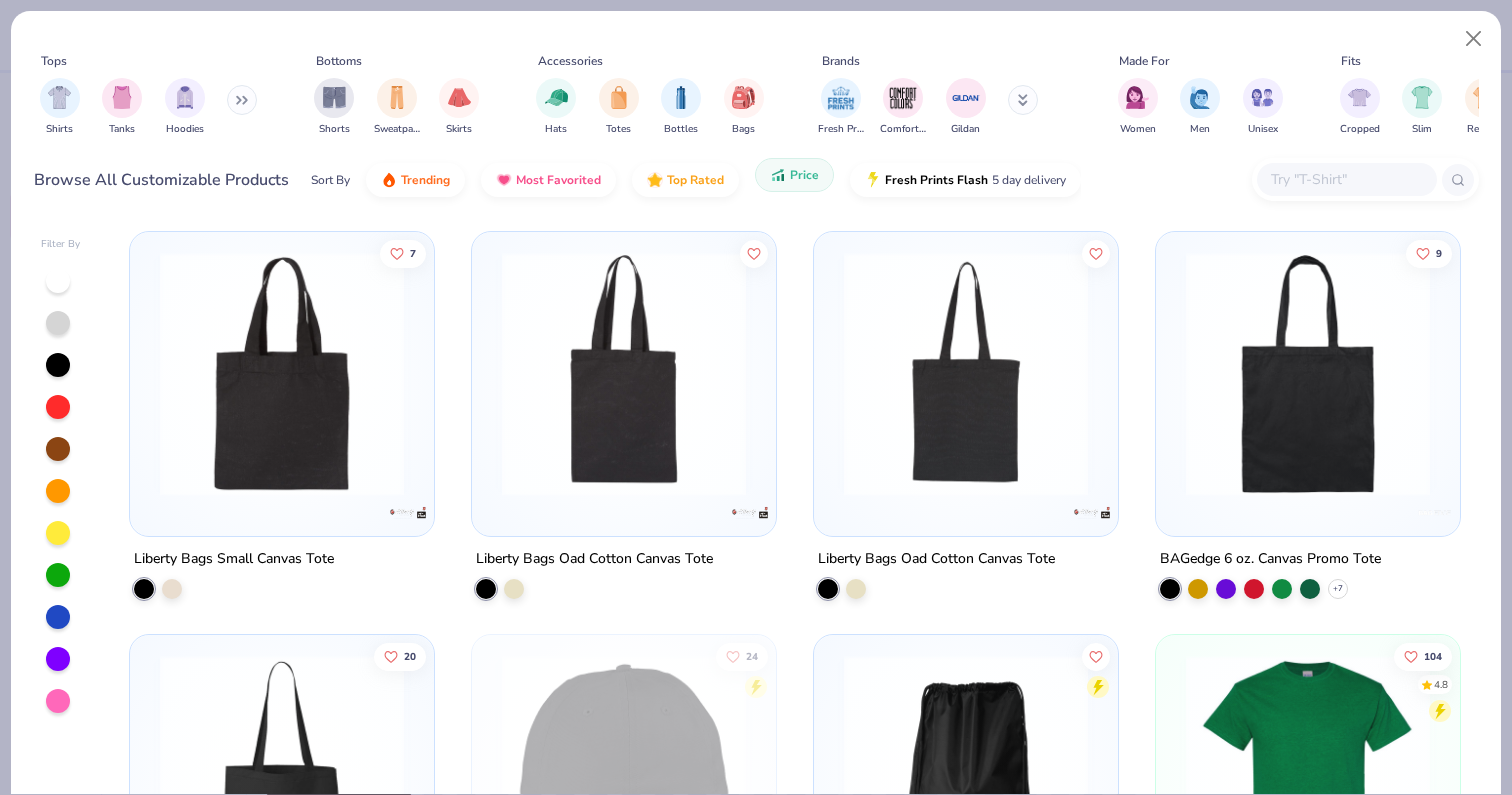 click on "Price" at bounding box center [804, 175] 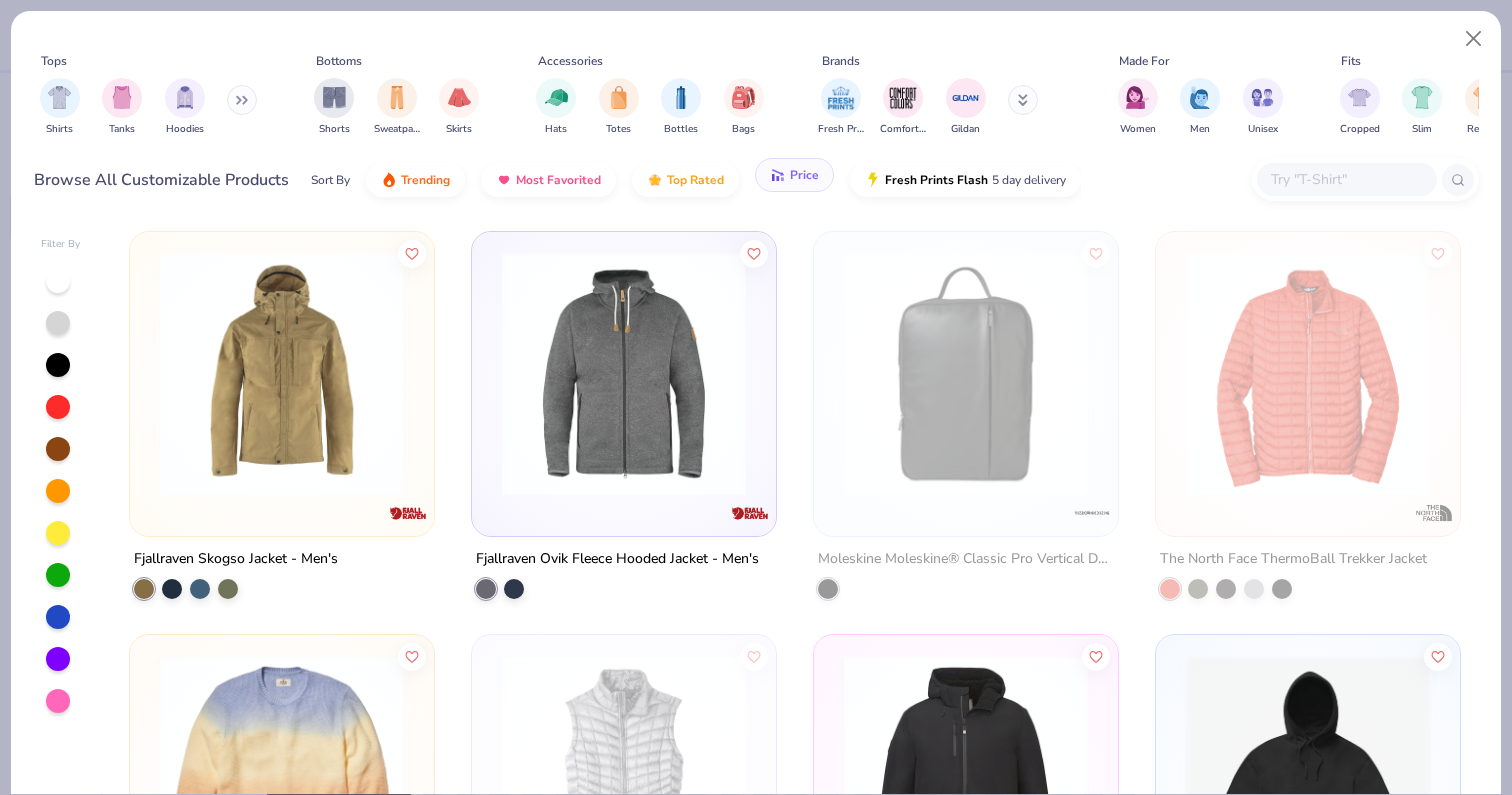 click on "Price" at bounding box center (804, 175) 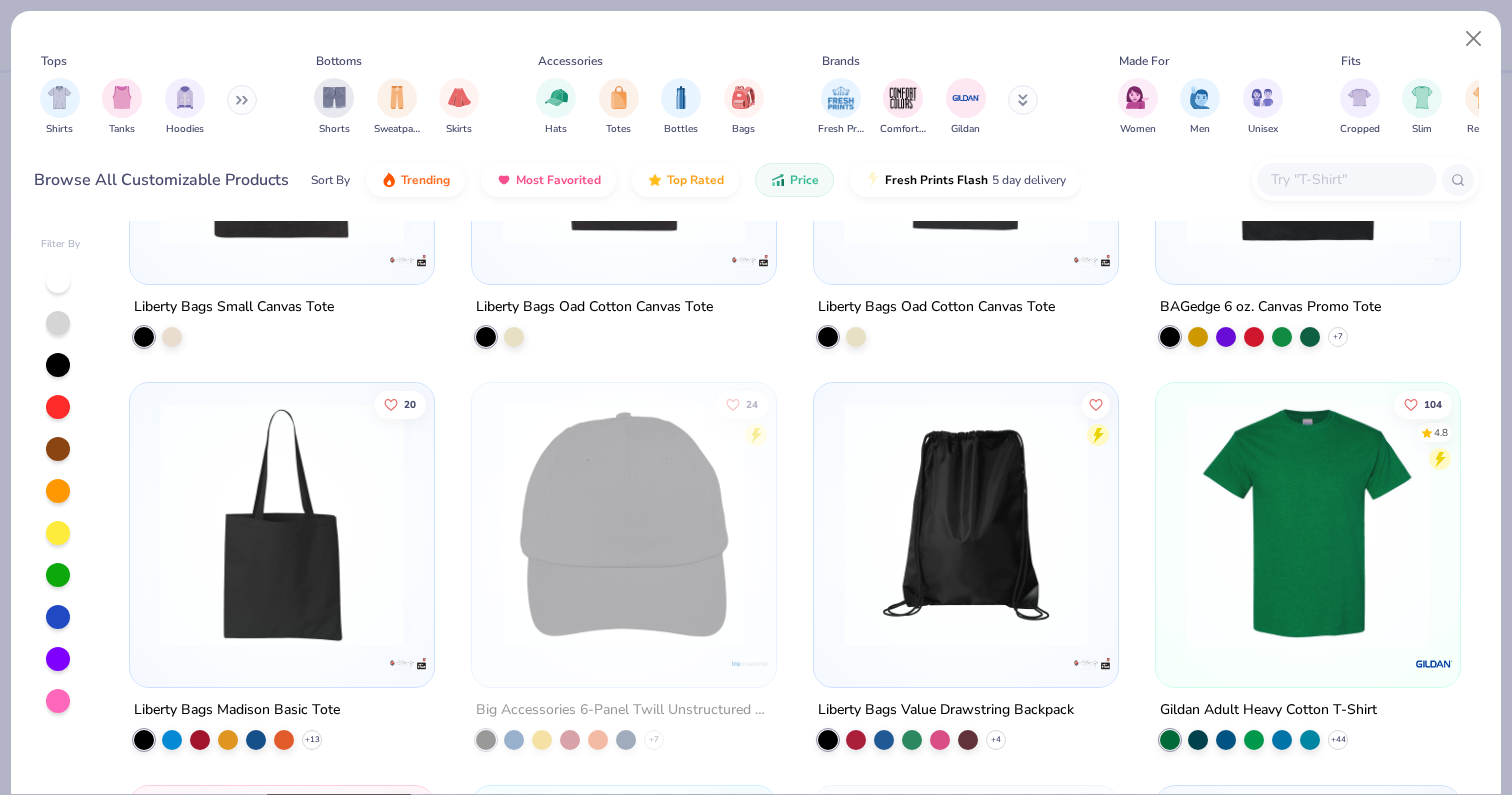 scroll, scrollTop: 257, scrollLeft: 0, axis: vertical 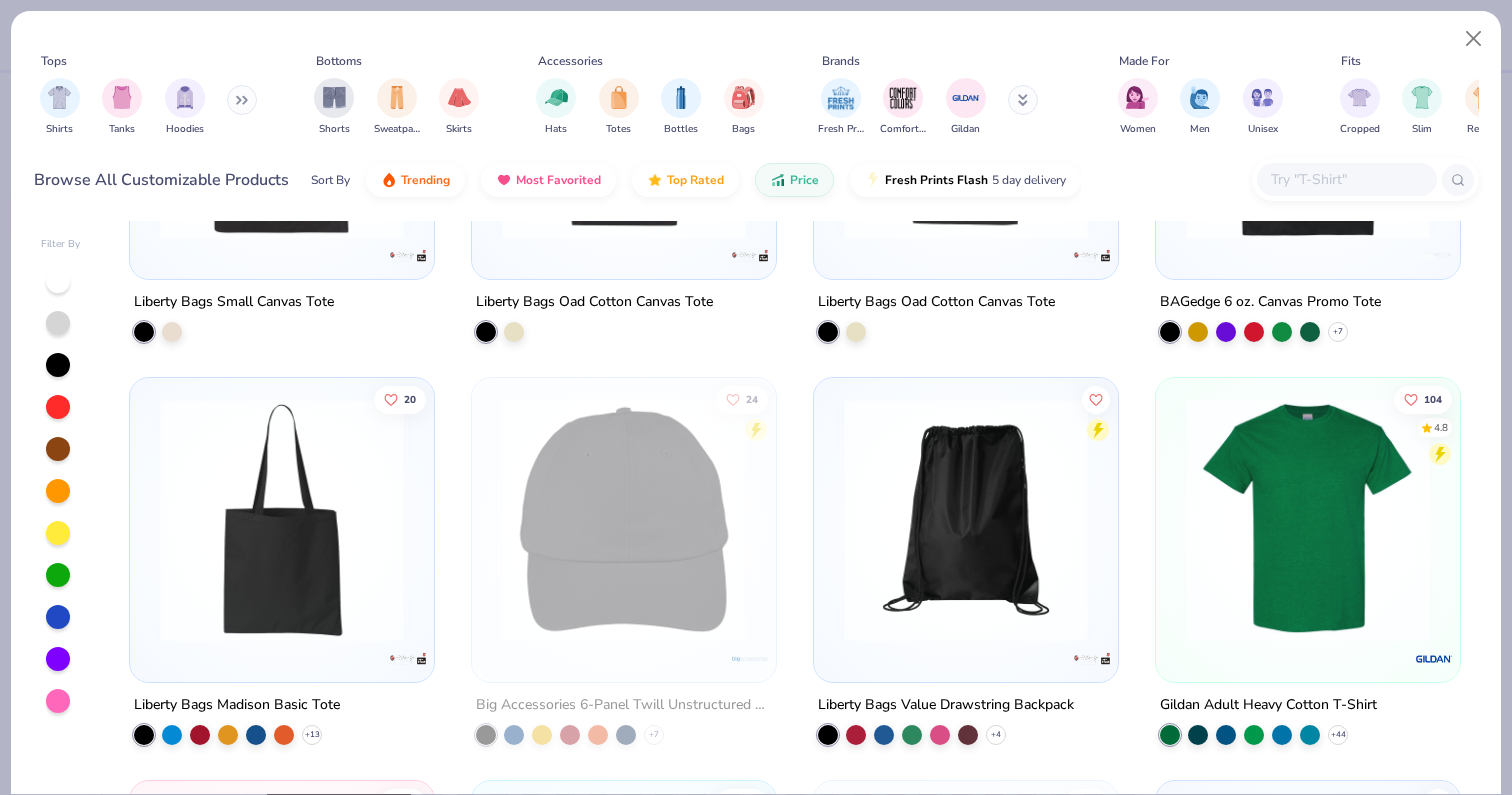 click at bounding box center [1308, 520] 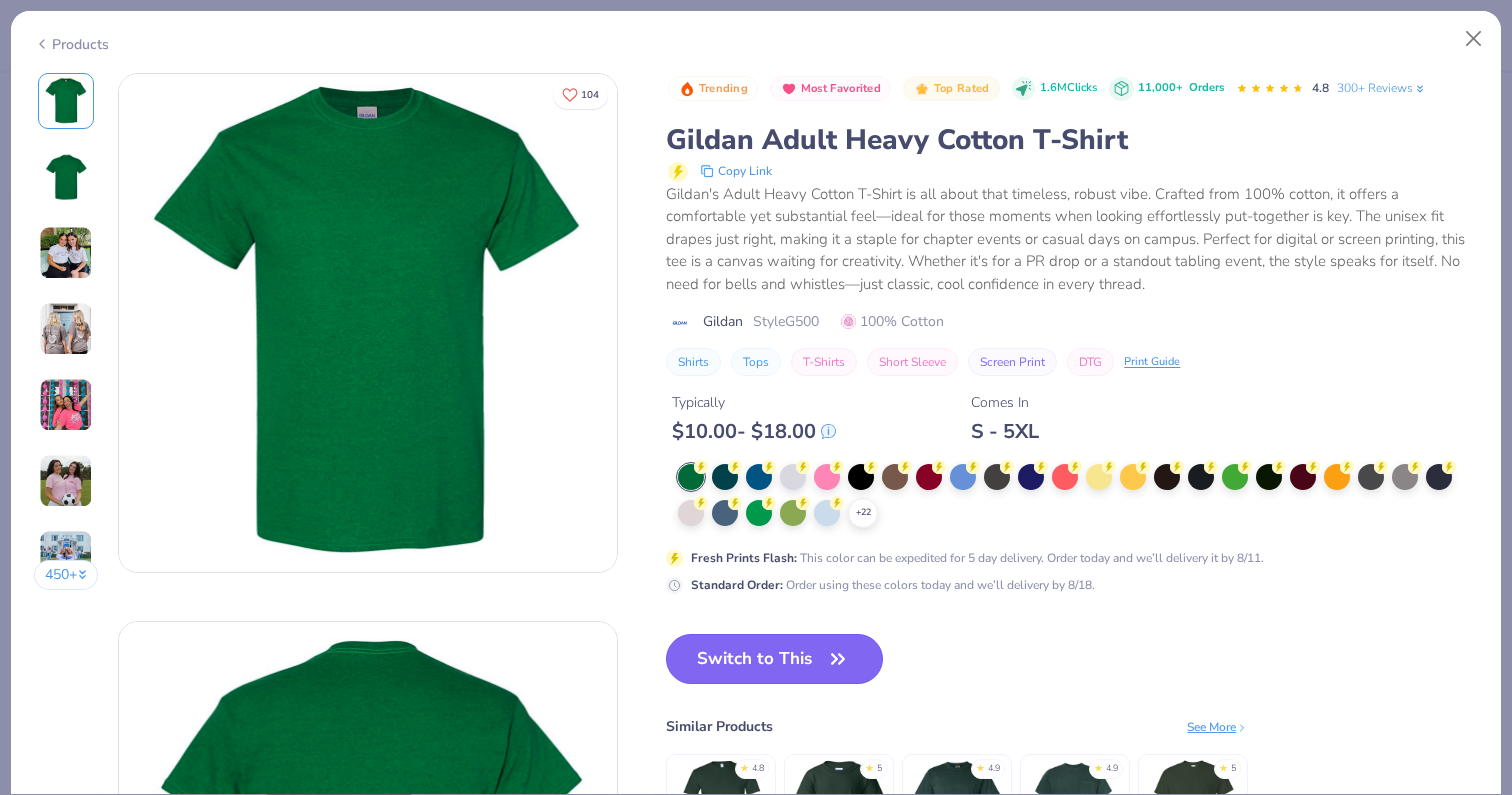 click on "Switch to This" at bounding box center [774, 659] 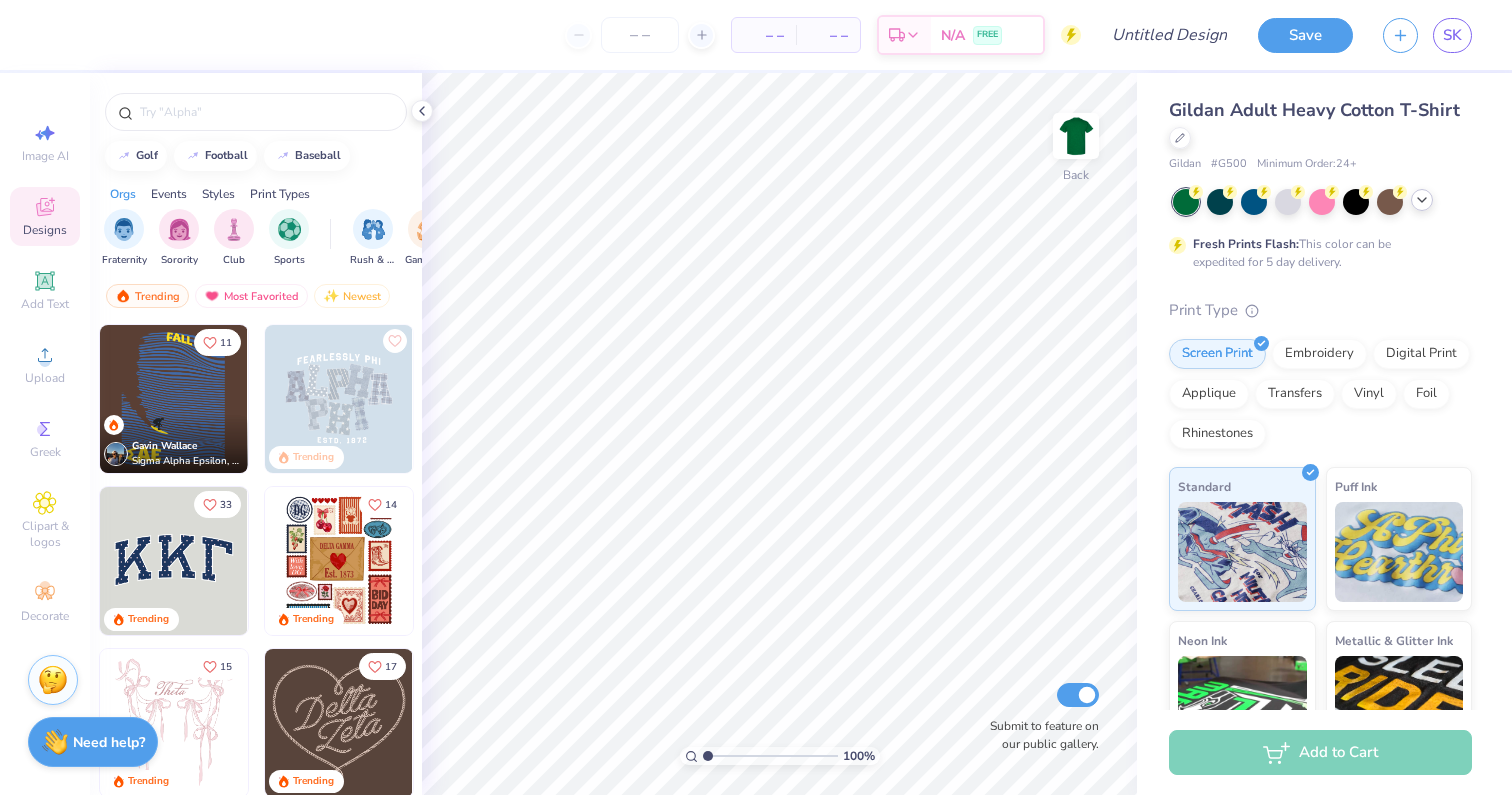 click 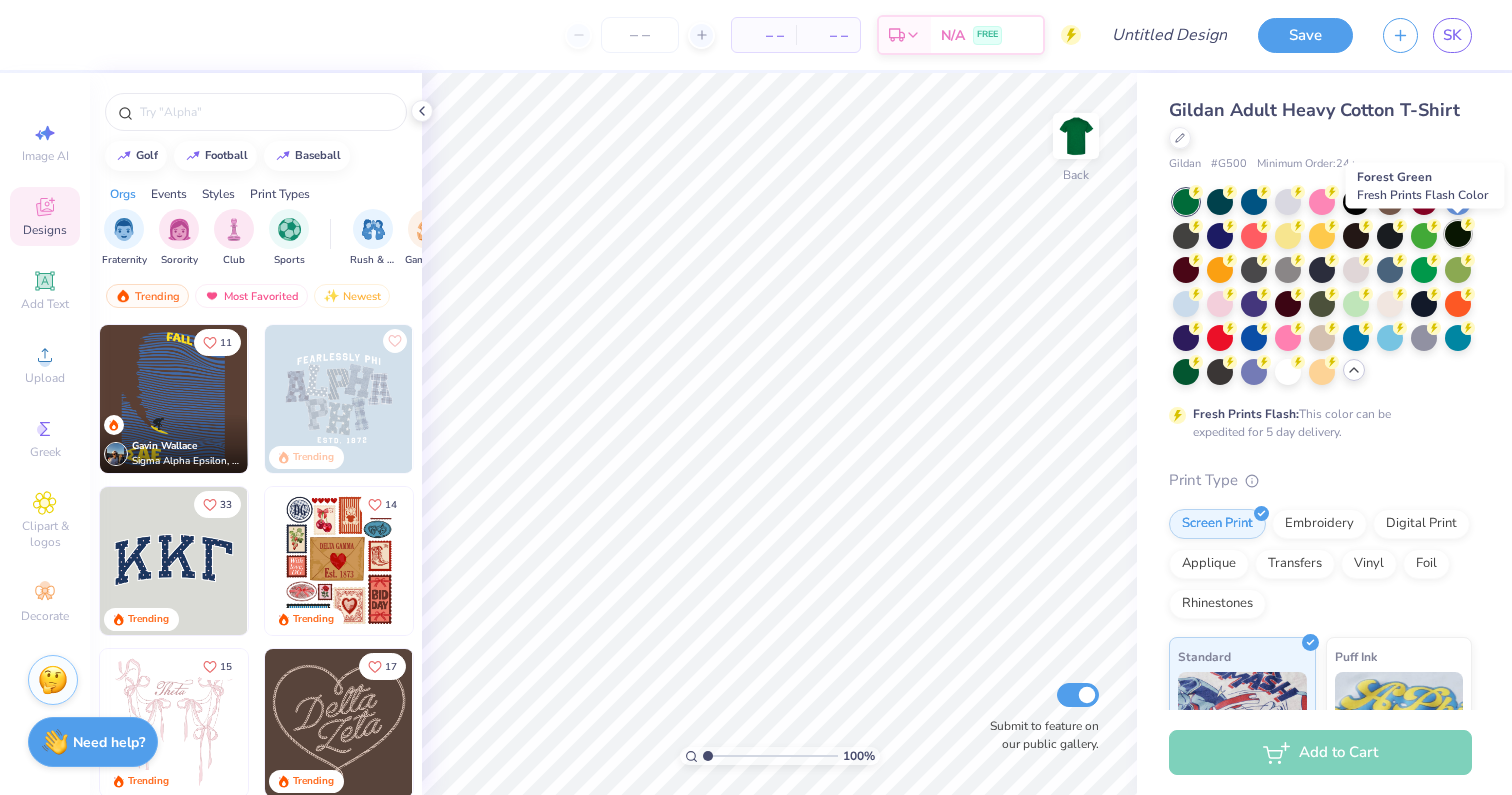 click at bounding box center (1458, 234) 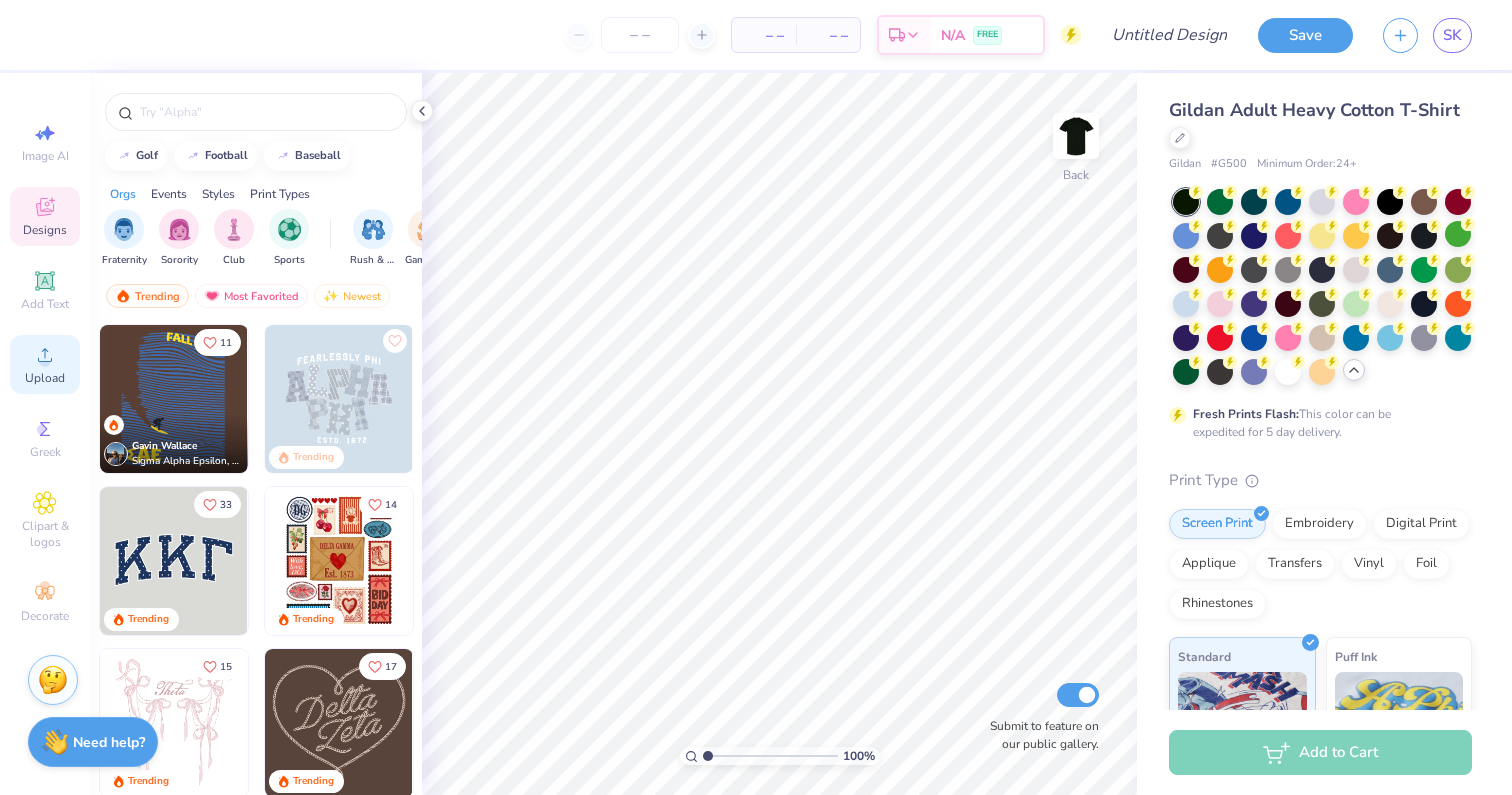 click on "Upload" at bounding box center (45, 364) 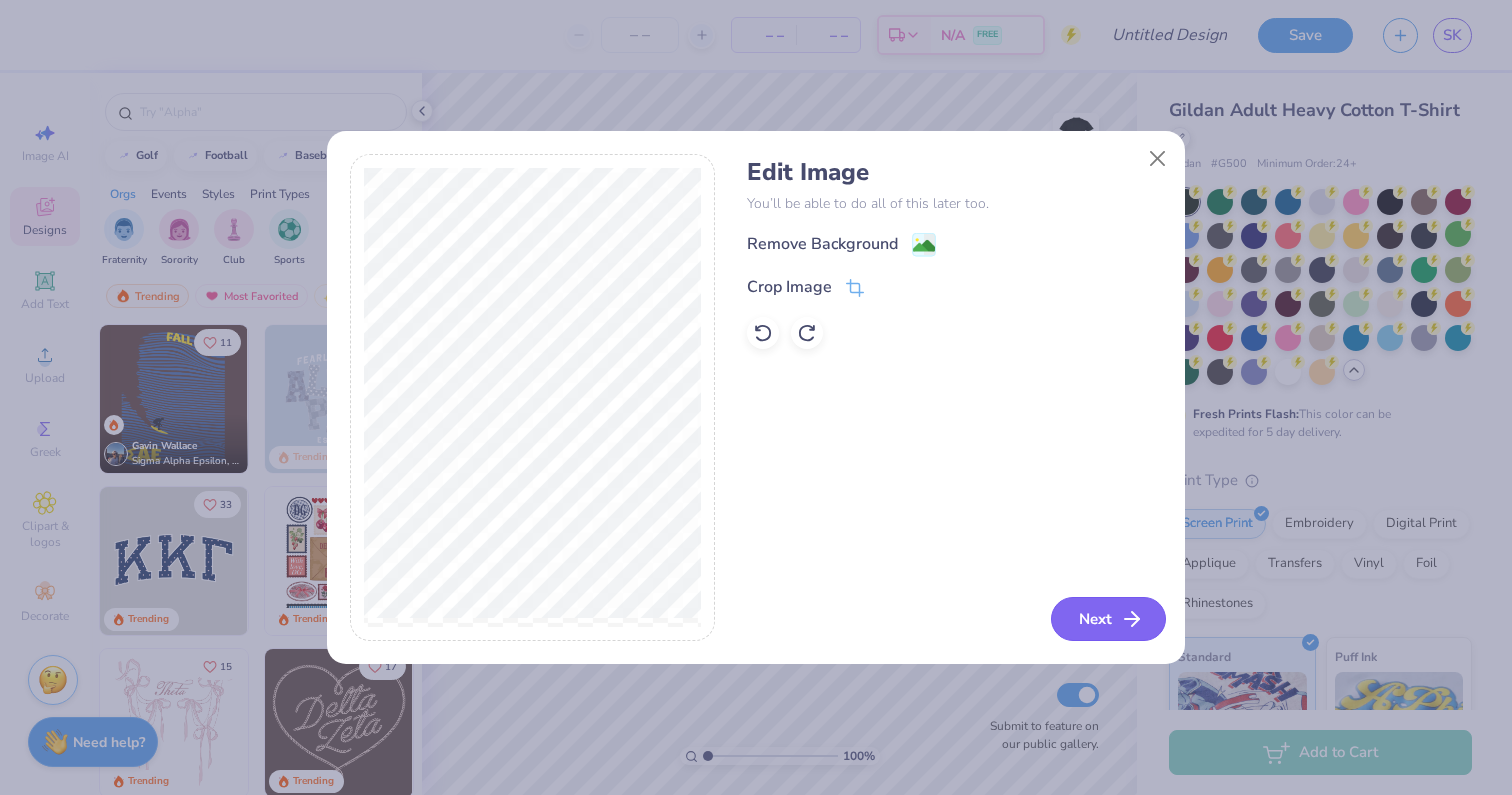 click 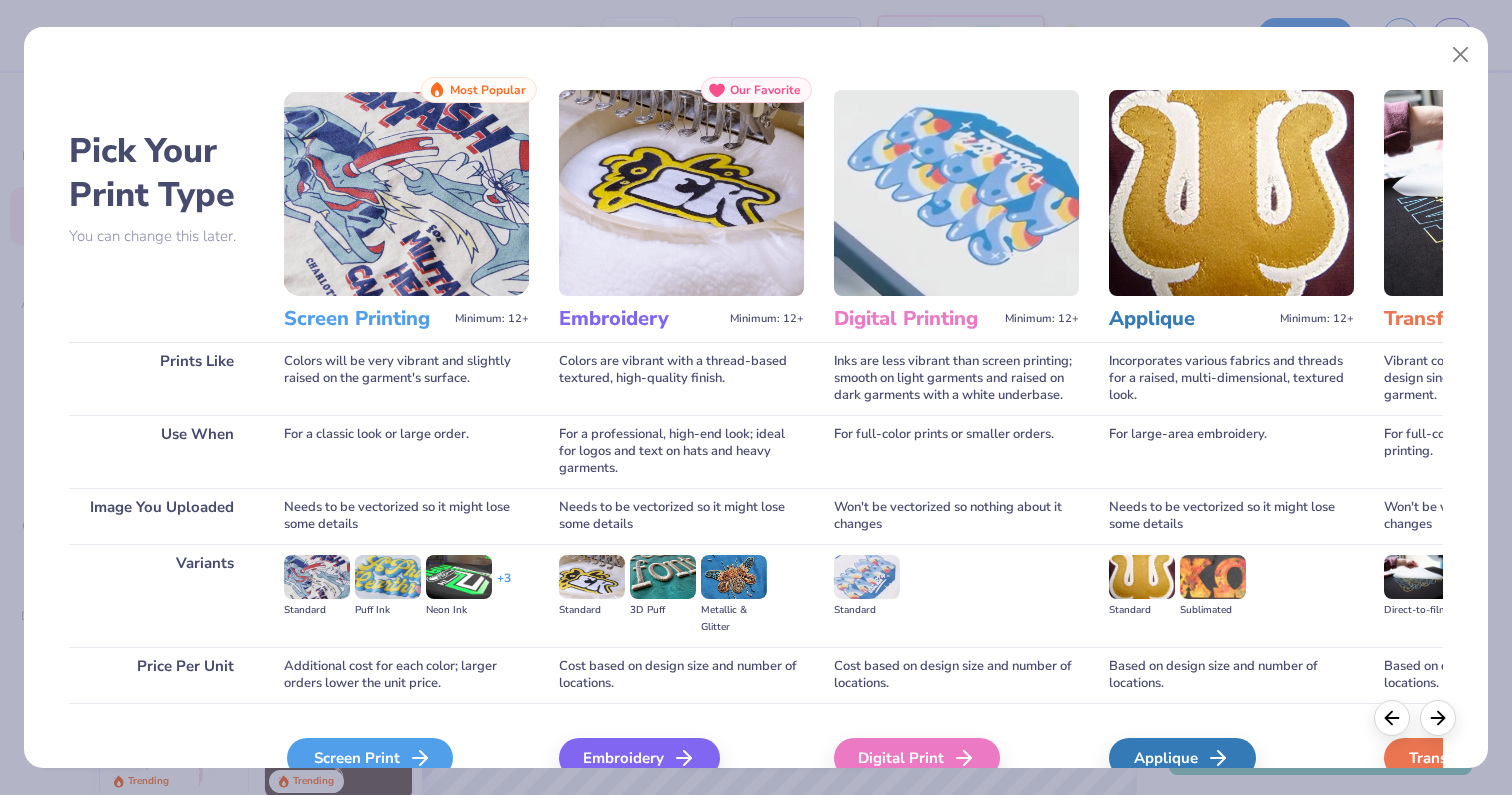 click on "Screen Print" at bounding box center (370, 758) 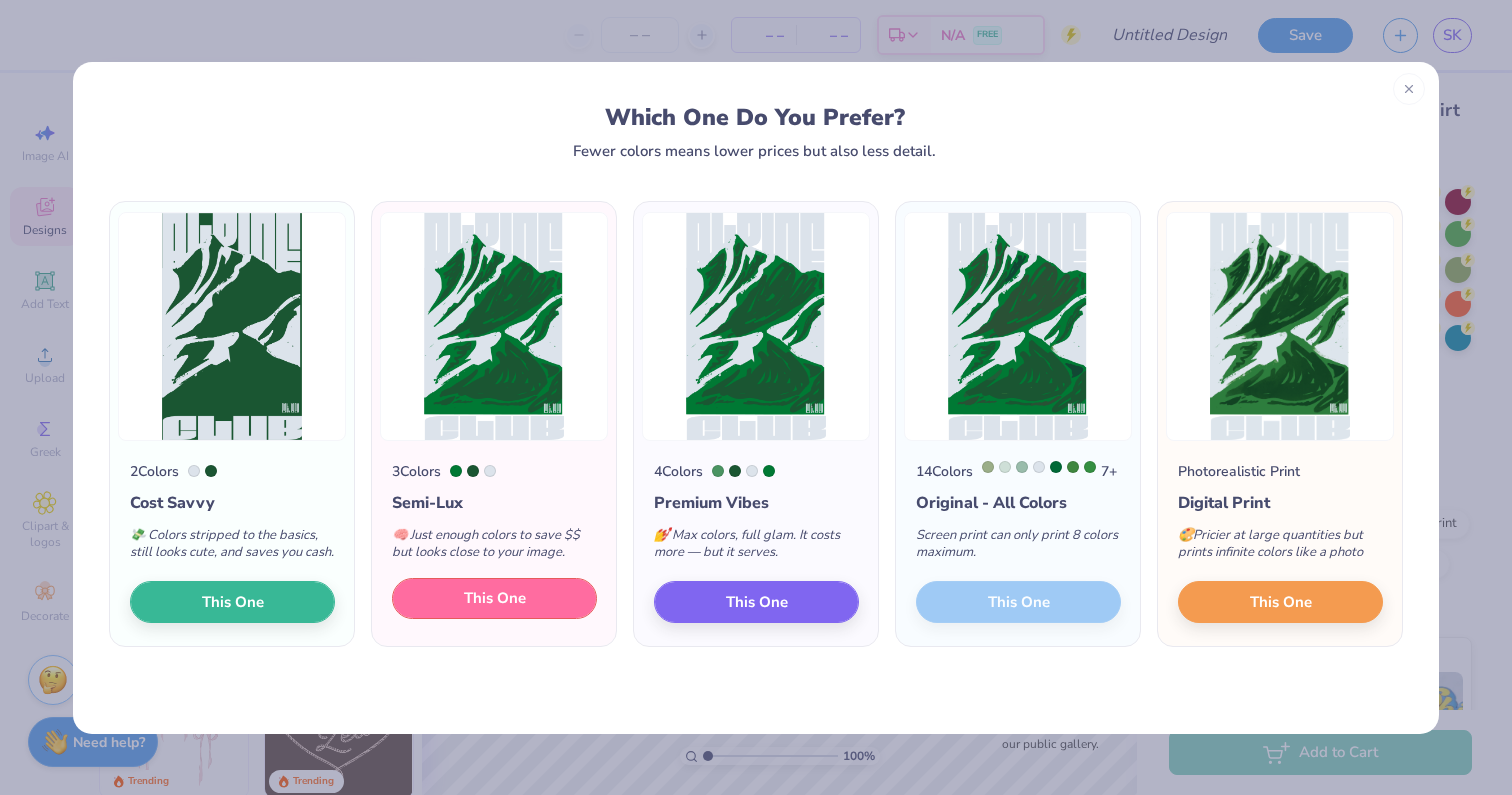 click on "This One" at bounding box center (495, 598) 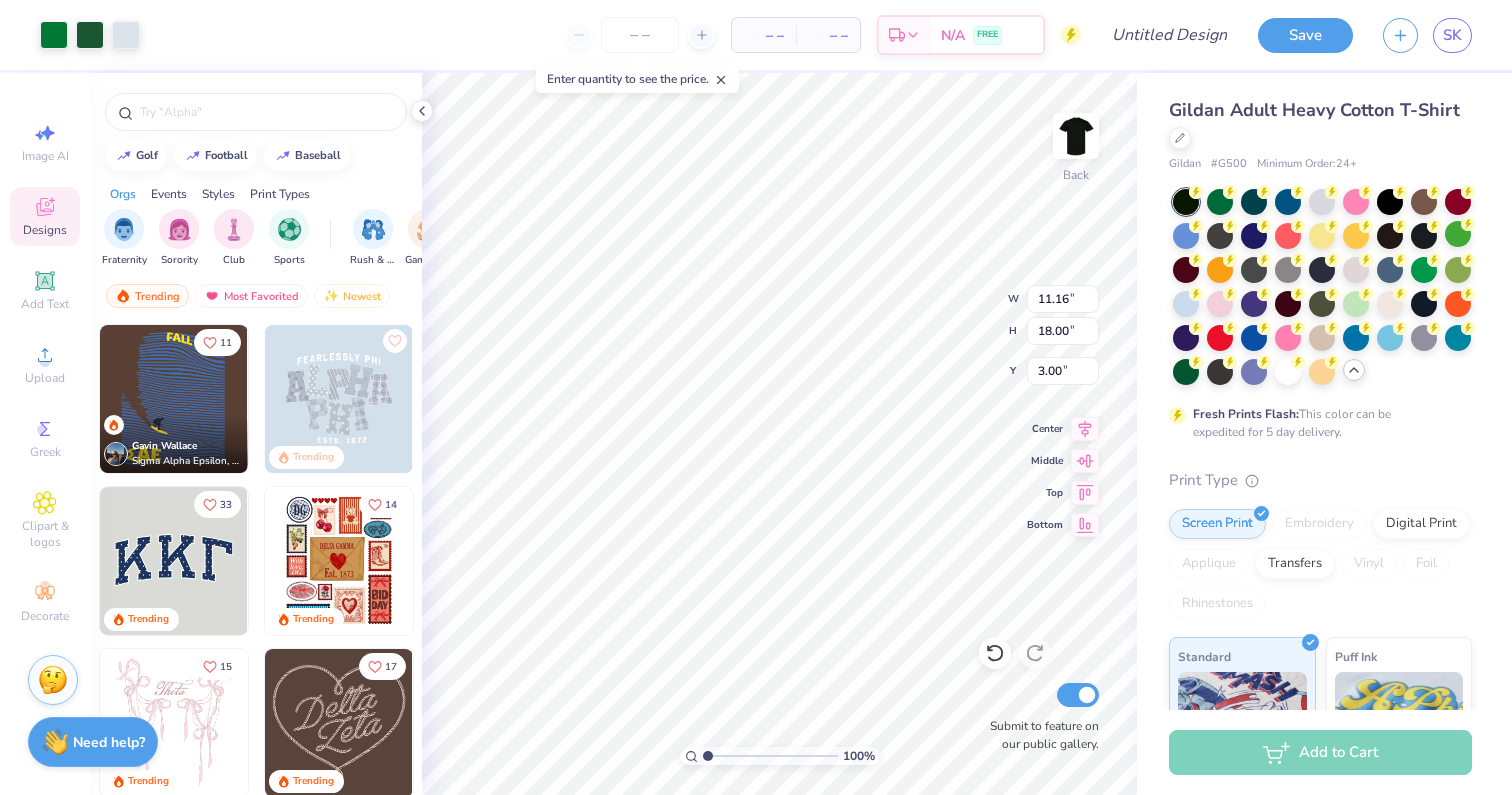 type on "3.00" 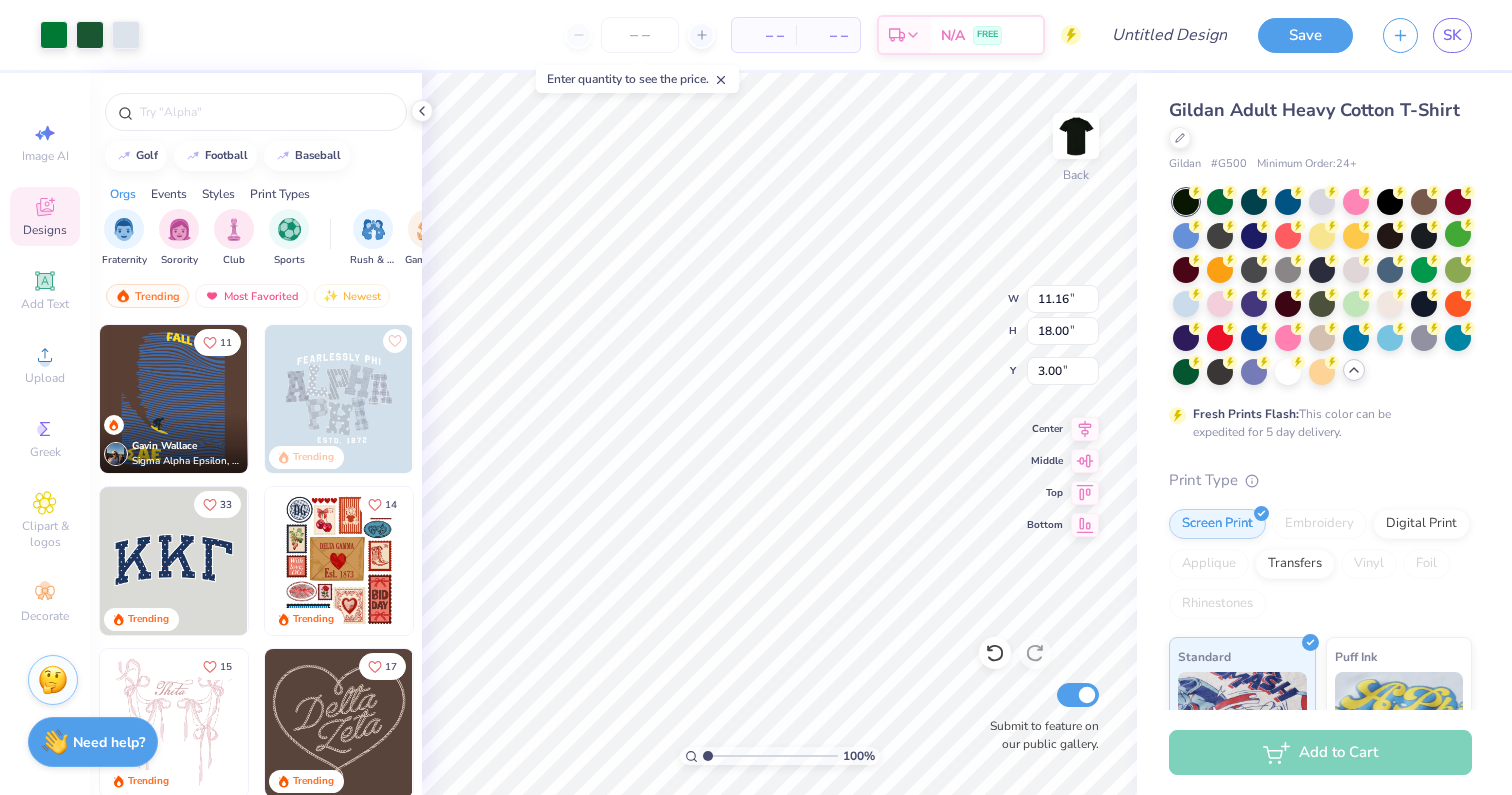 type on "8.24" 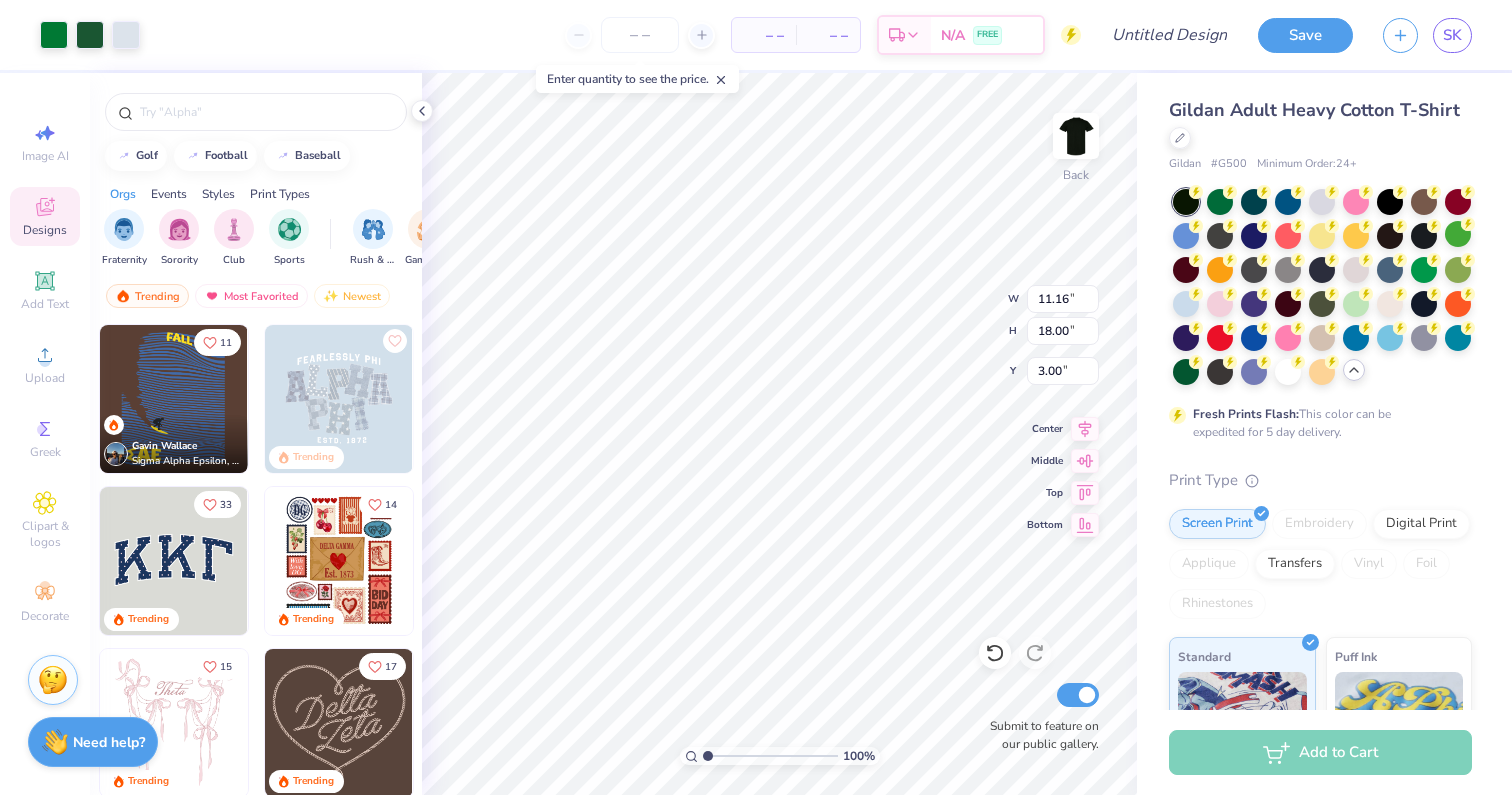 type on "13.30" 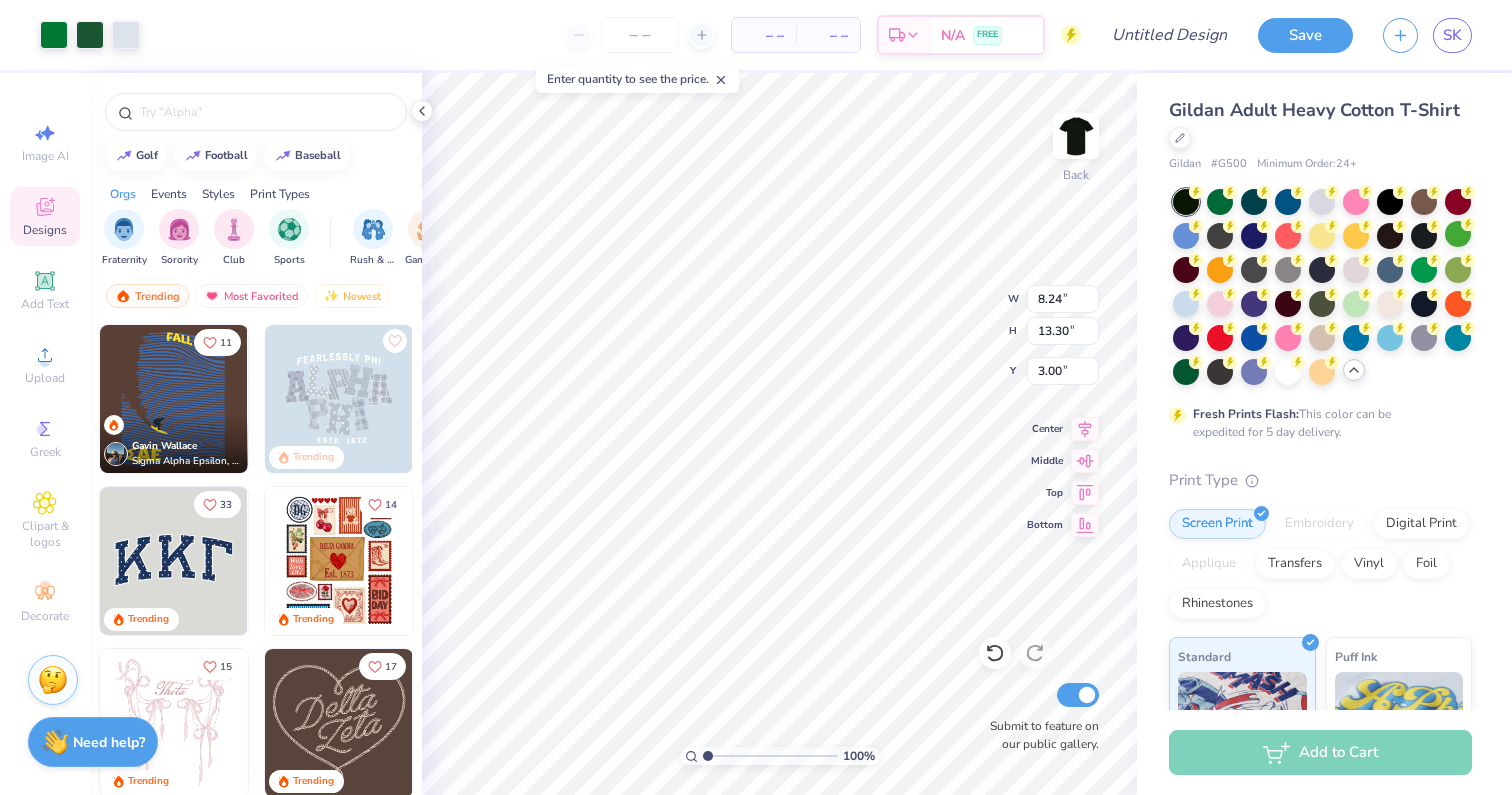 type on "9.25" 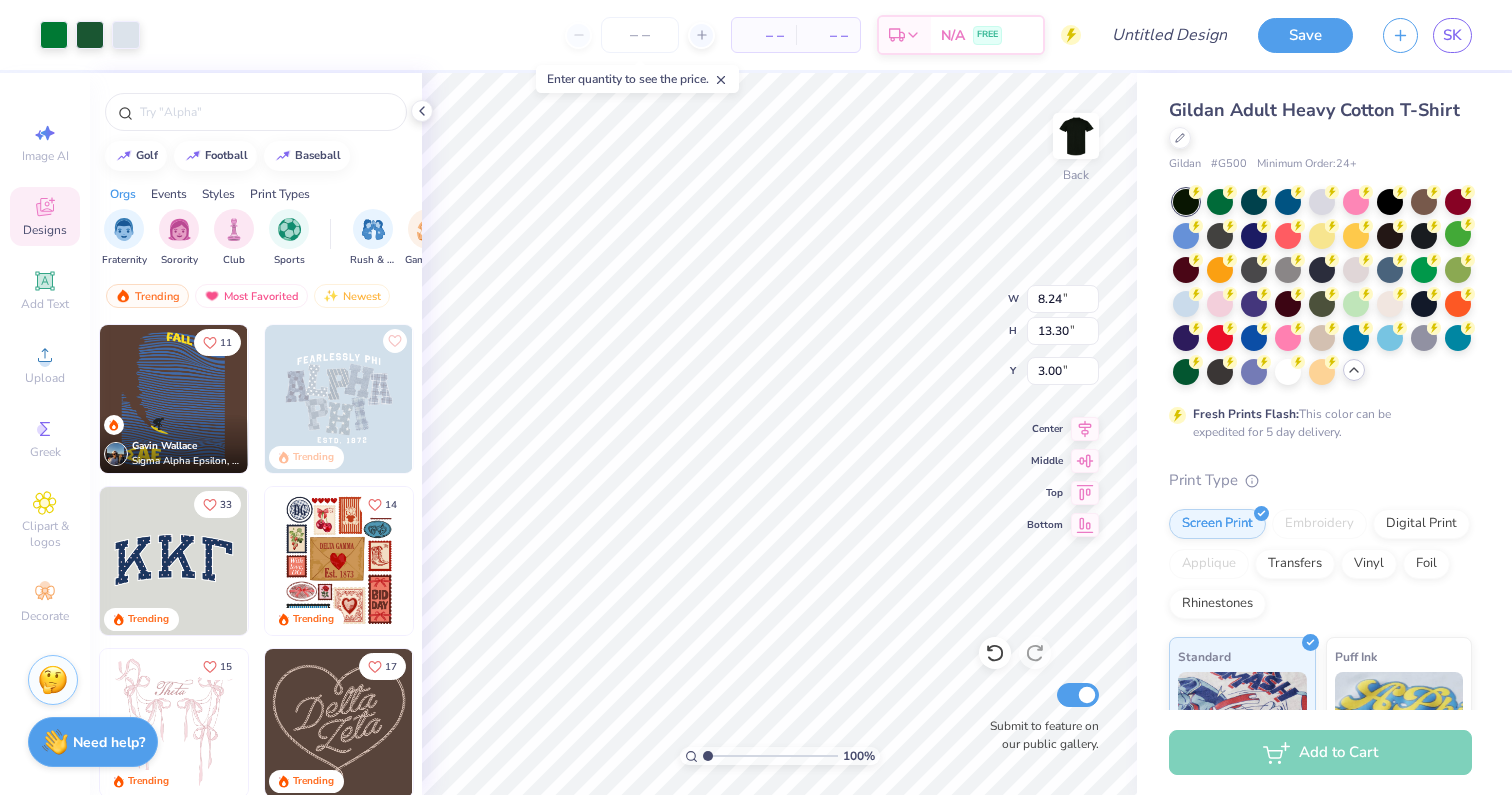 type on "14.93" 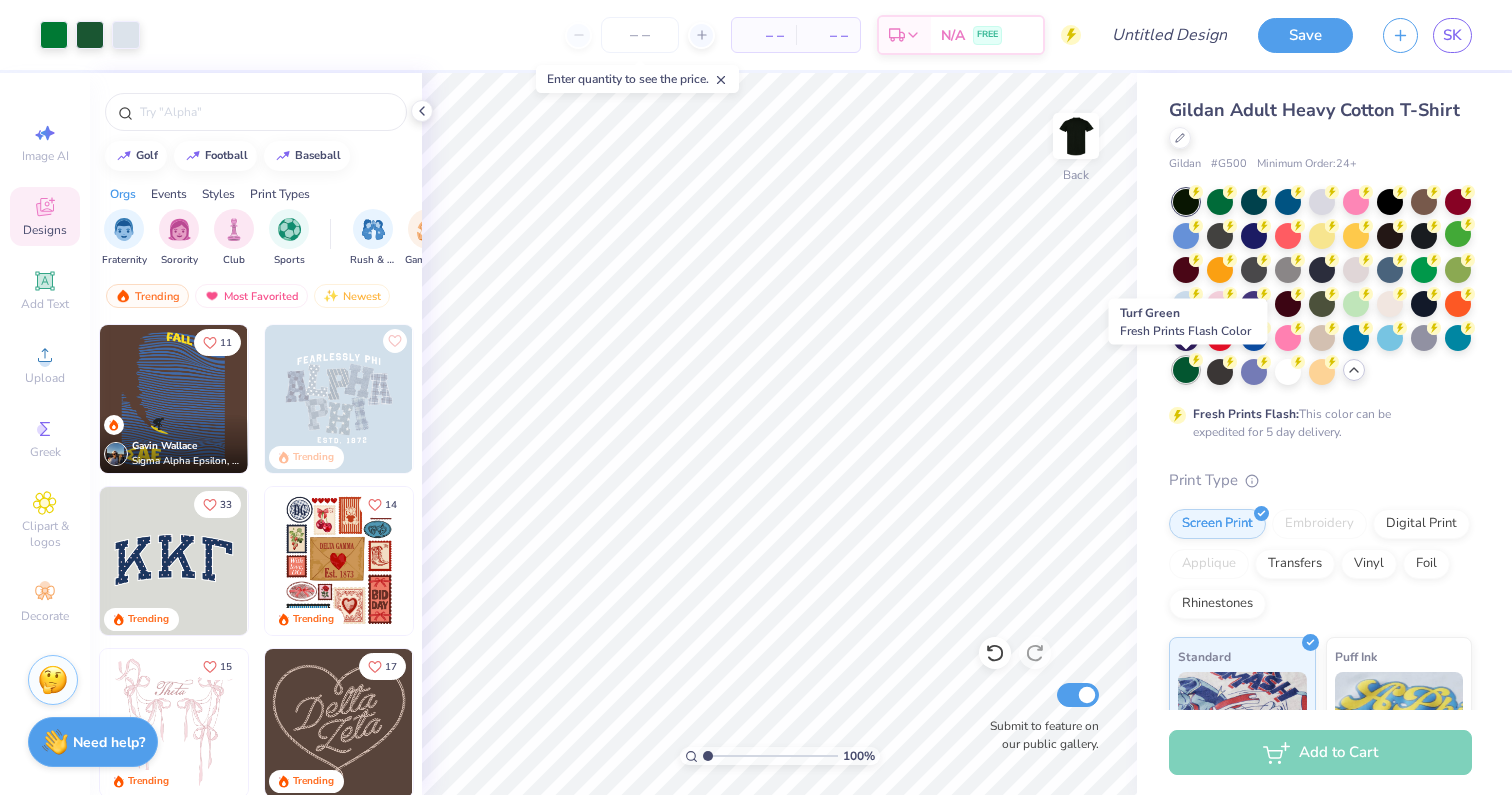 click at bounding box center [1186, 370] 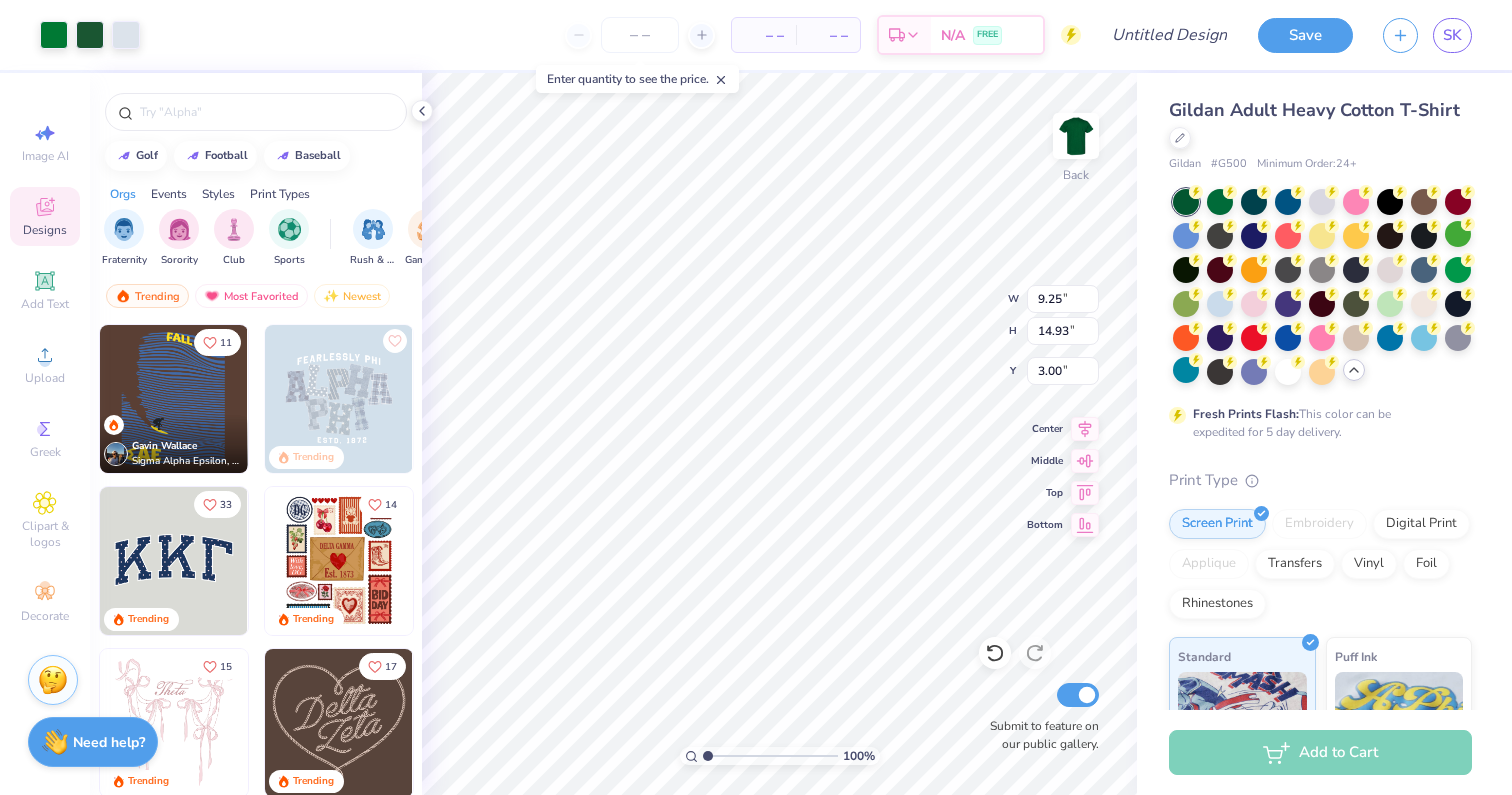 type on "9.97" 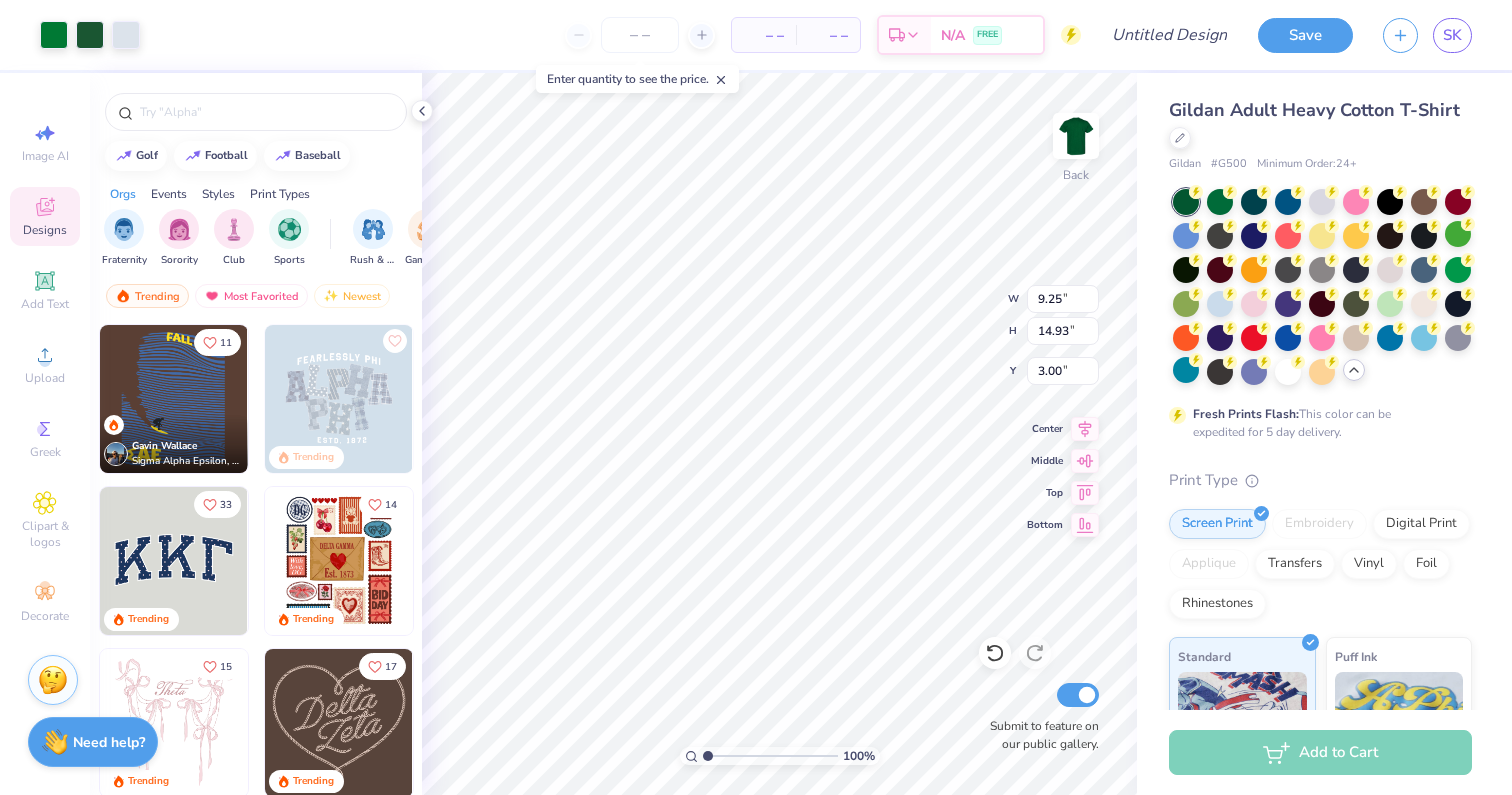 type on "16.08" 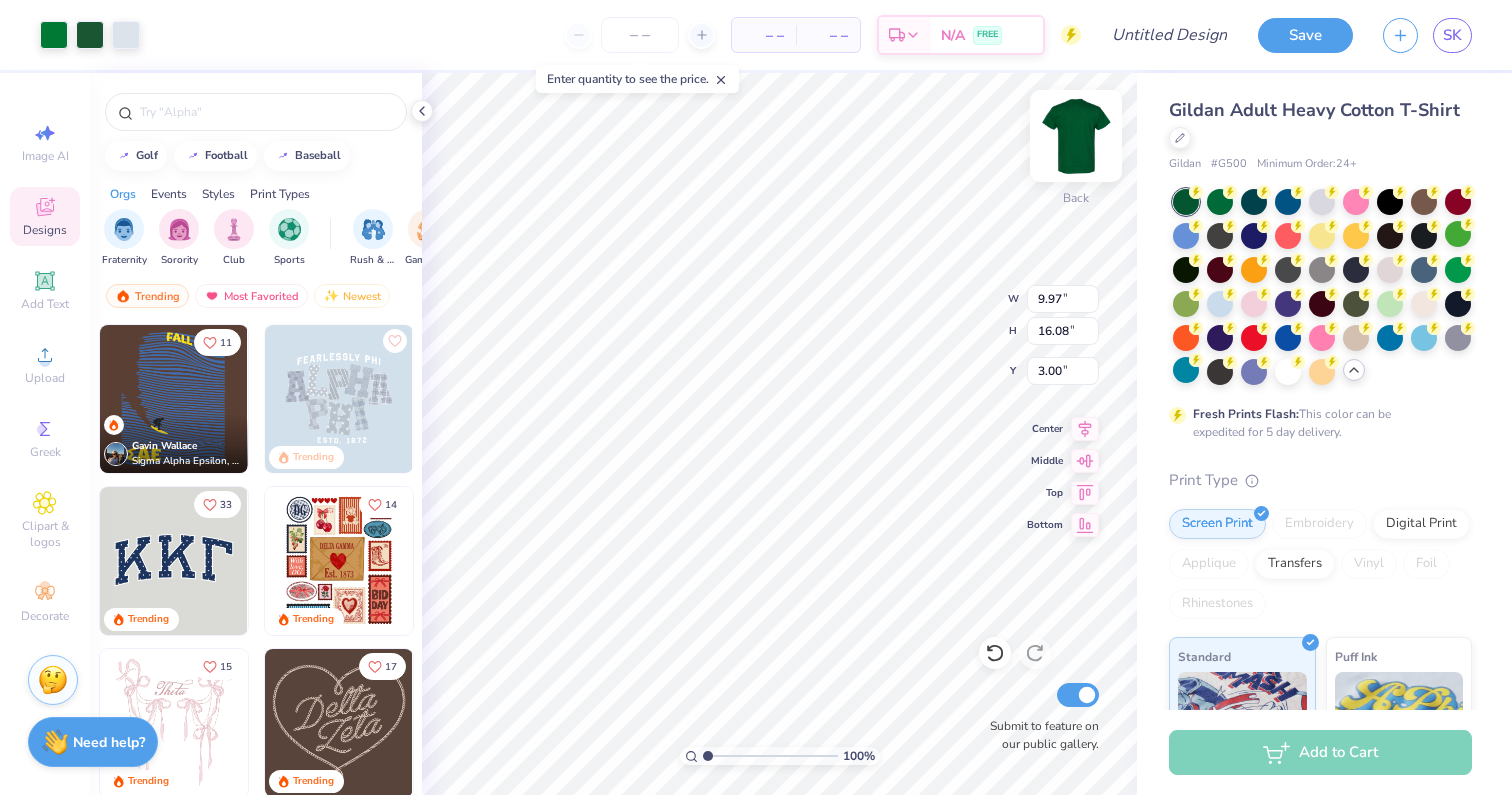 click at bounding box center (1076, 136) 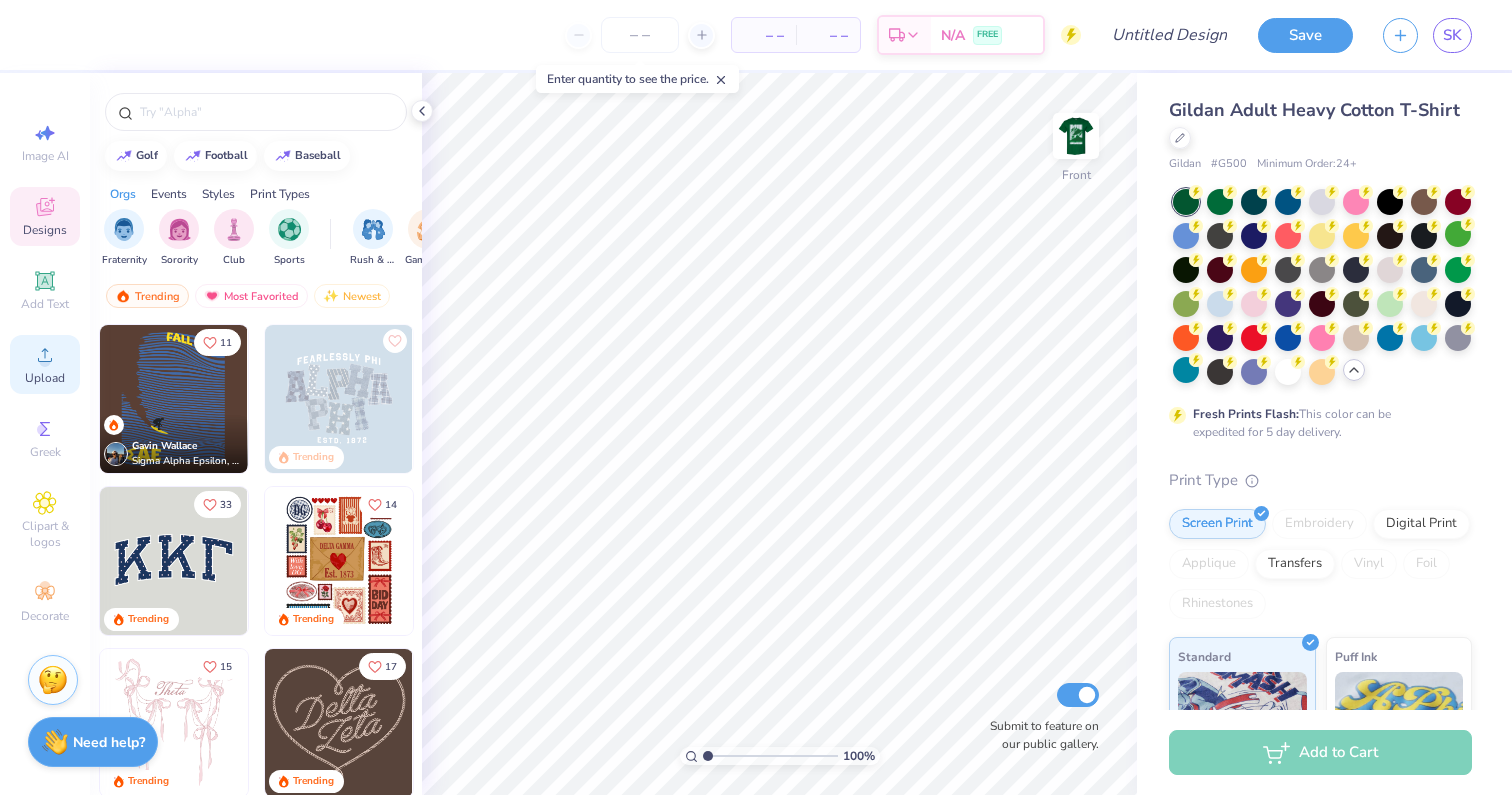 click 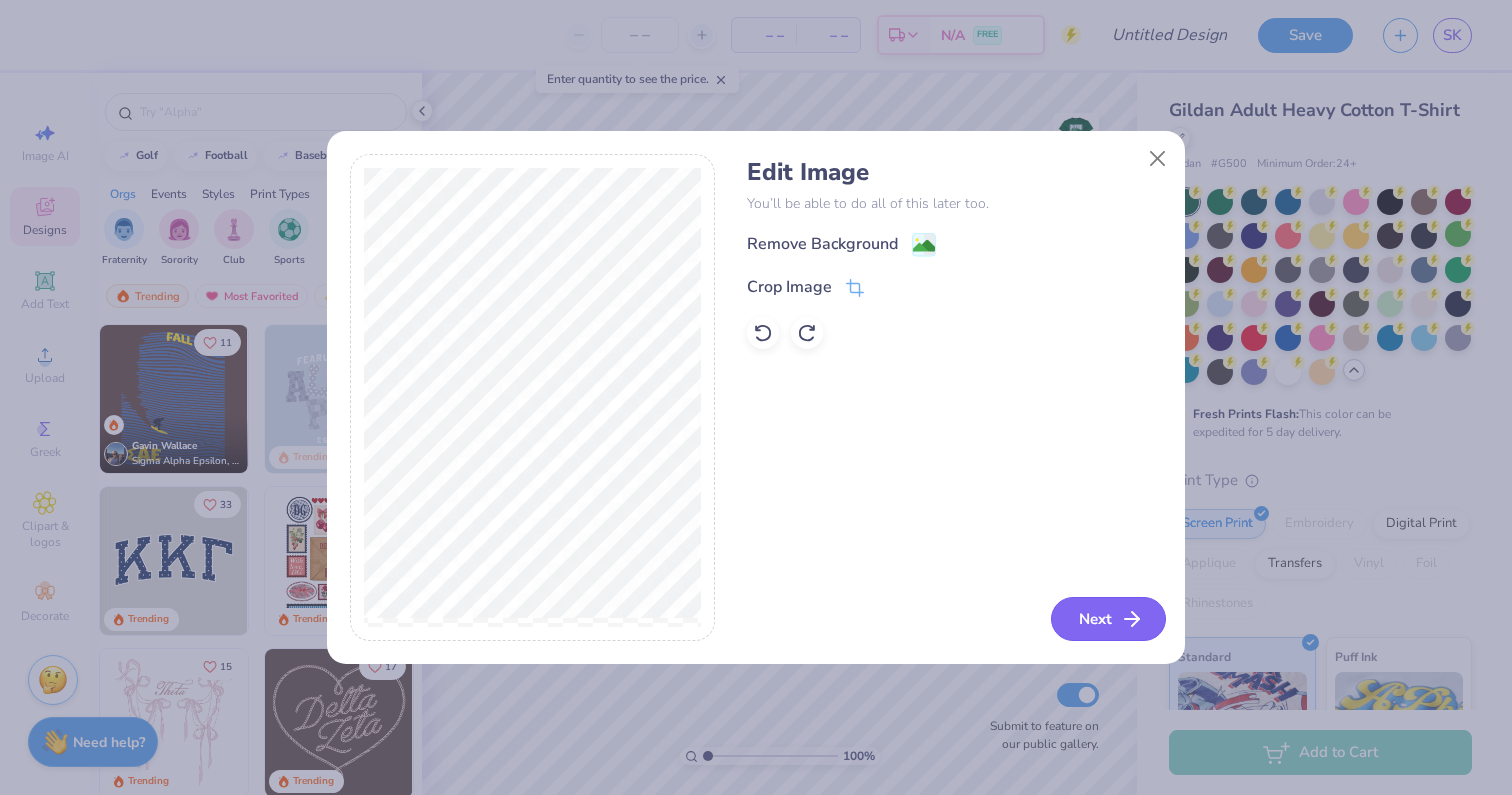 click on "Next" at bounding box center (1108, 619) 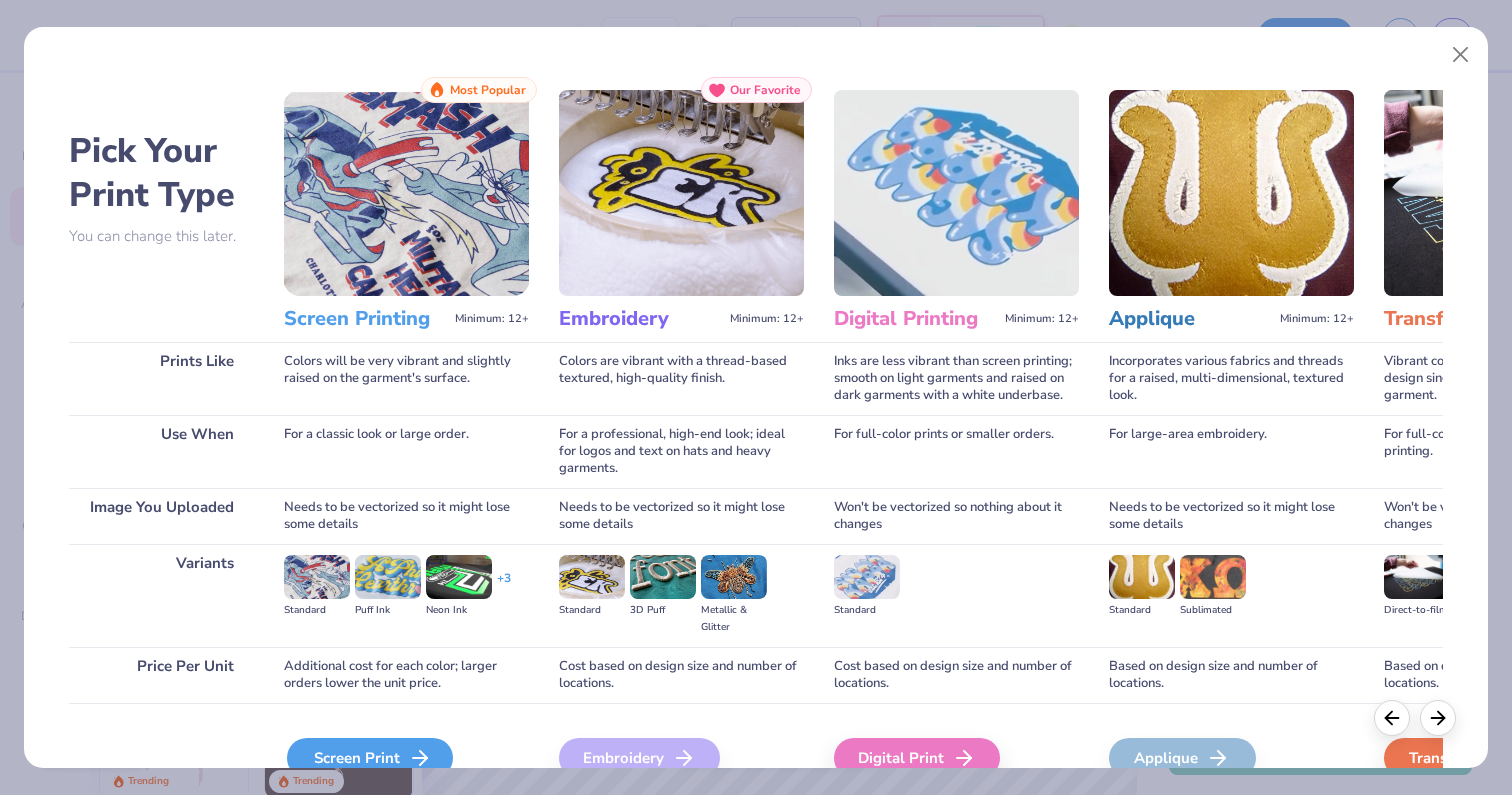 click 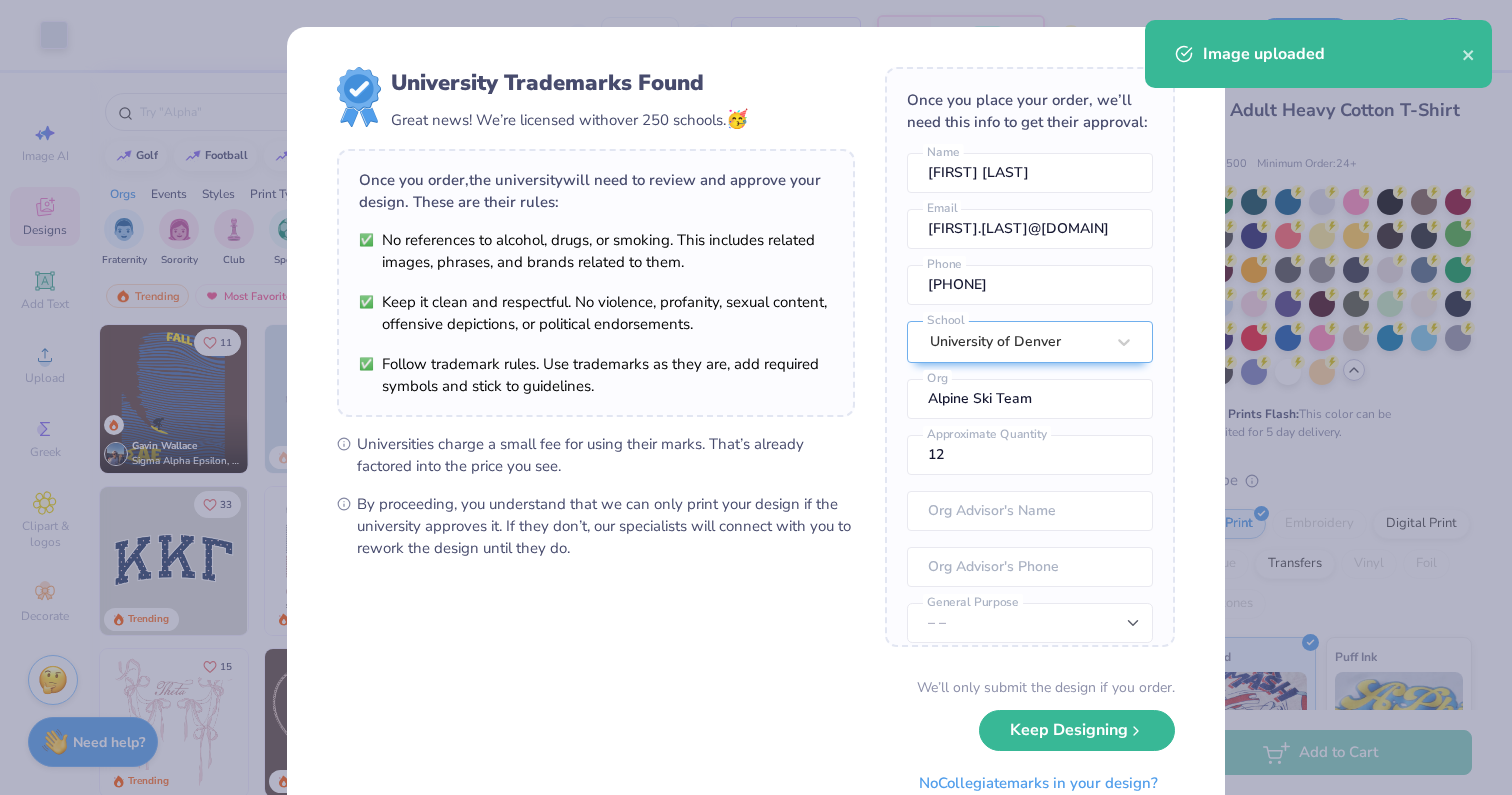 click on "Art colors – – Per Item – – Total Est.  Delivery N/A FREE Design Title Save SK Image AI Designs Add Text Upload Greek Clipart & logos Decorate golf football baseball Orgs Events Styles Print Types Fraternity Sorority Club Sports Rush & Bid Game Day Parent's Weekend PR & General Big Little Reveal Philanthropy Date Parties & Socials Retreat Spring Break Holidays Greek Week Formal & Semi Graduation Founder’s Day Classic Minimalist Varsity Y2K Typography Handdrawn Cartoons Grunge 80s & 90s 60s & 70s Embroidery Screen Print Patches Digital Print Vinyl Transfers Applique Trending Most Favorited Newest 11 Gavin Wallace Sigma Alpha Epsilon, University of Colorado Boulder Trending 33 Trending 14 Trending 15 Trending 17 Trending 19 Trending 5 Trending 18 Trending Trending 100  % Front W 14.65 14.65 " H 11.01 11.01 " Y 8.75 8.75 " Center Middle Top Bottom Submit to feature on our public gallery. Gildan Adult Heavy Cotton T-Shirt Gildan # G500 Minimum Order:  24 +   Fresh Prints Flash:" at bounding box center [756, 397] 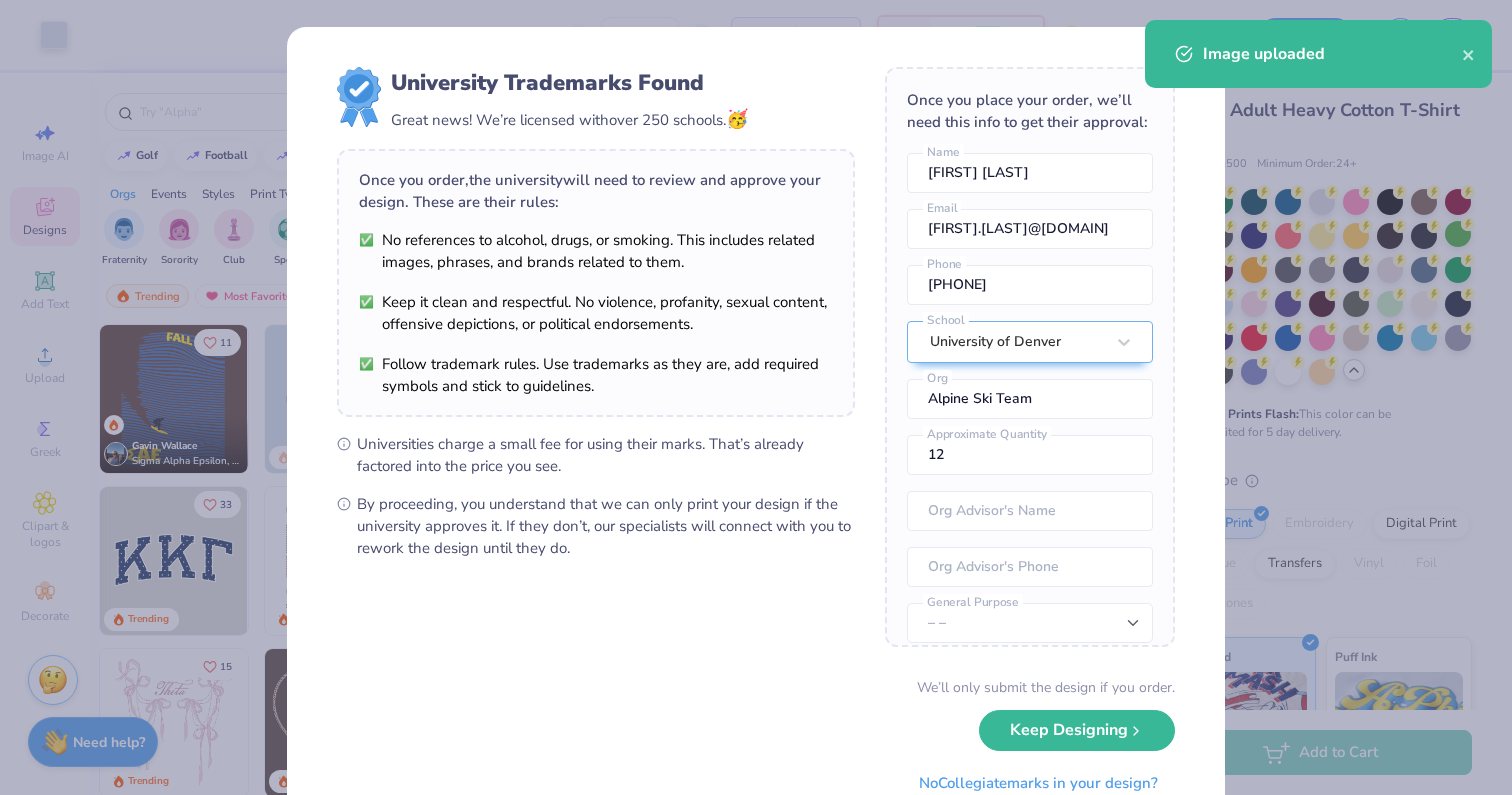 type on "3.24" 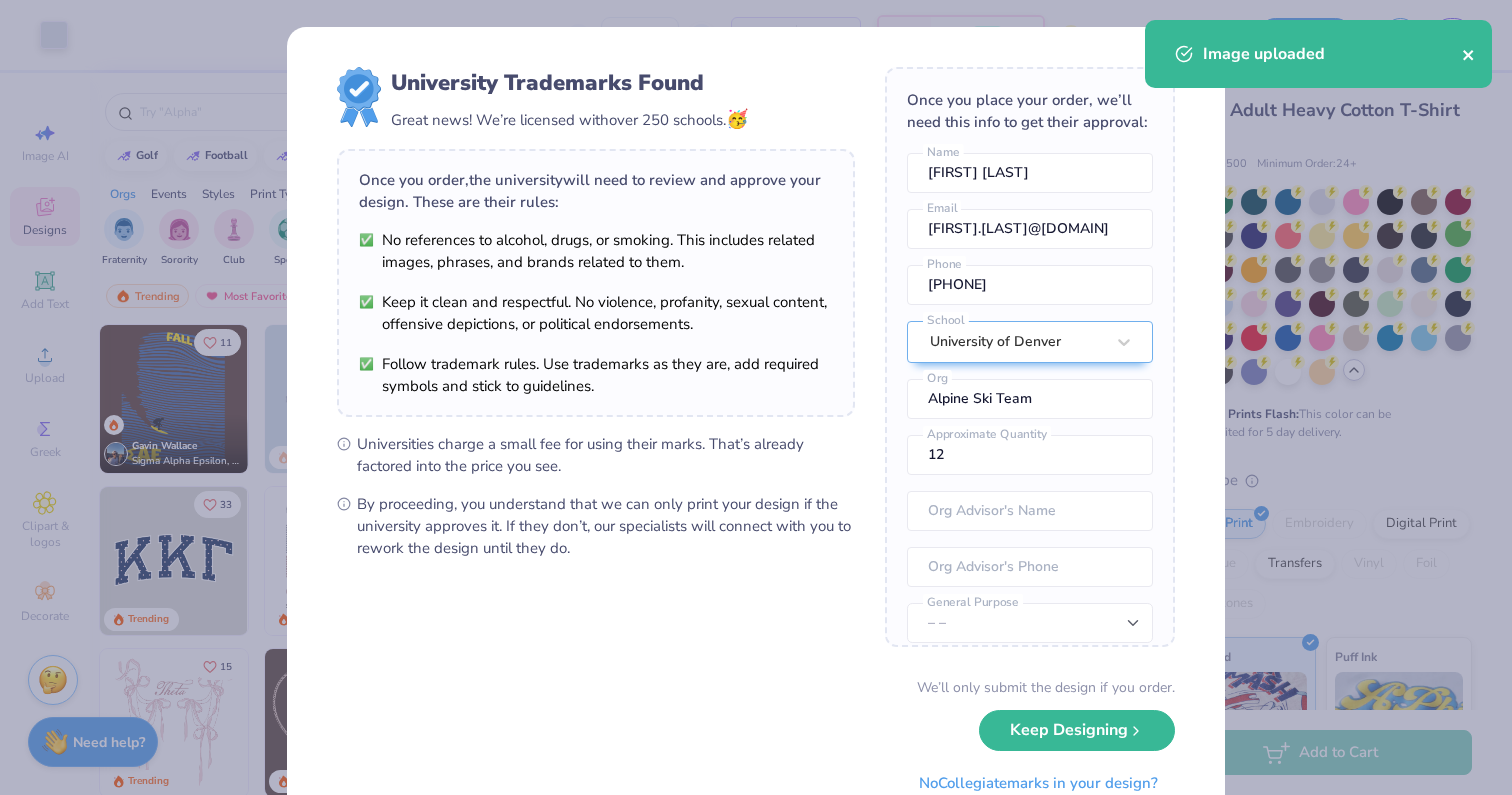 click at bounding box center (1469, 54) 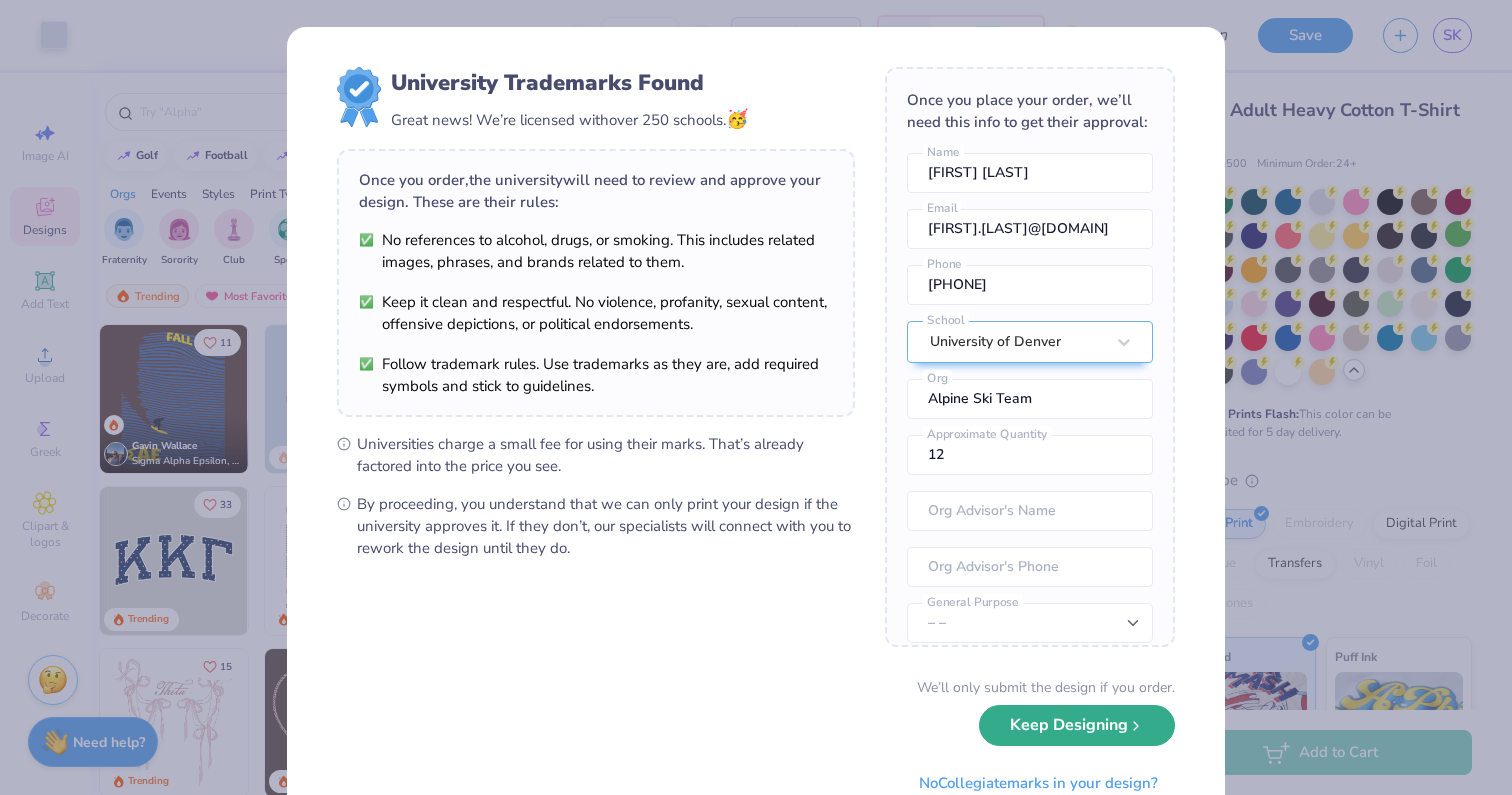 click on "Keep Designing" at bounding box center [1077, 725] 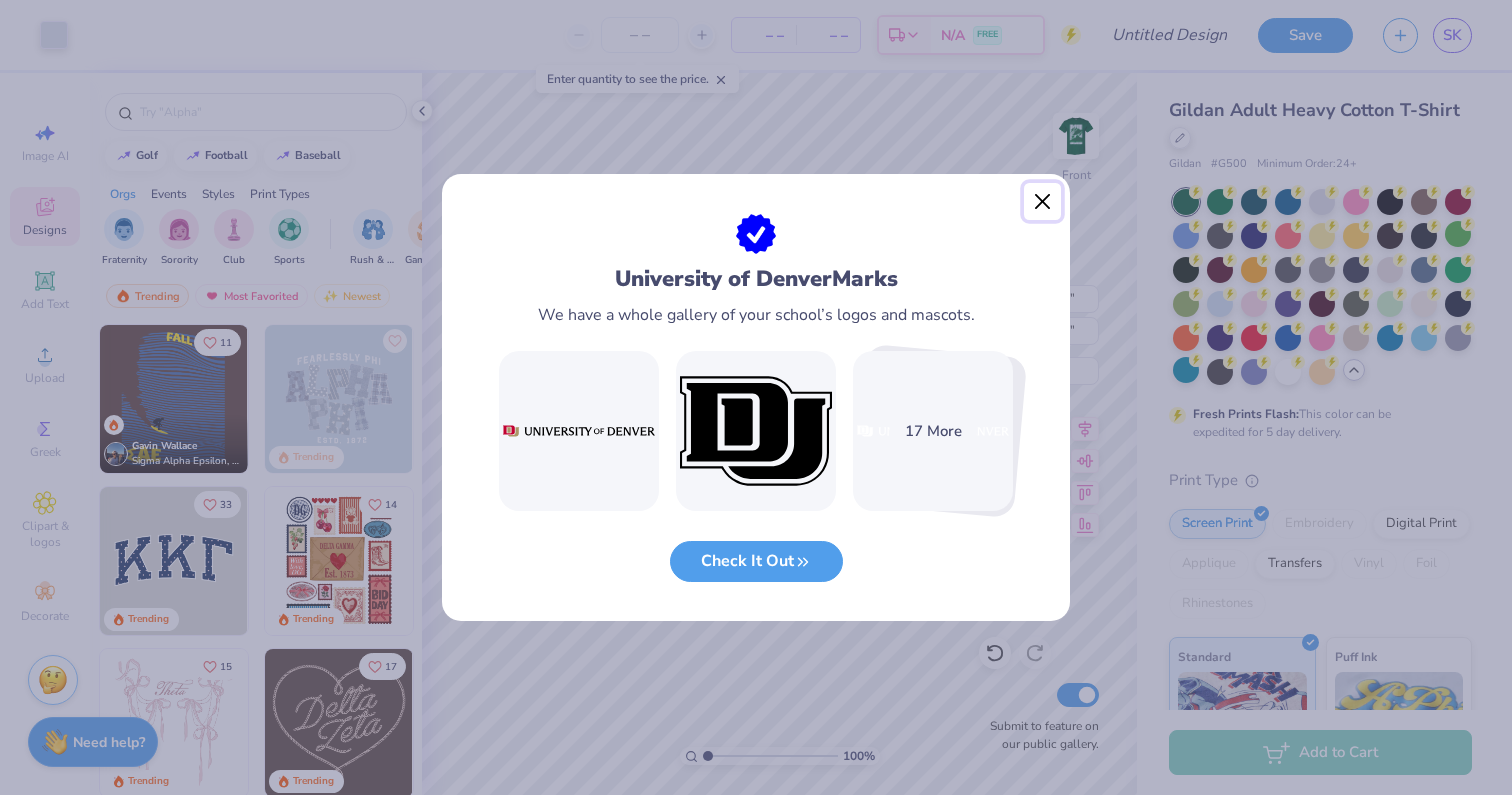 click at bounding box center [1043, 202] 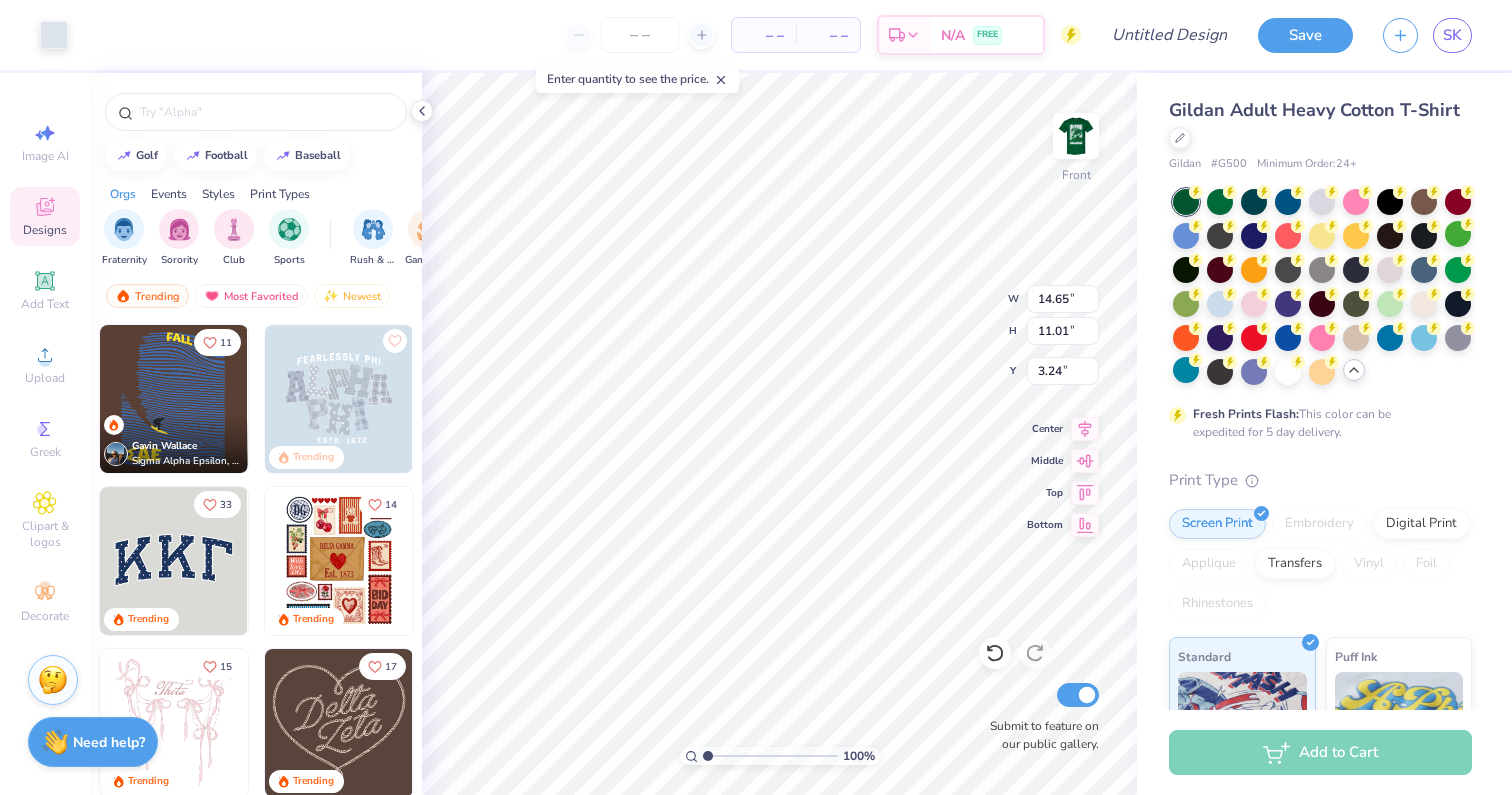 type on "13.12" 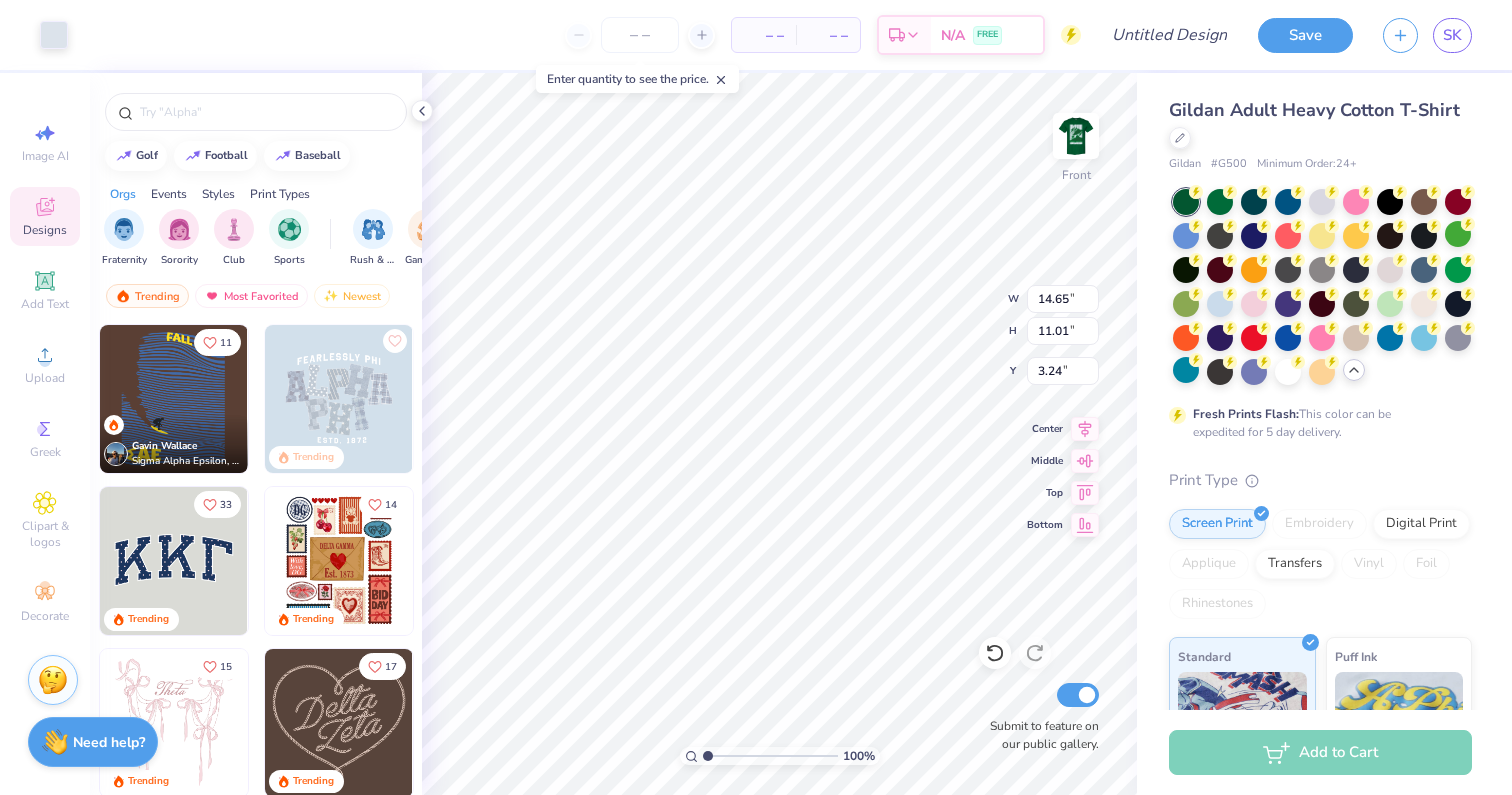 type on "9.85" 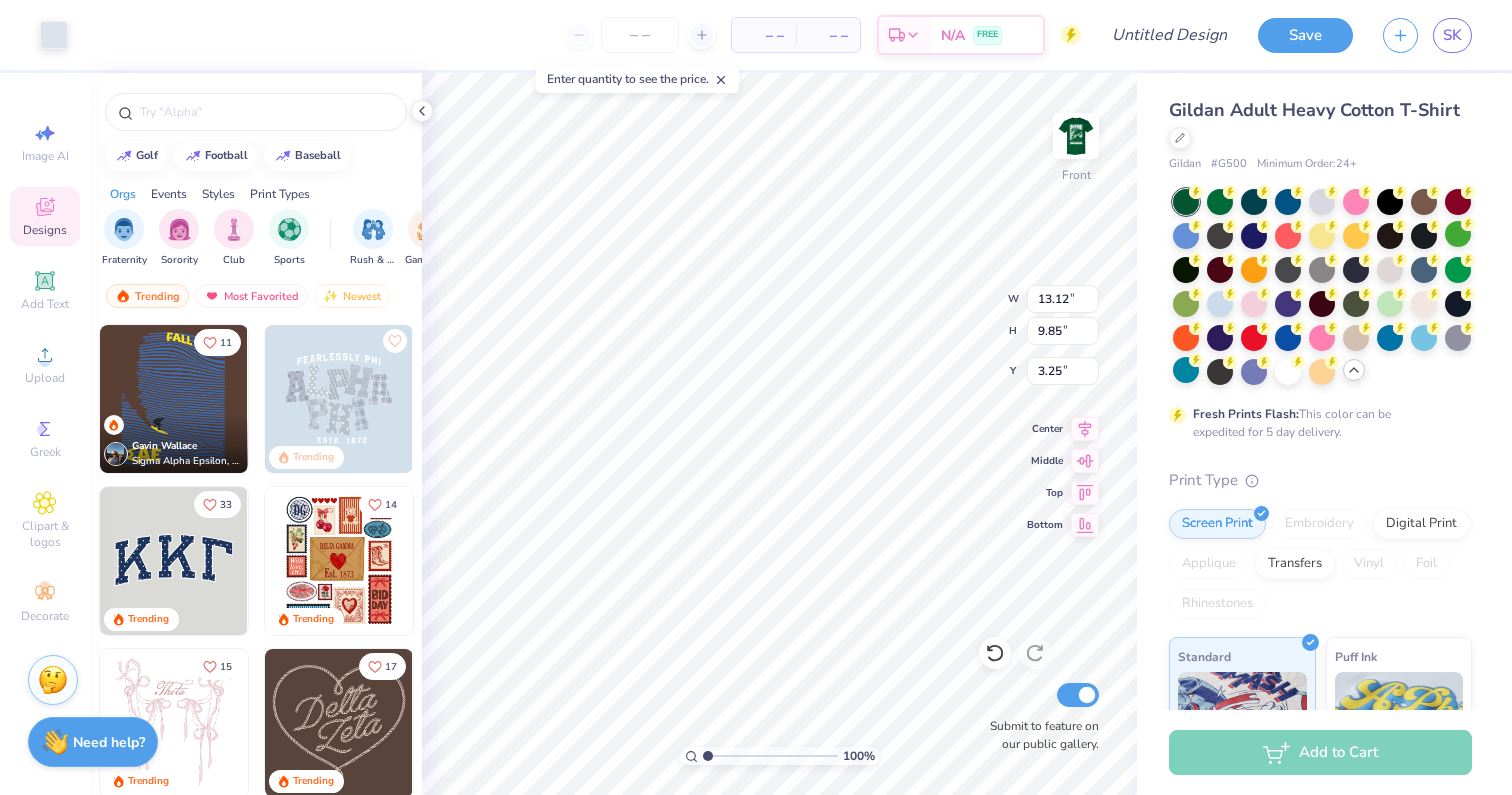 type on "3.00" 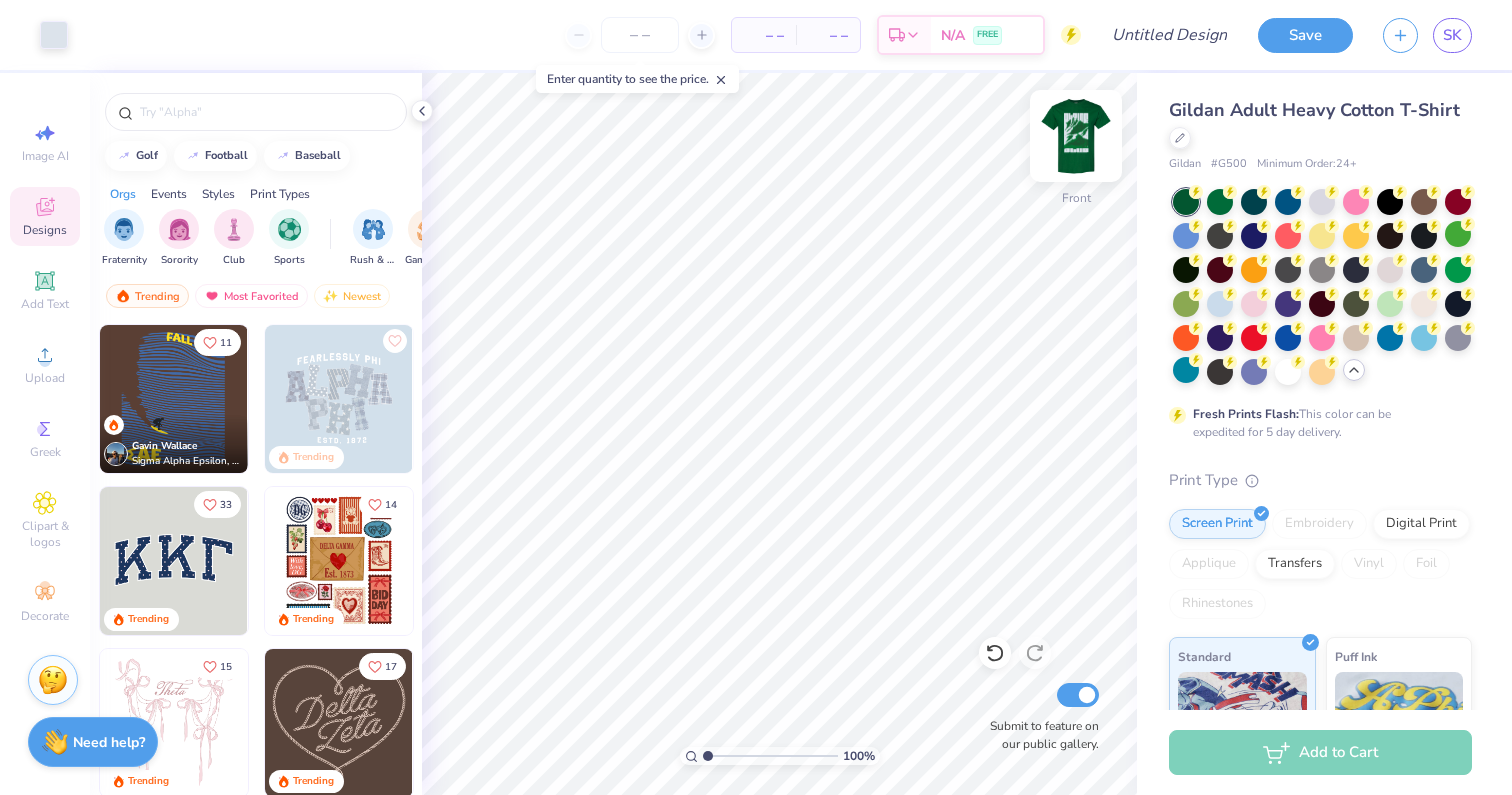click at bounding box center (1076, 136) 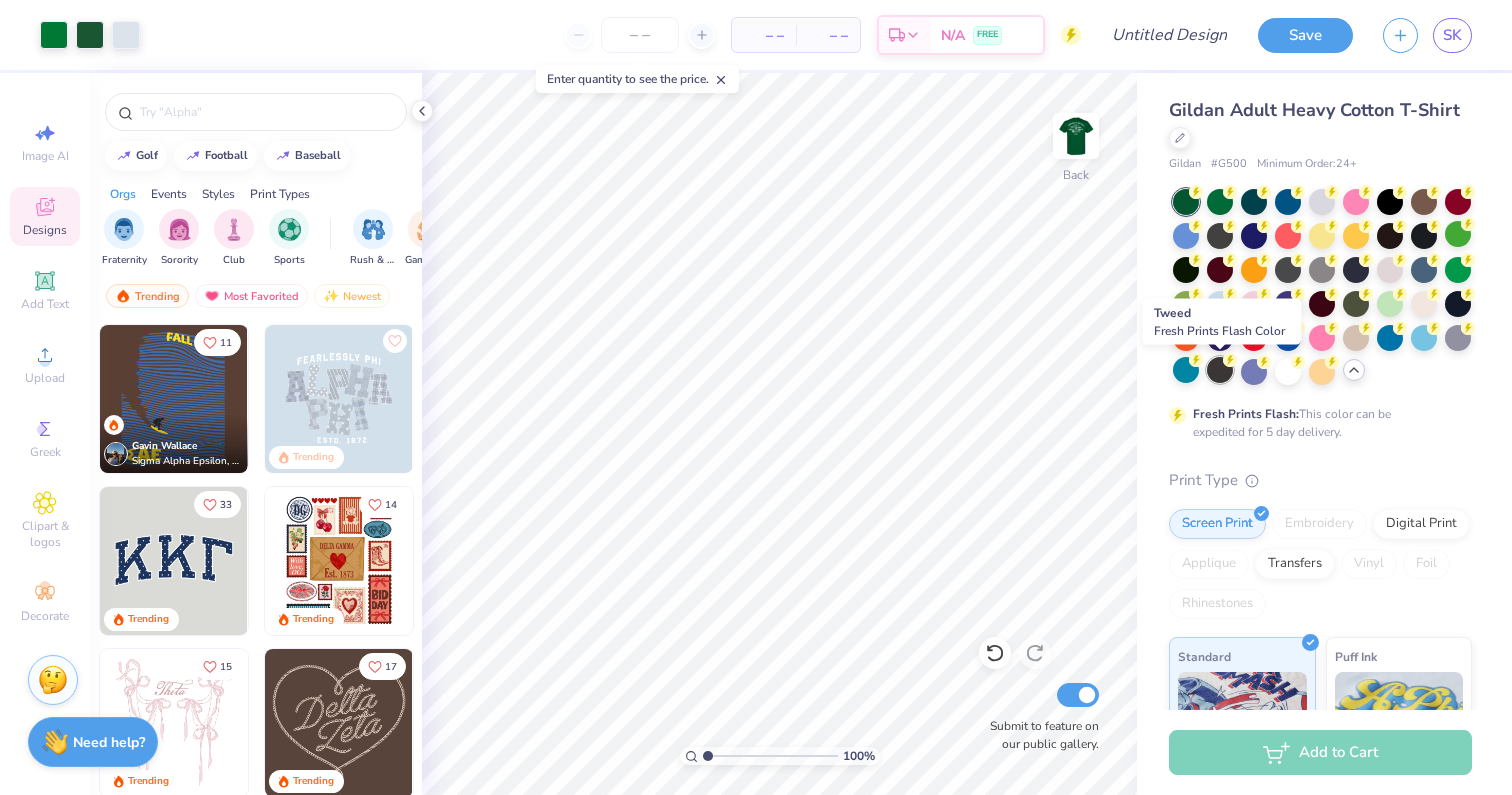 click at bounding box center (1220, 370) 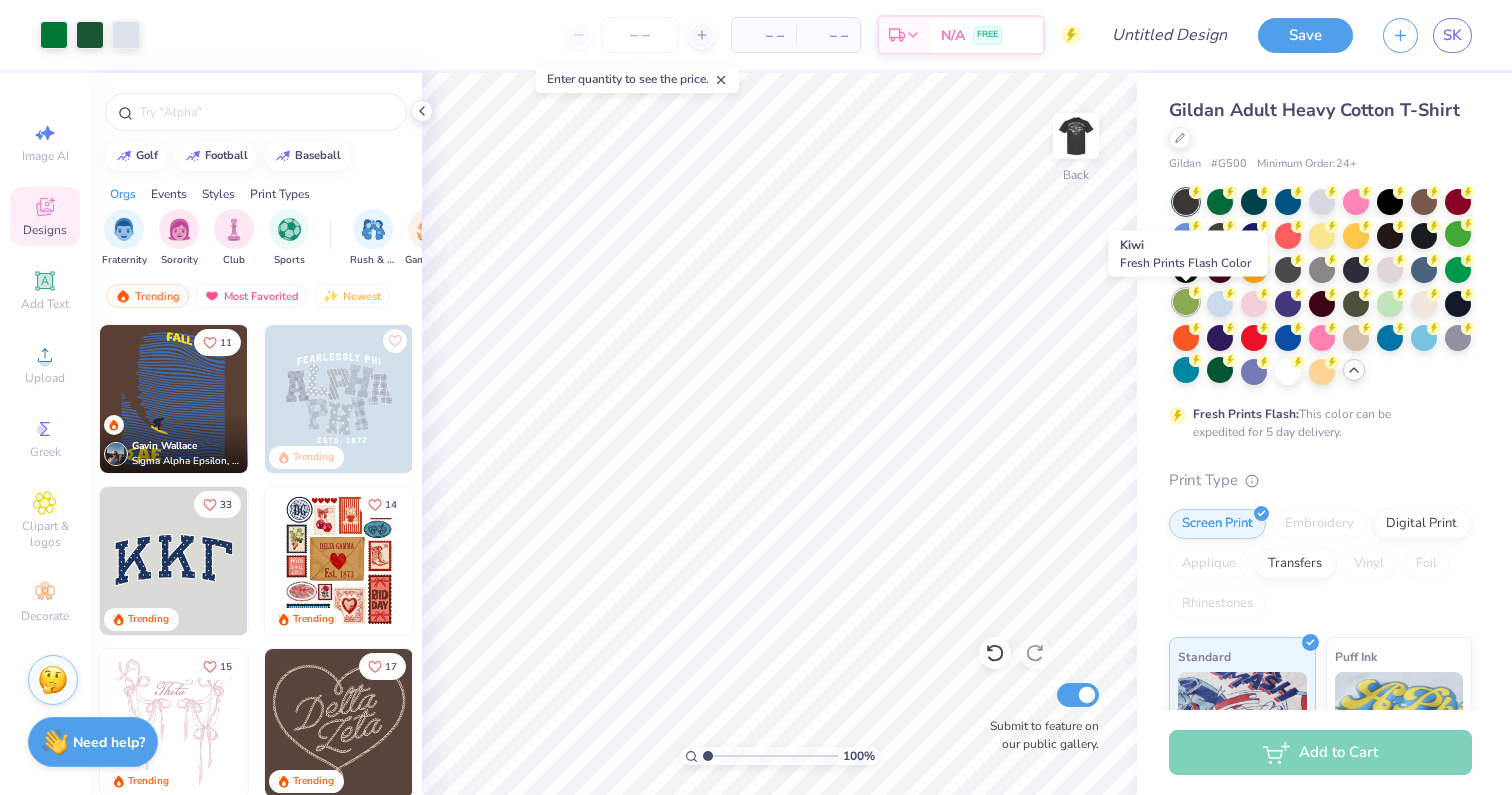click at bounding box center [1186, 302] 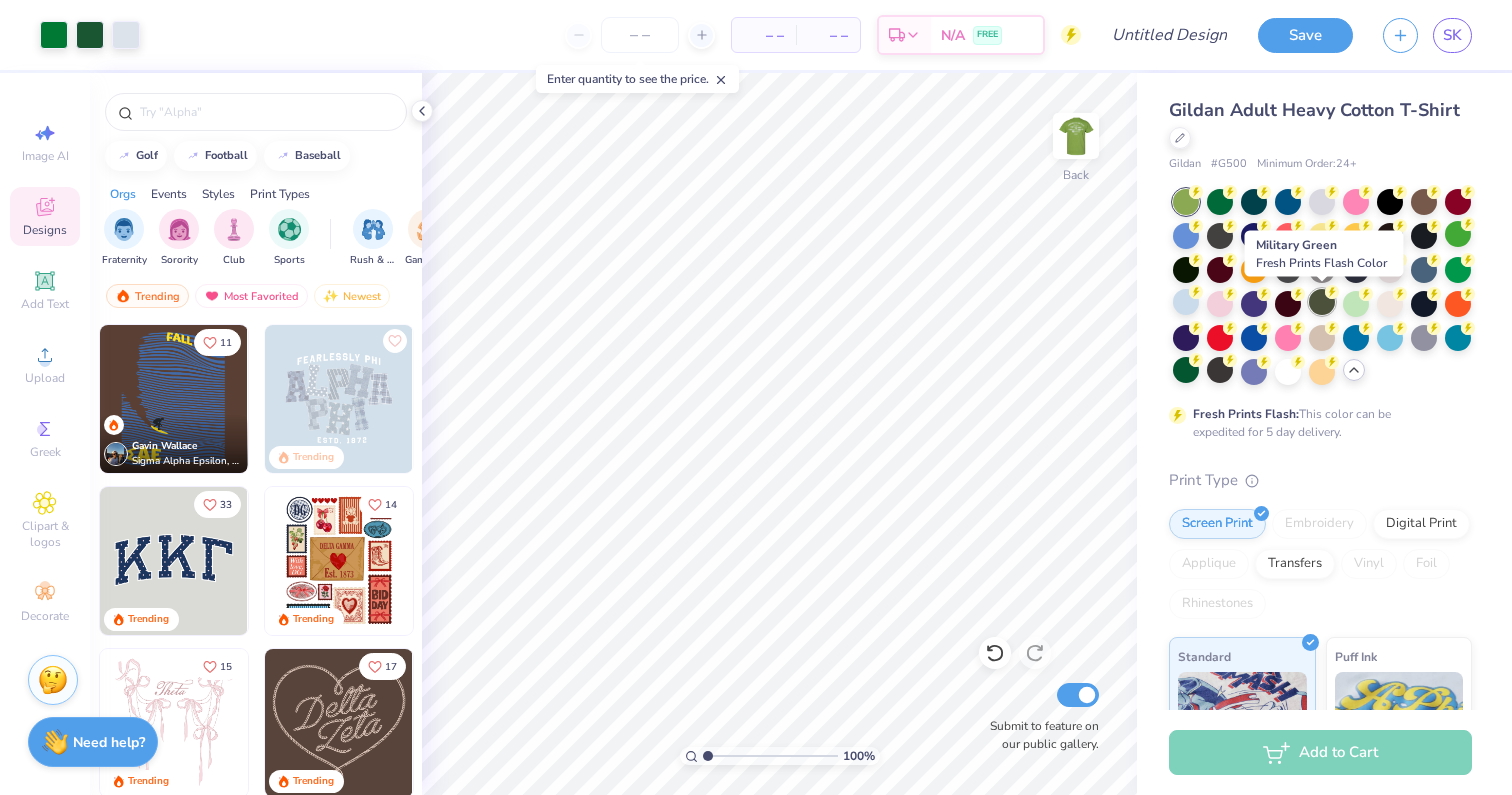 click at bounding box center (1322, 302) 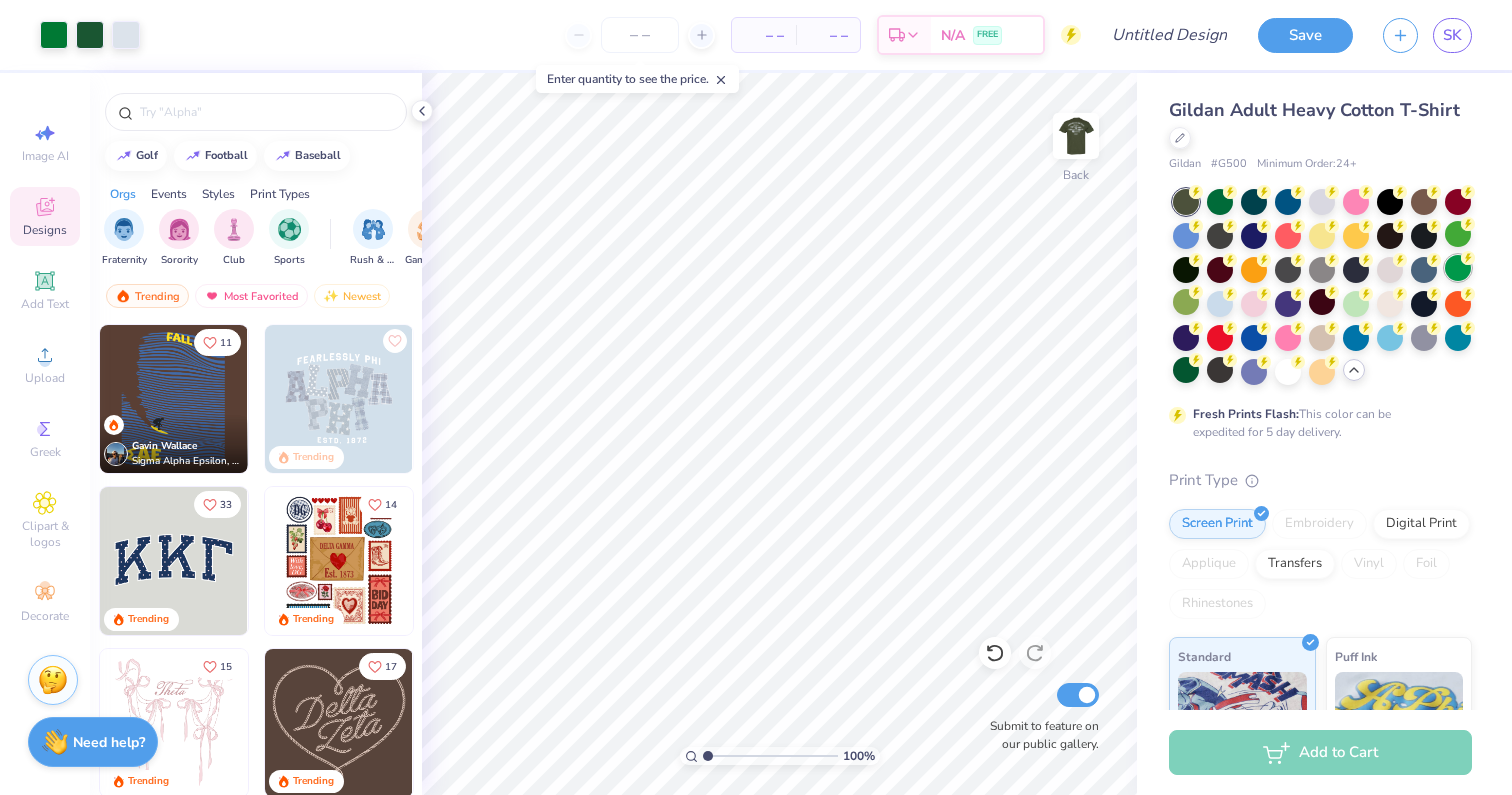 click at bounding box center [1458, 268] 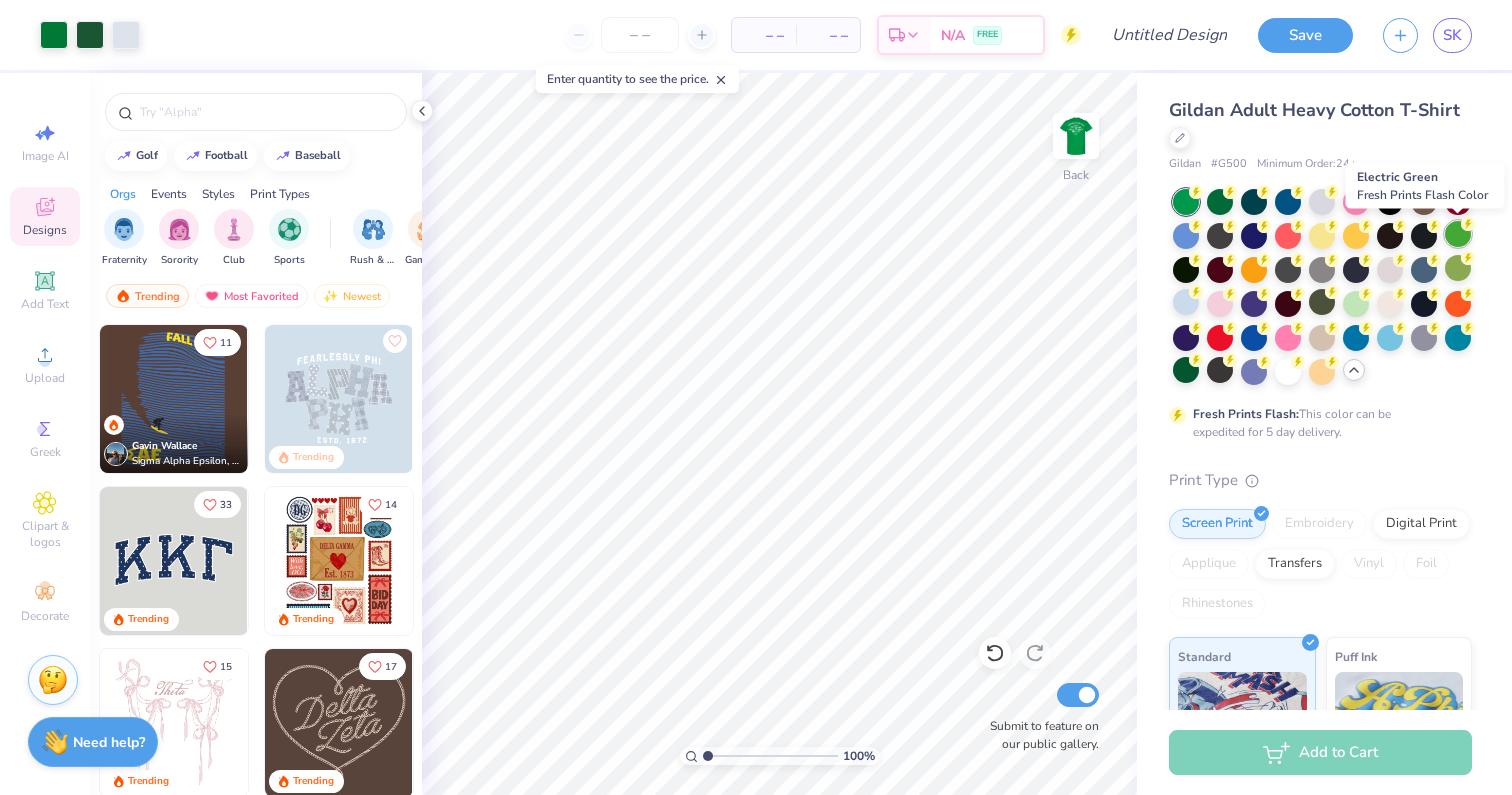 click at bounding box center [1458, 234] 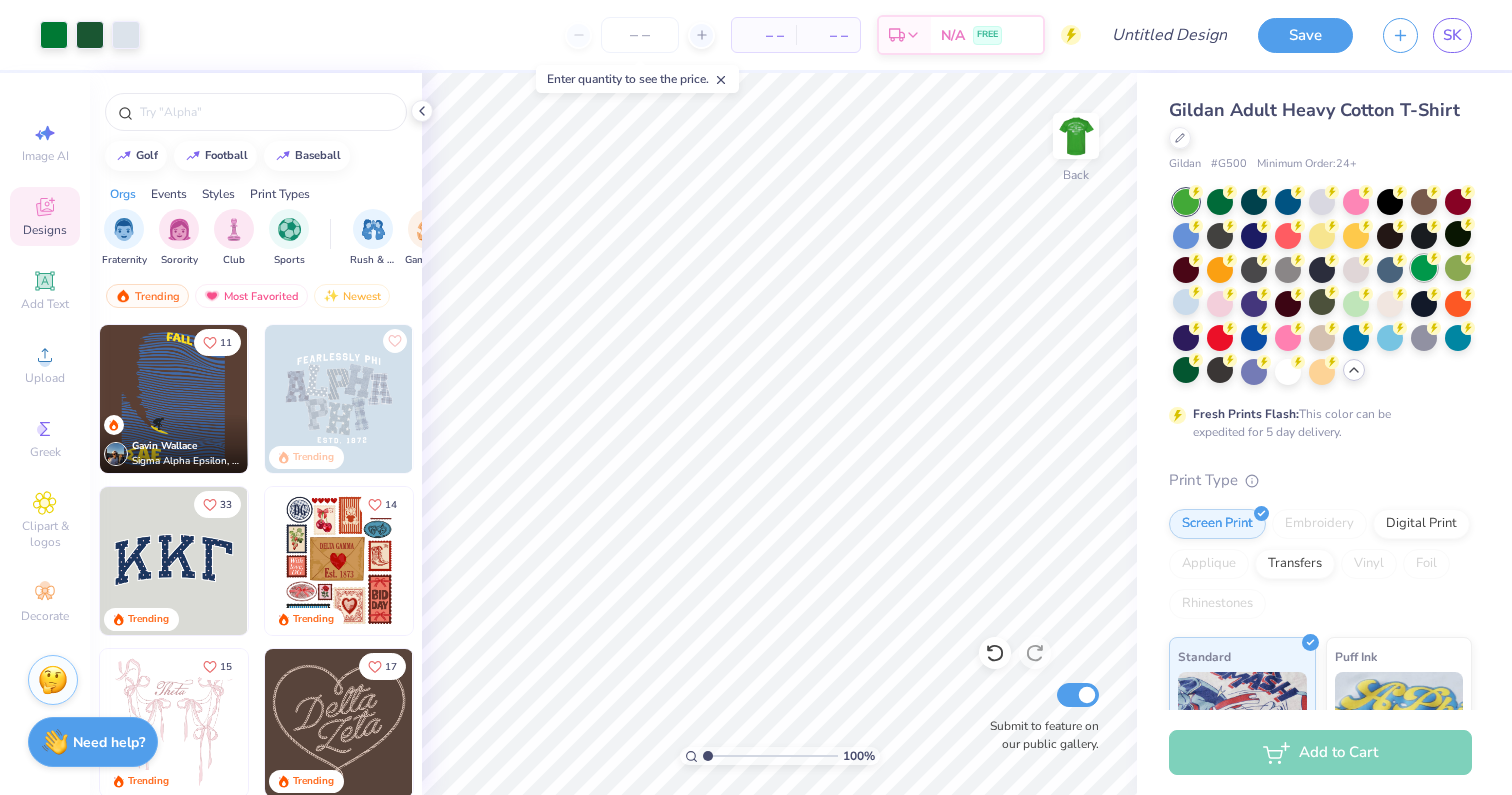 click at bounding box center [1424, 268] 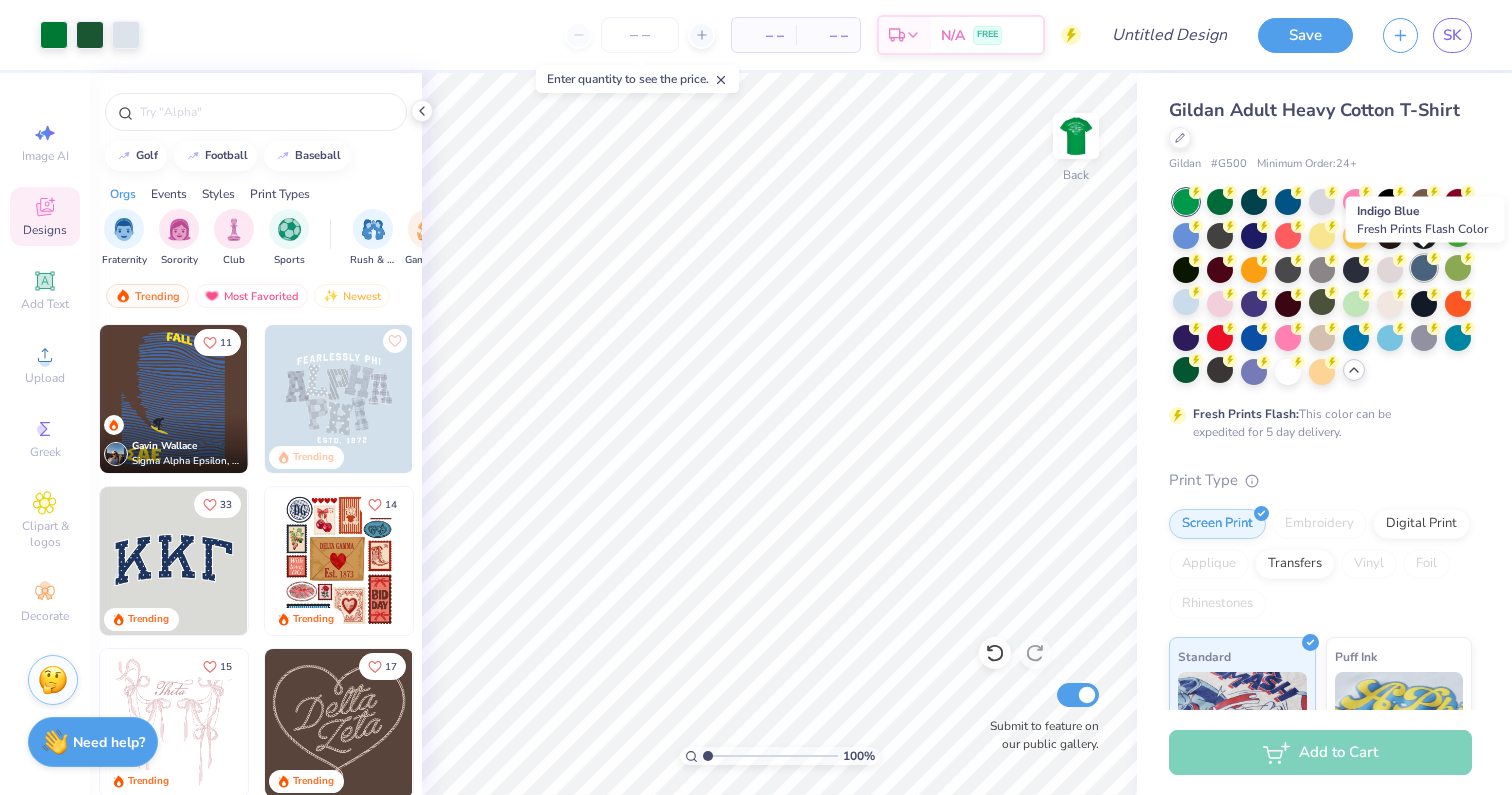 click at bounding box center (1424, 268) 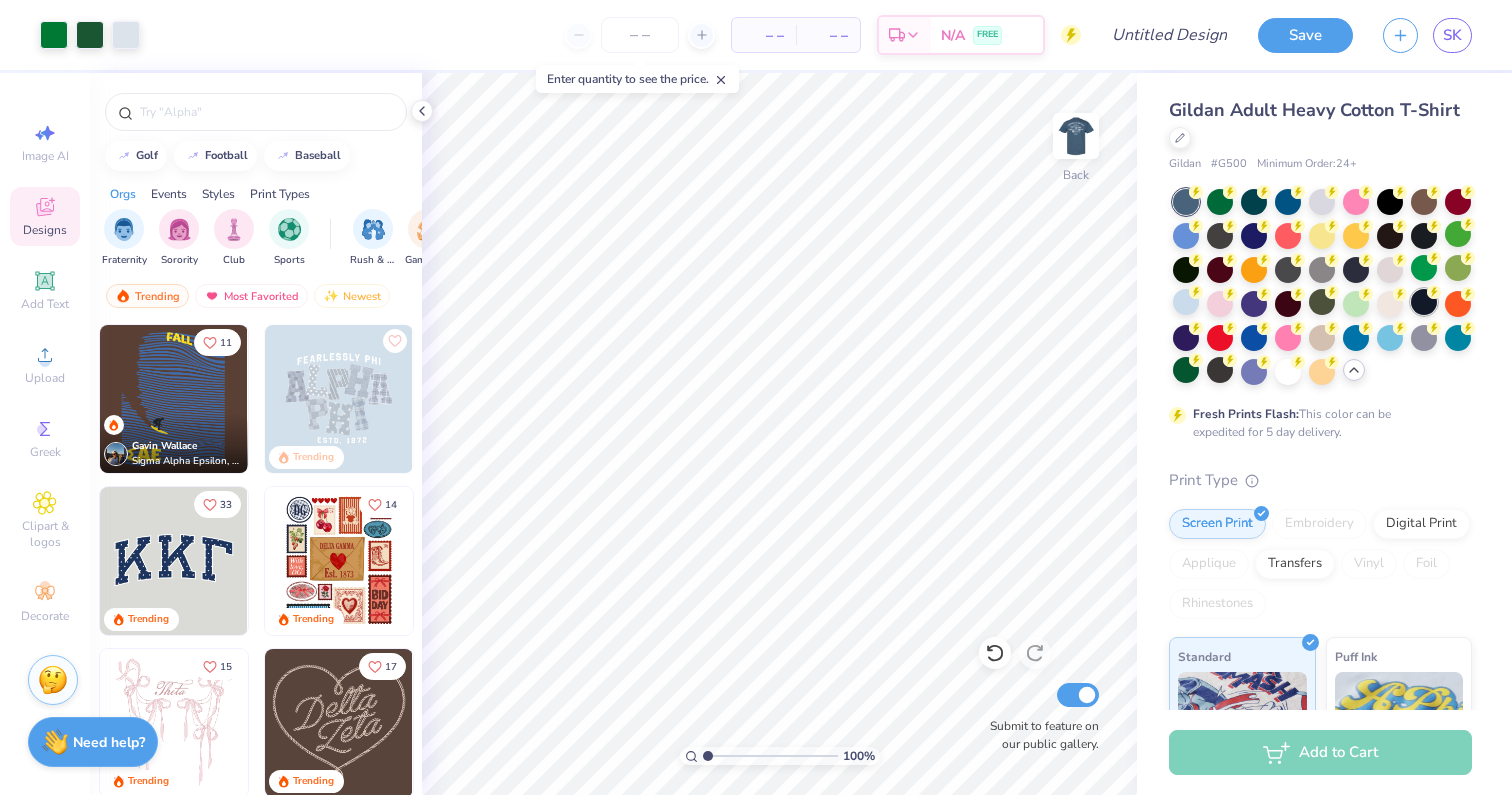 click at bounding box center [1424, 302] 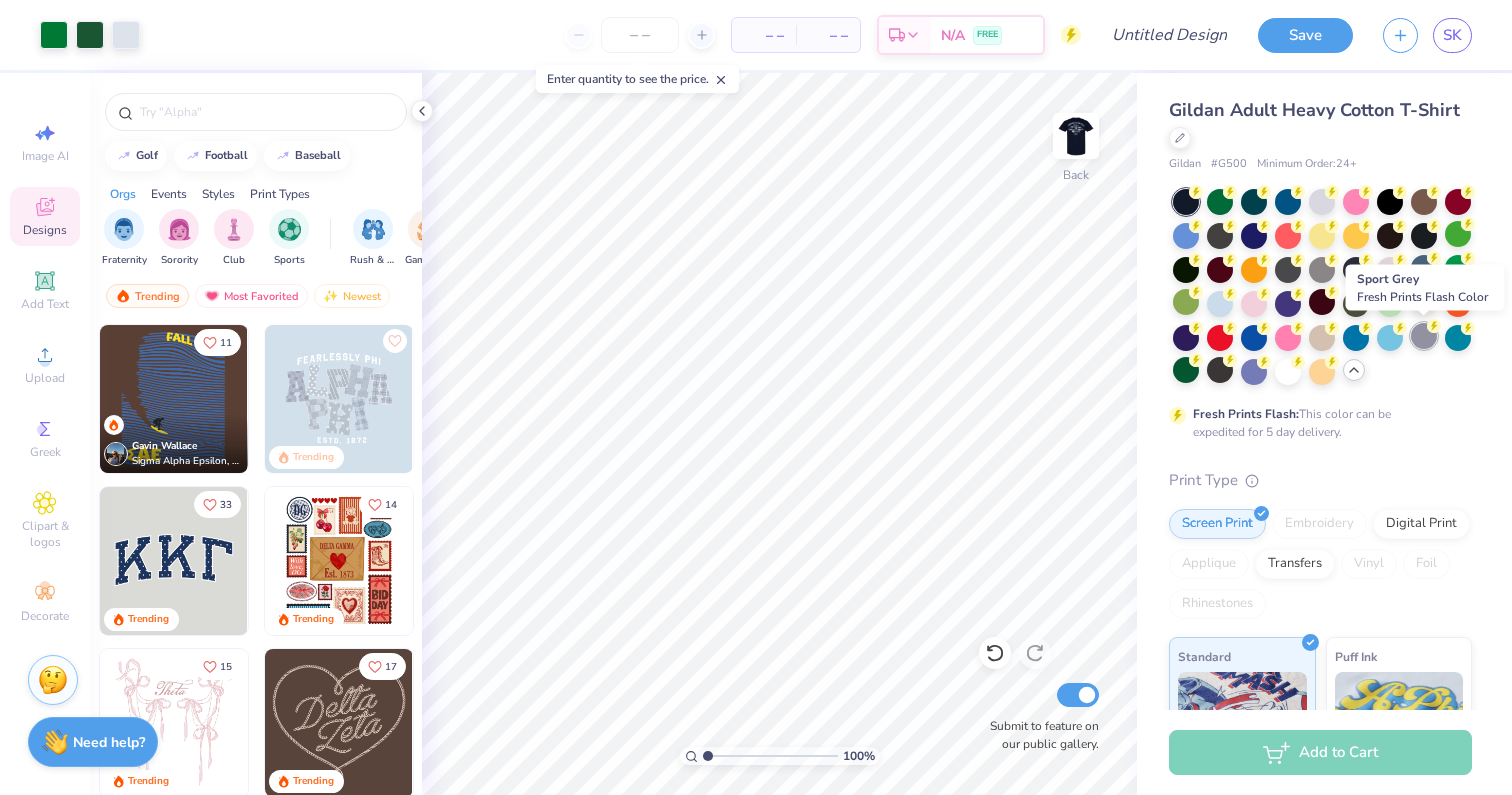 click at bounding box center (1424, 336) 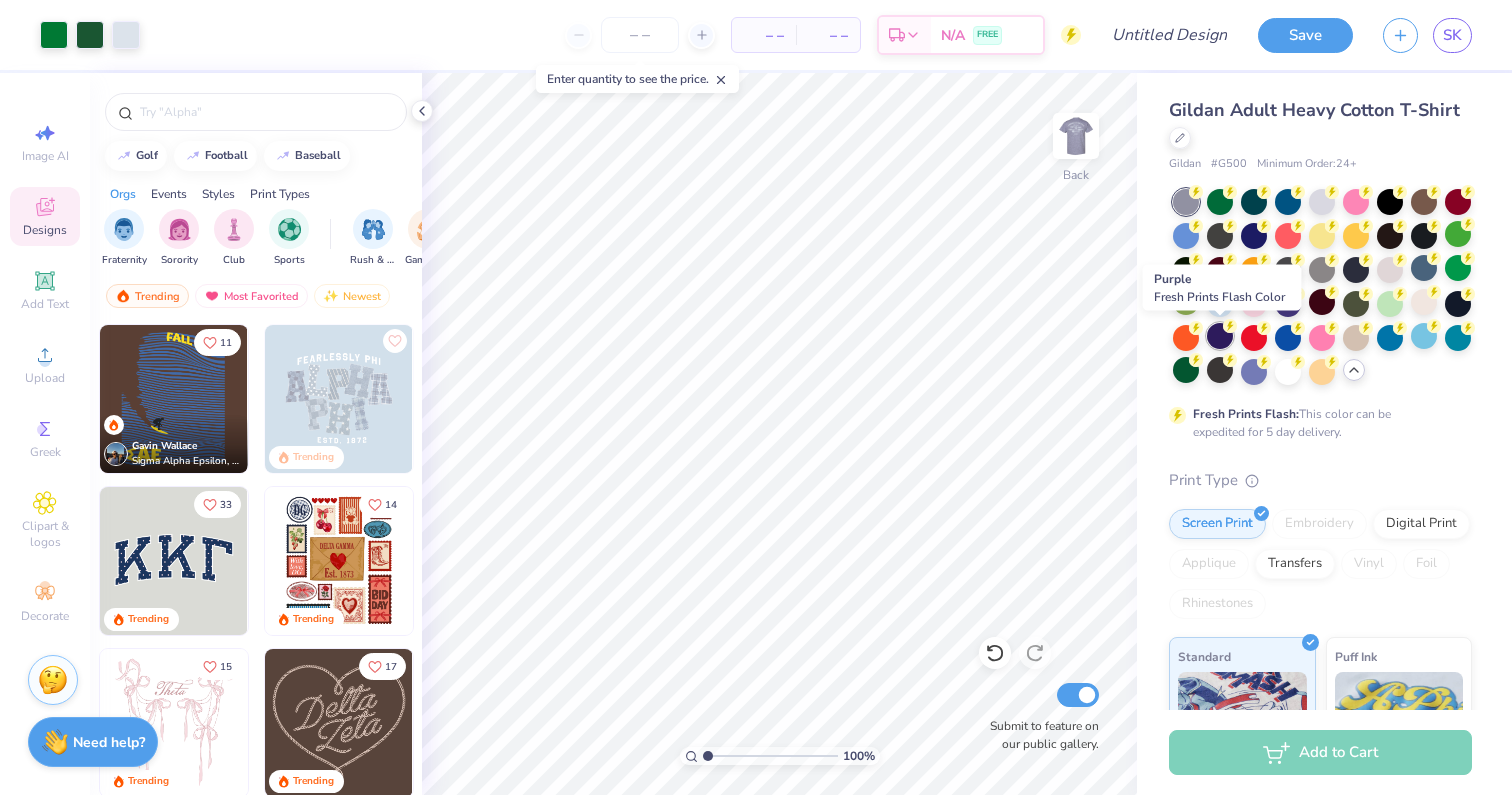 click at bounding box center (1220, 336) 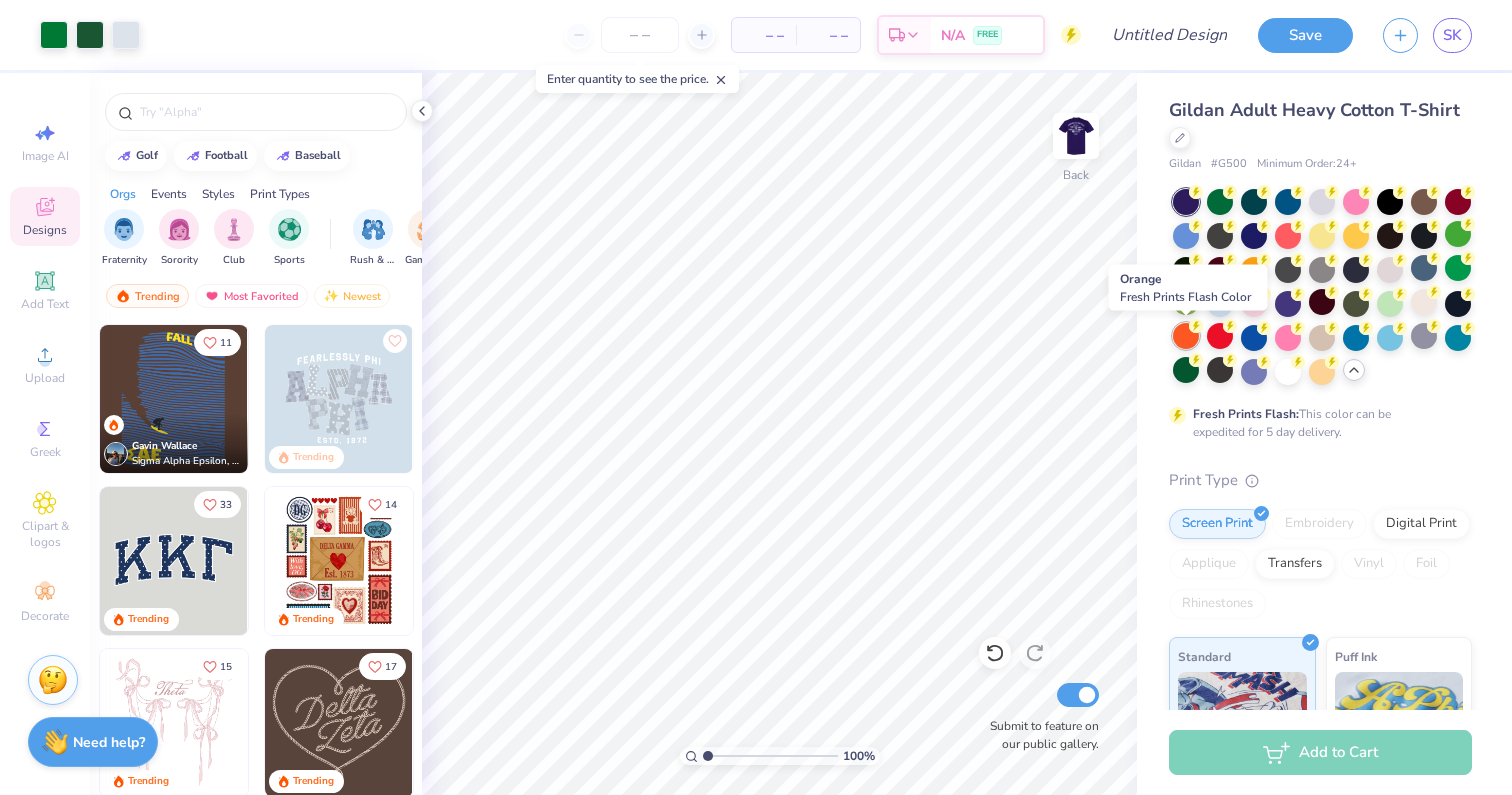 click at bounding box center (1186, 336) 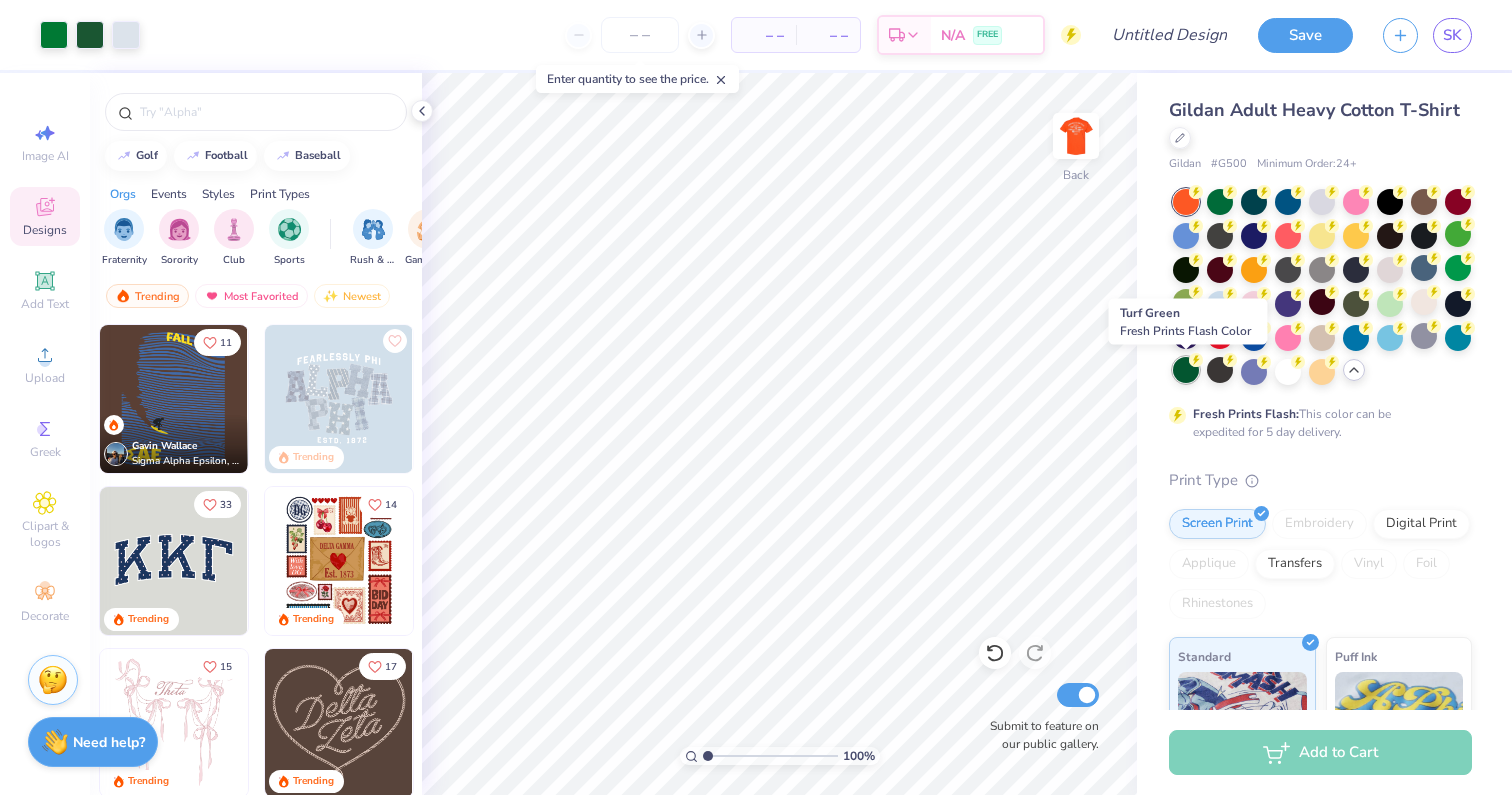 click at bounding box center (1186, 370) 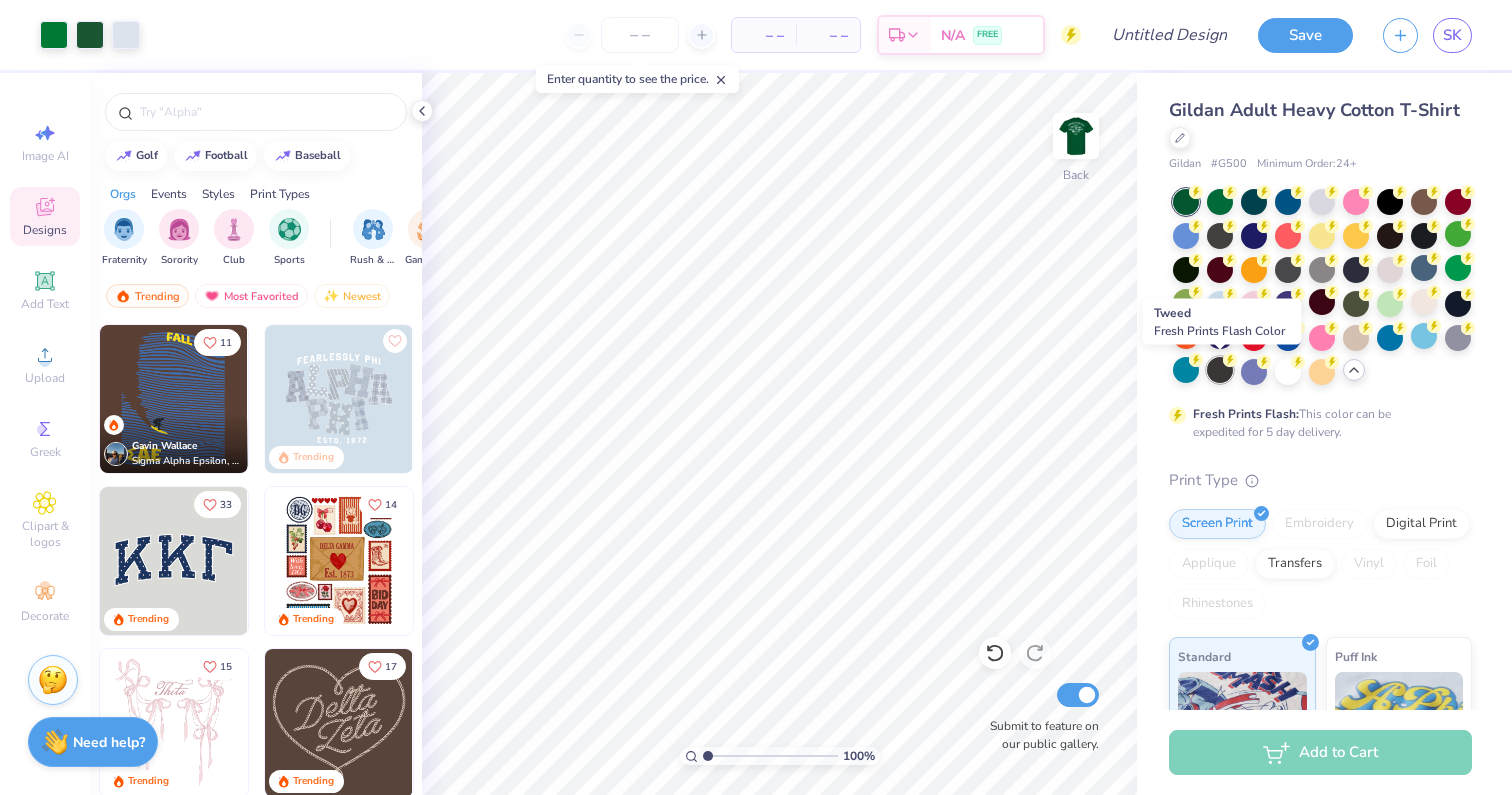 click at bounding box center [1220, 370] 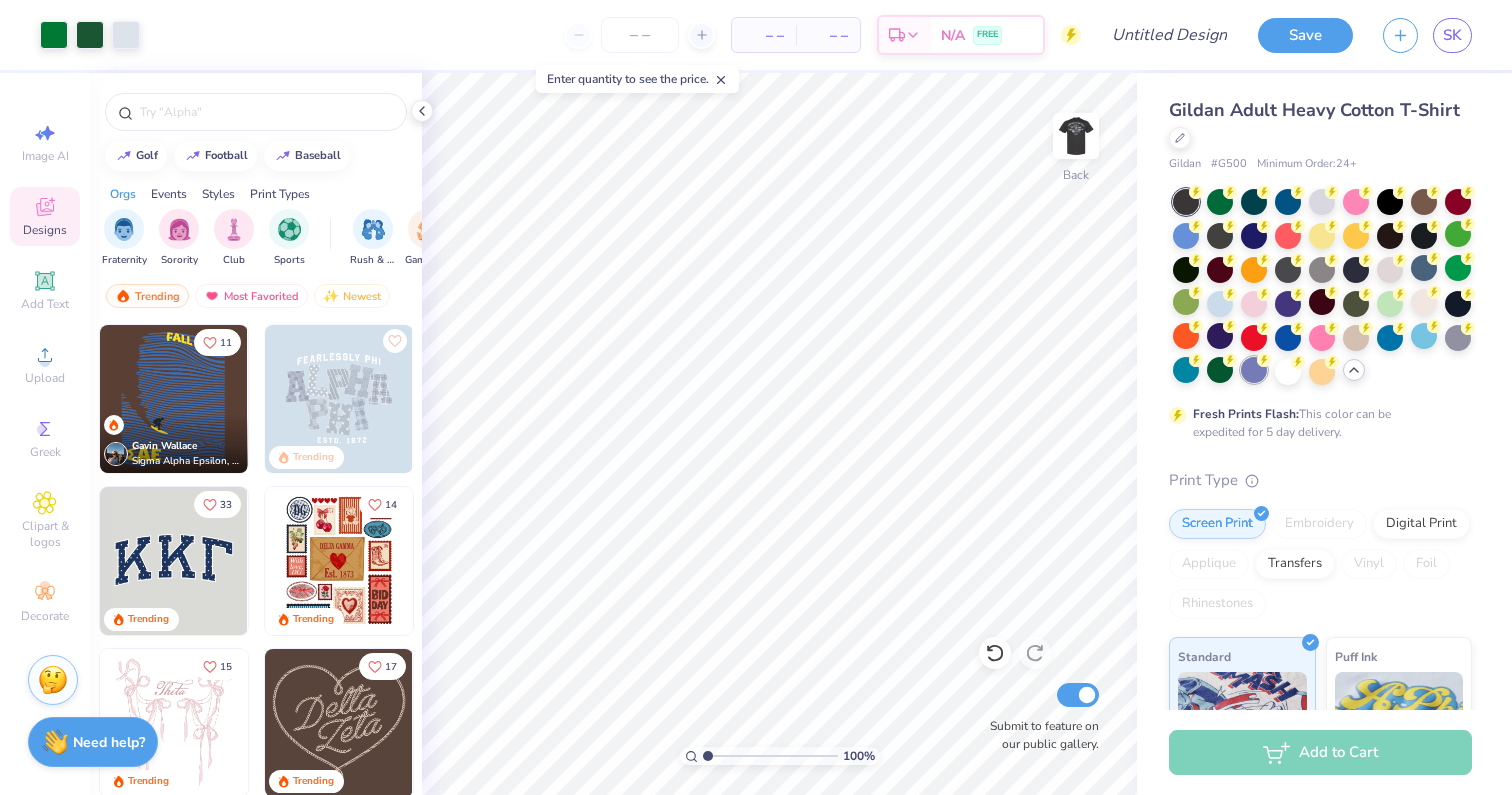click 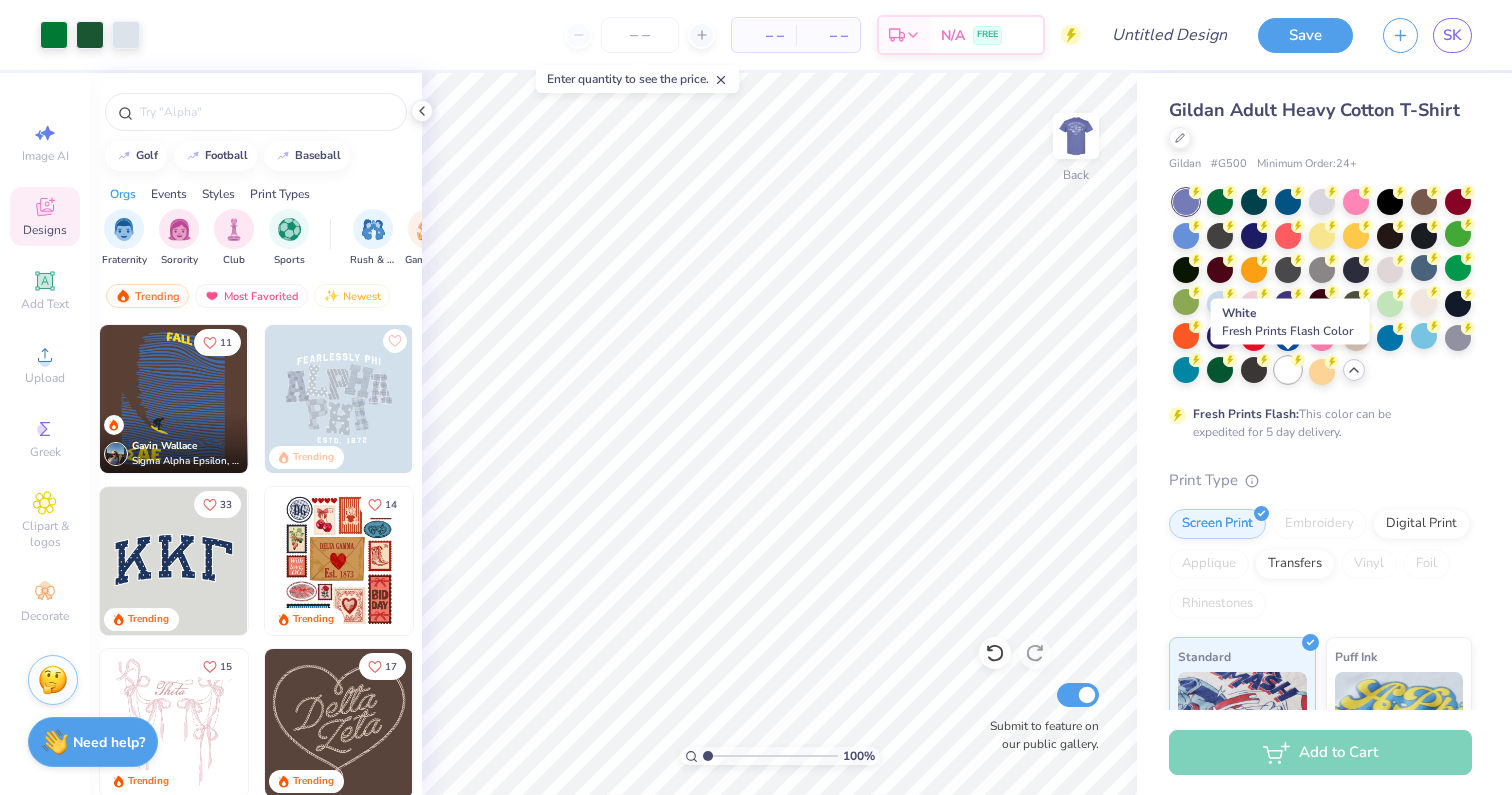 click at bounding box center [1288, 370] 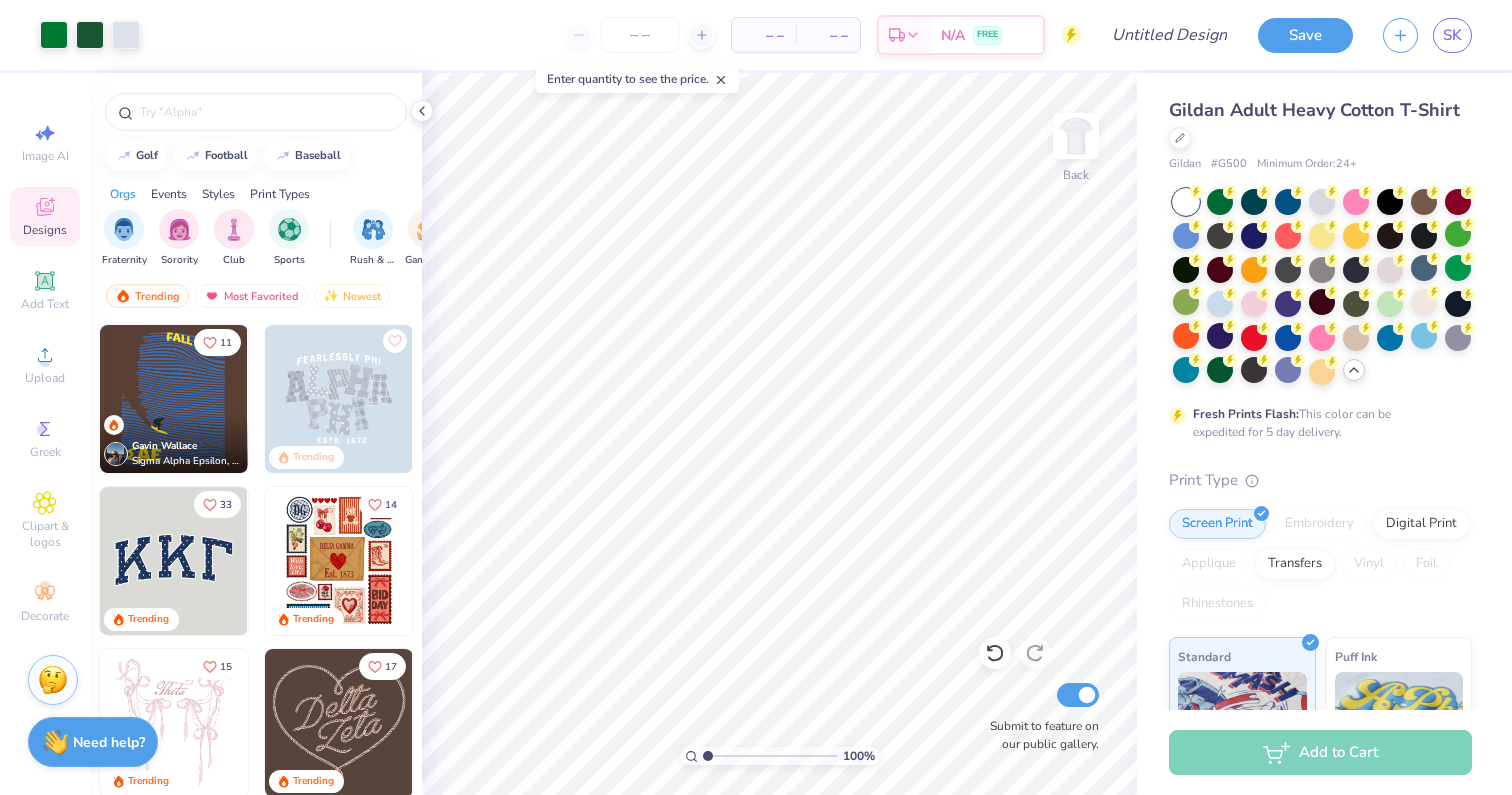 click at bounding box center (1322, 287) 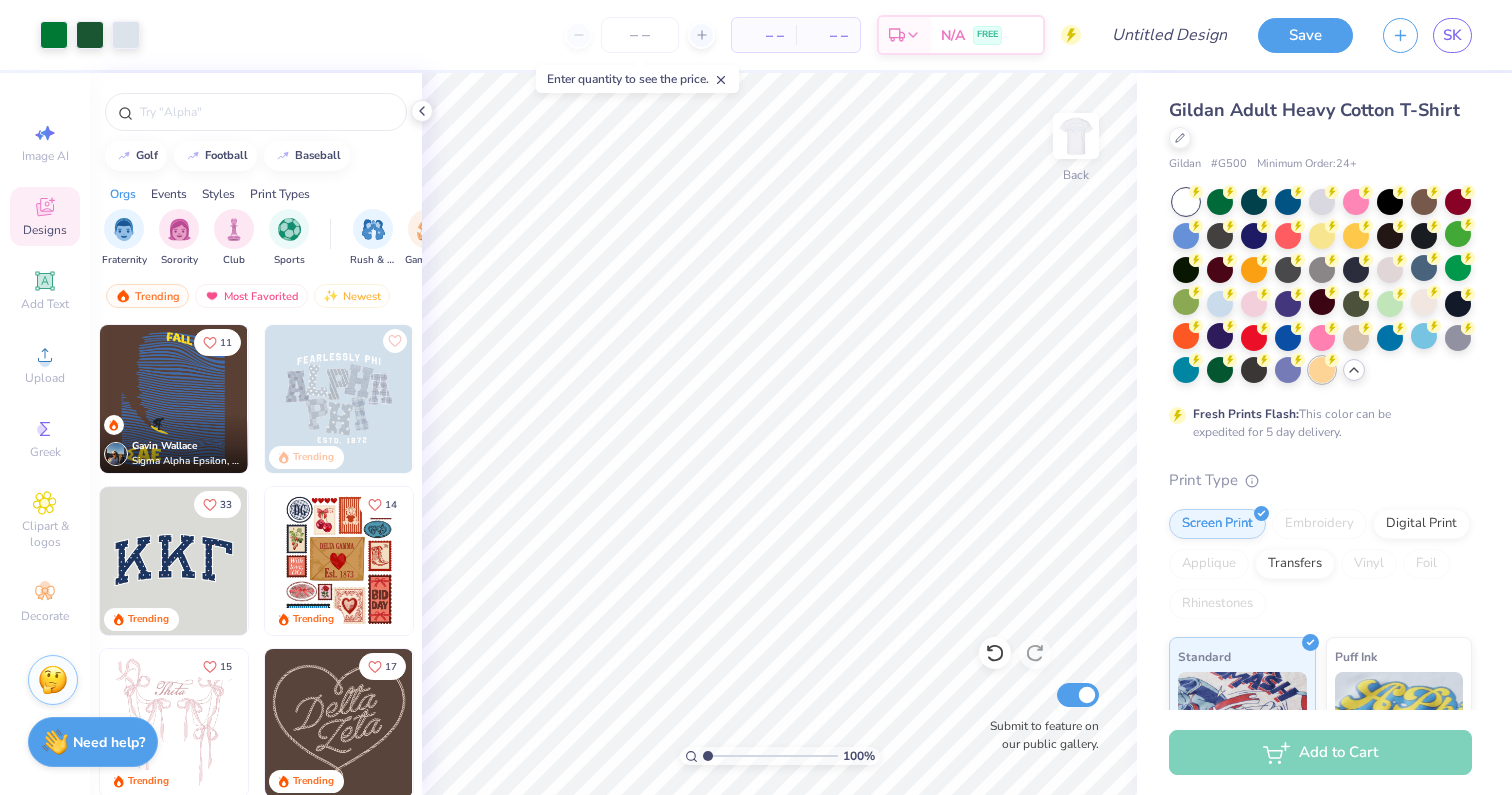 click at bounding box center (1322, 370) 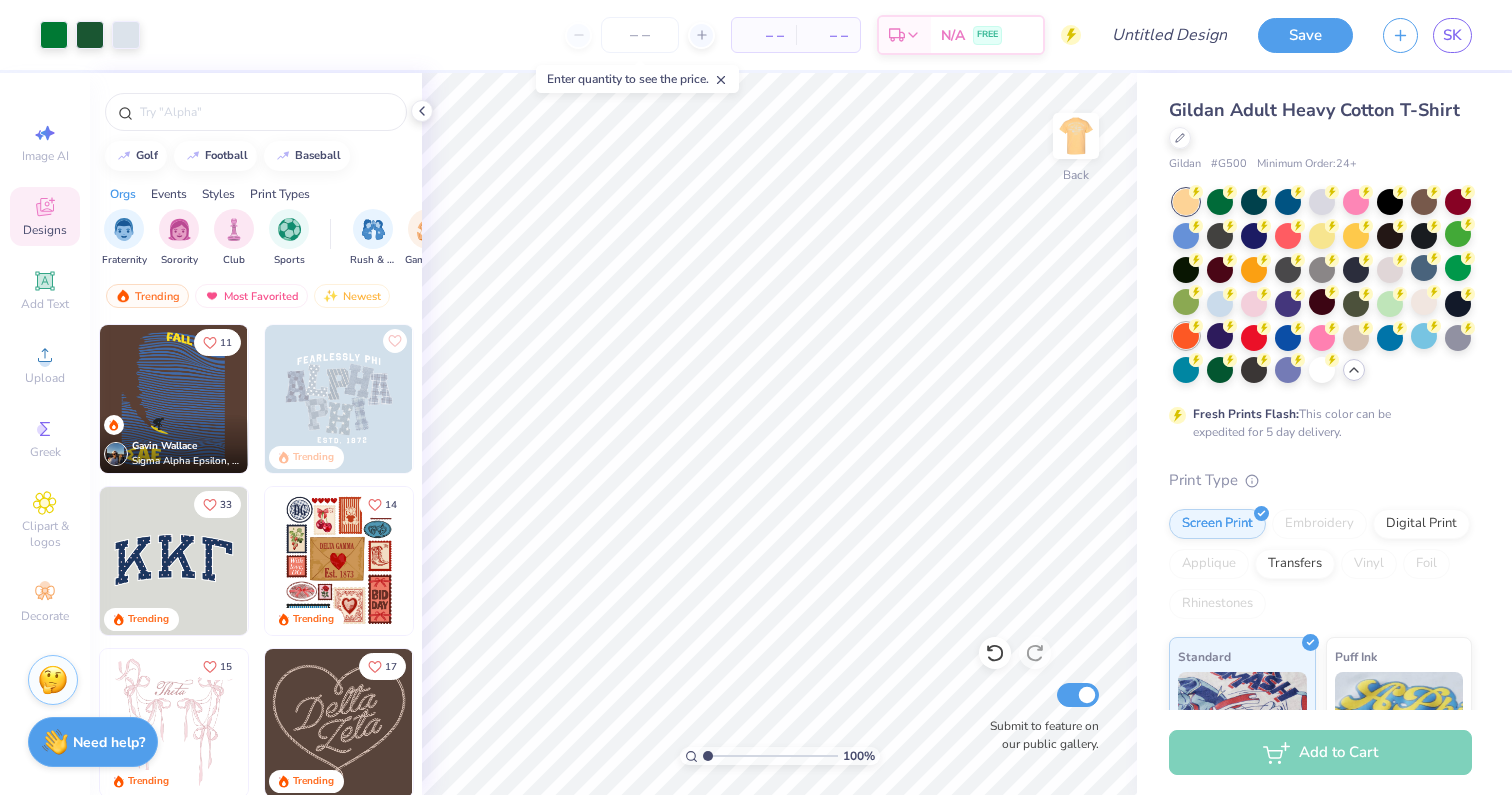 click at bounding box center [1186, 336] 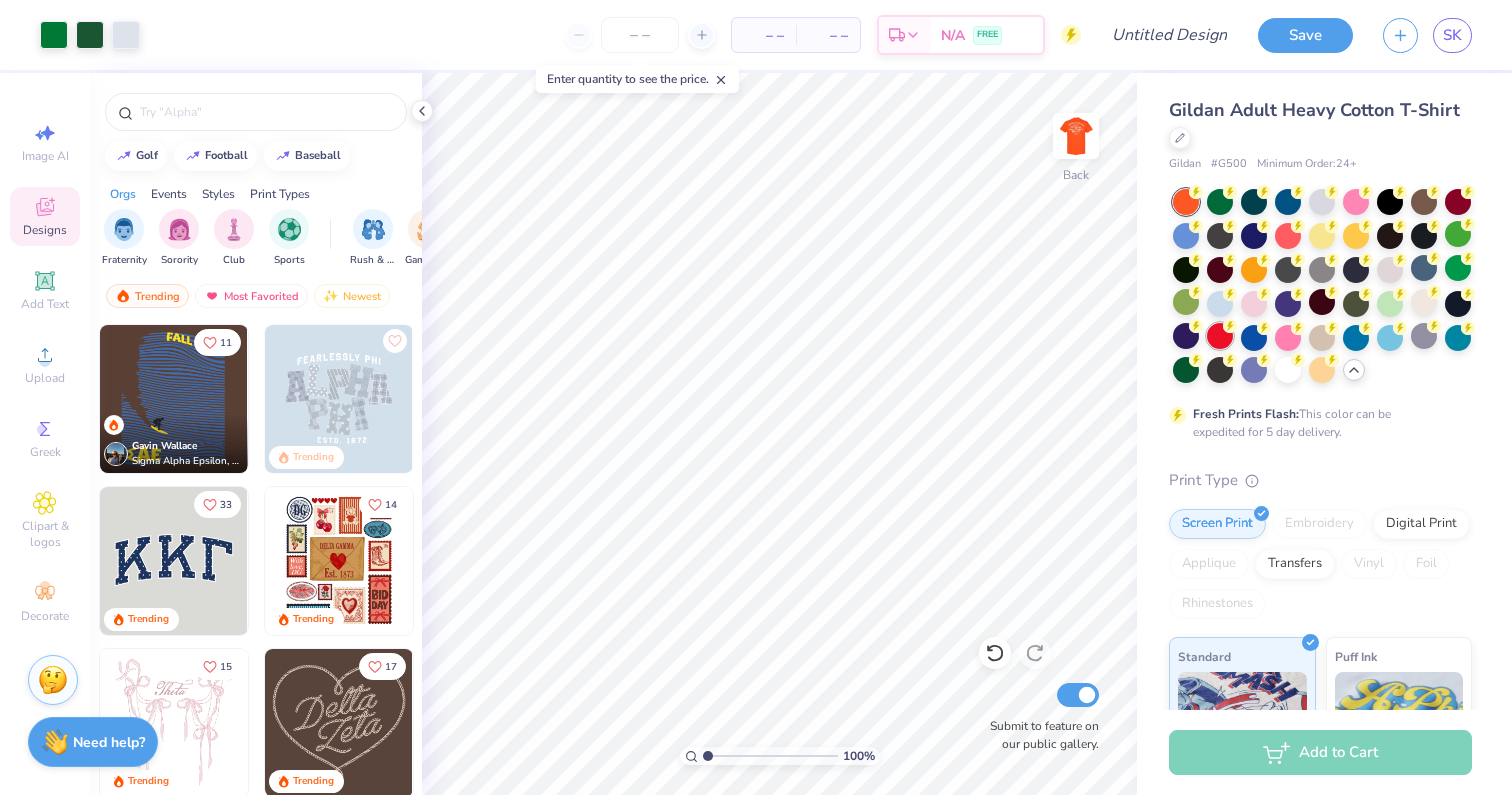 click at bounding box center [1220, 336] 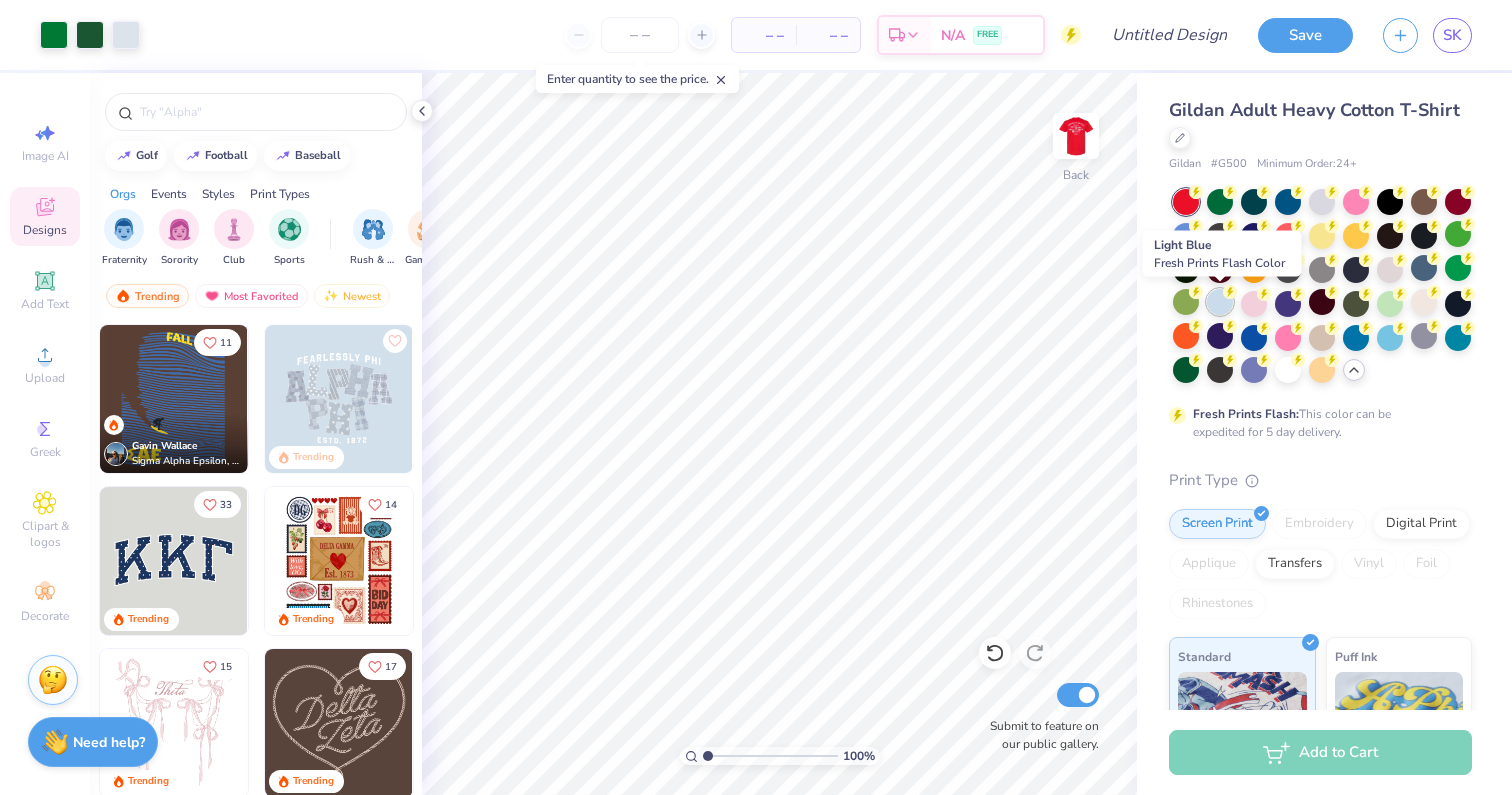 click at bounding box center [1220, 302] 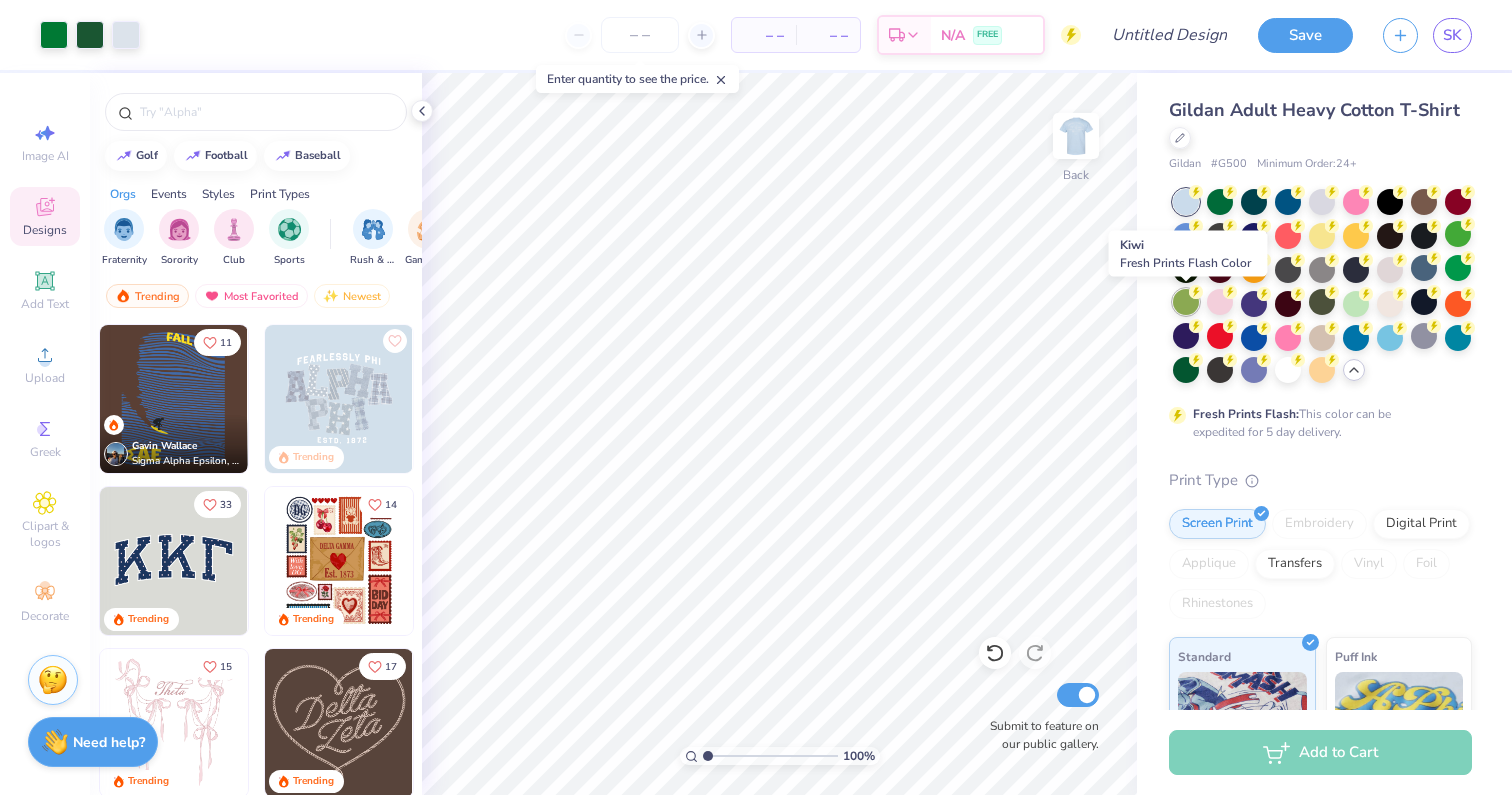 click at bounding box center (1186, 302) 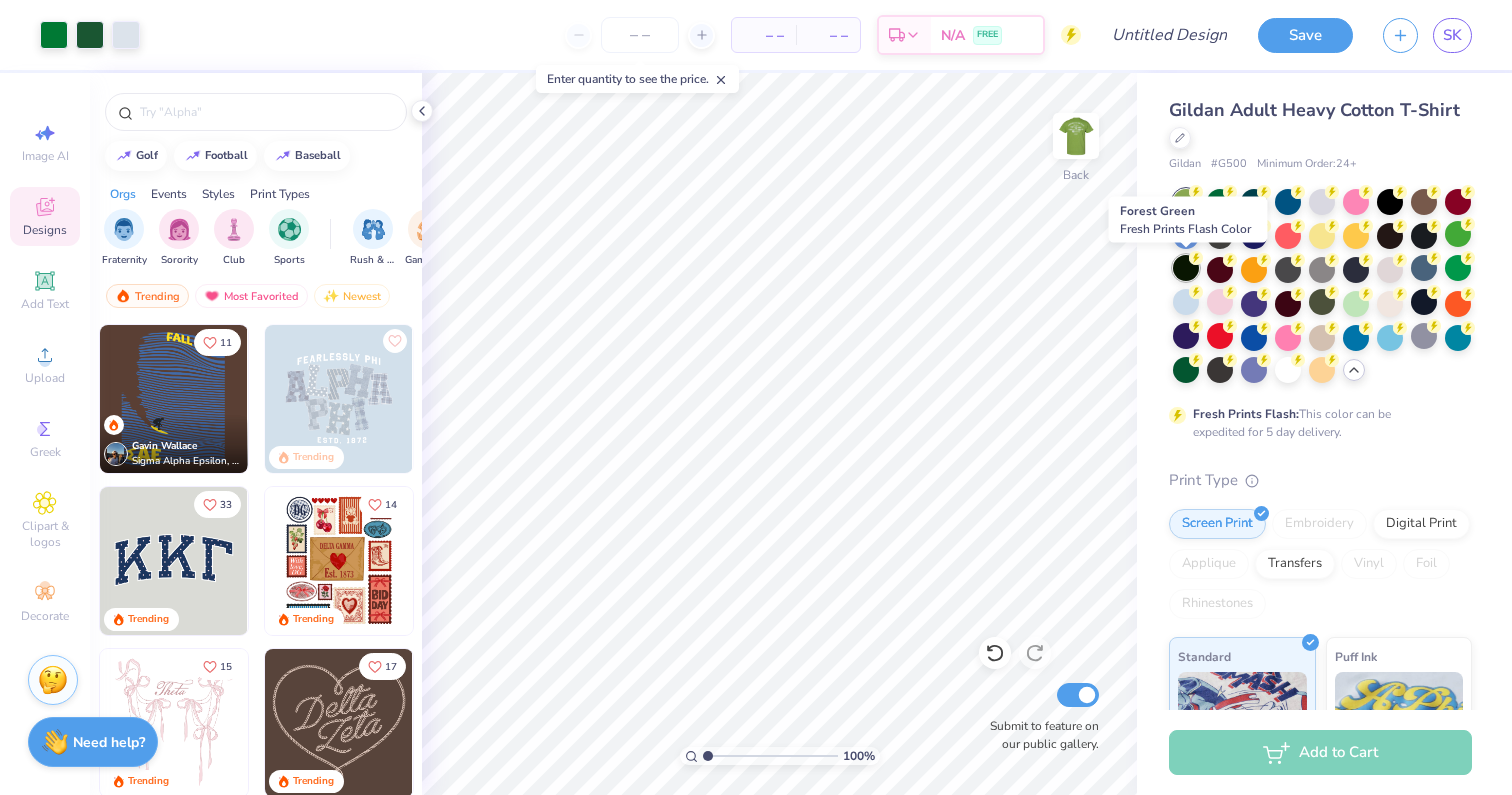 click at bounding box center (1186, 268) 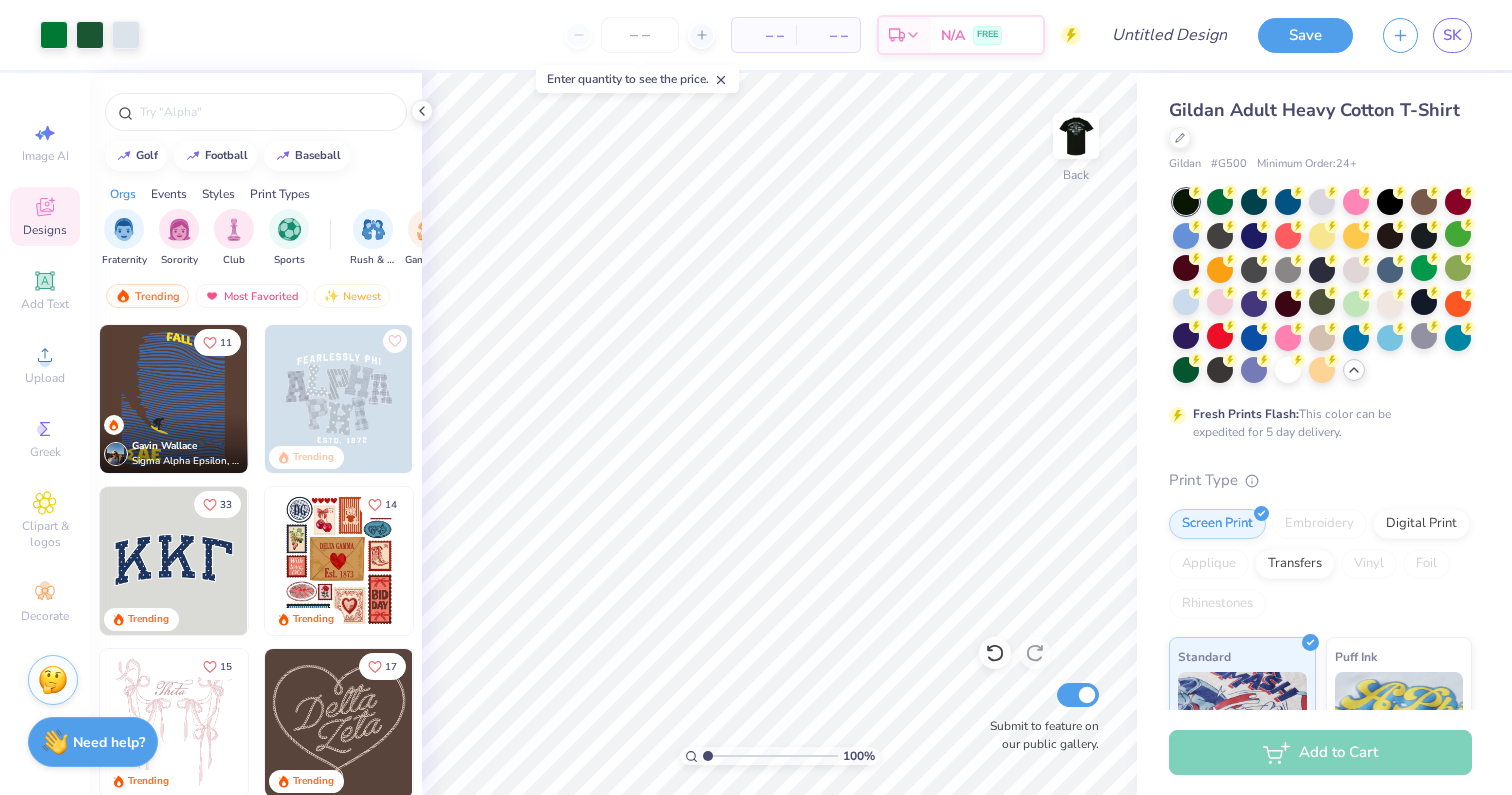 click at bounding box center [1186, 236] 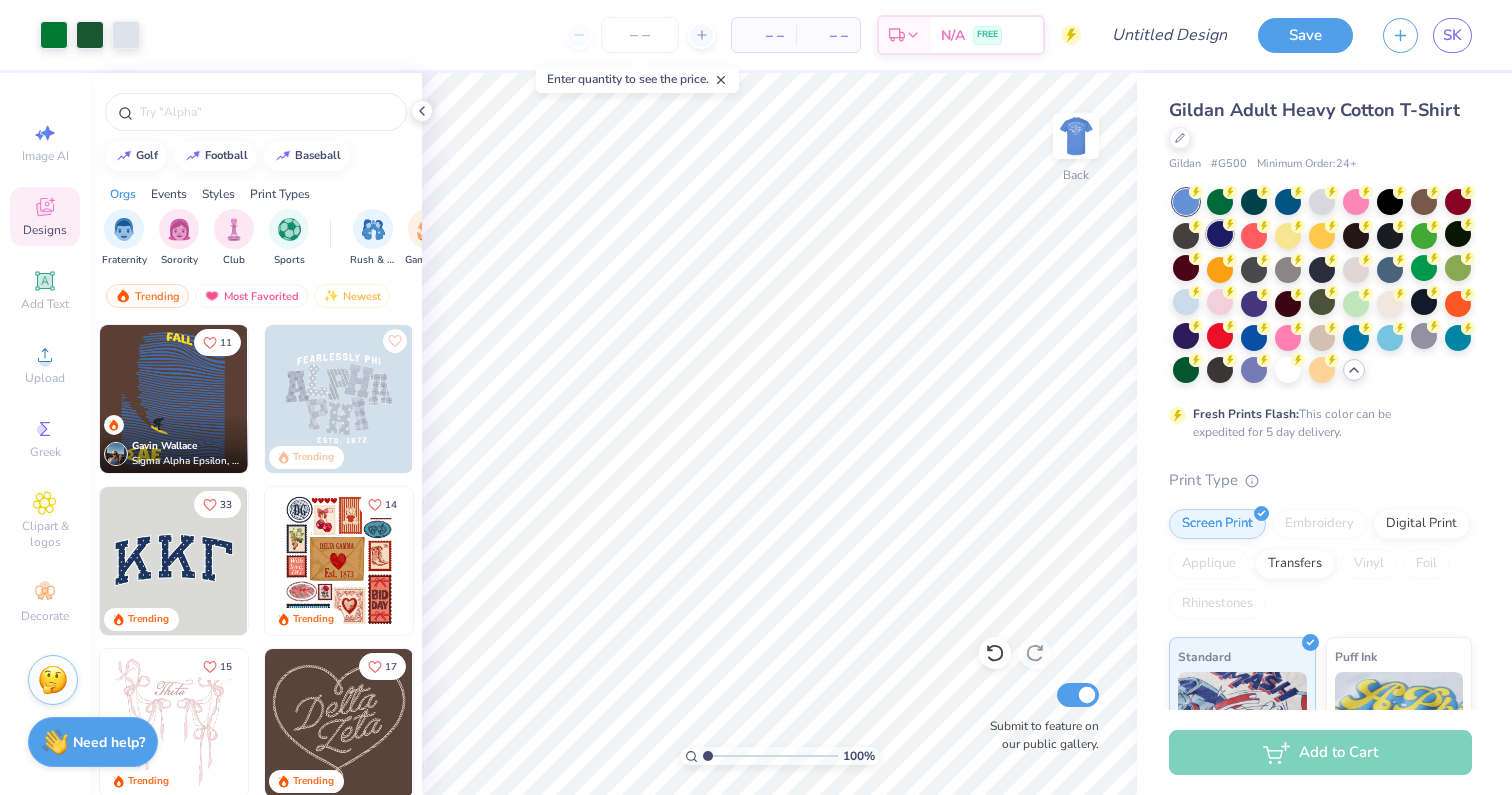 click at bounding box center [1220, 234] 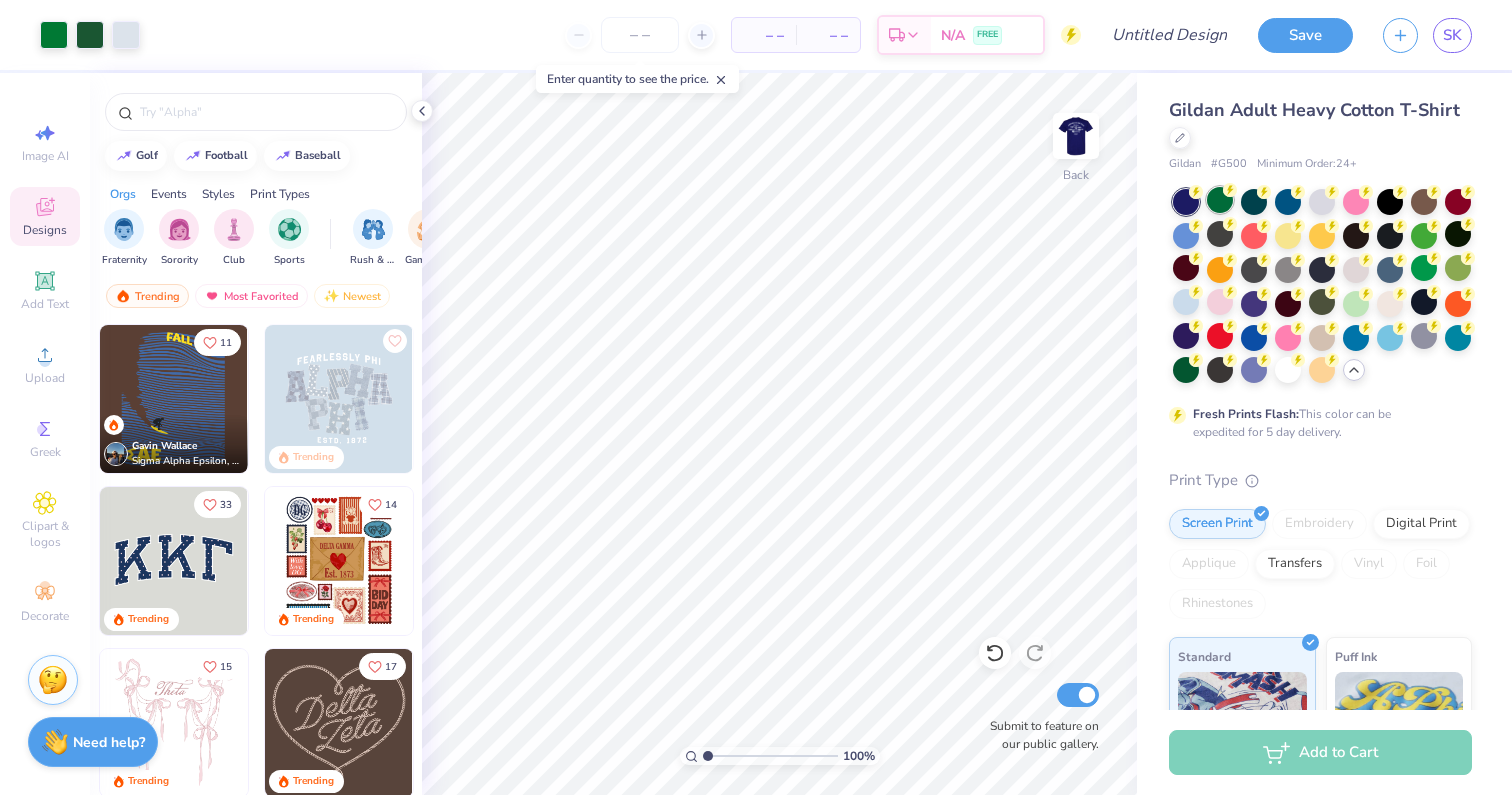 click at bounding box center [1322, 287] 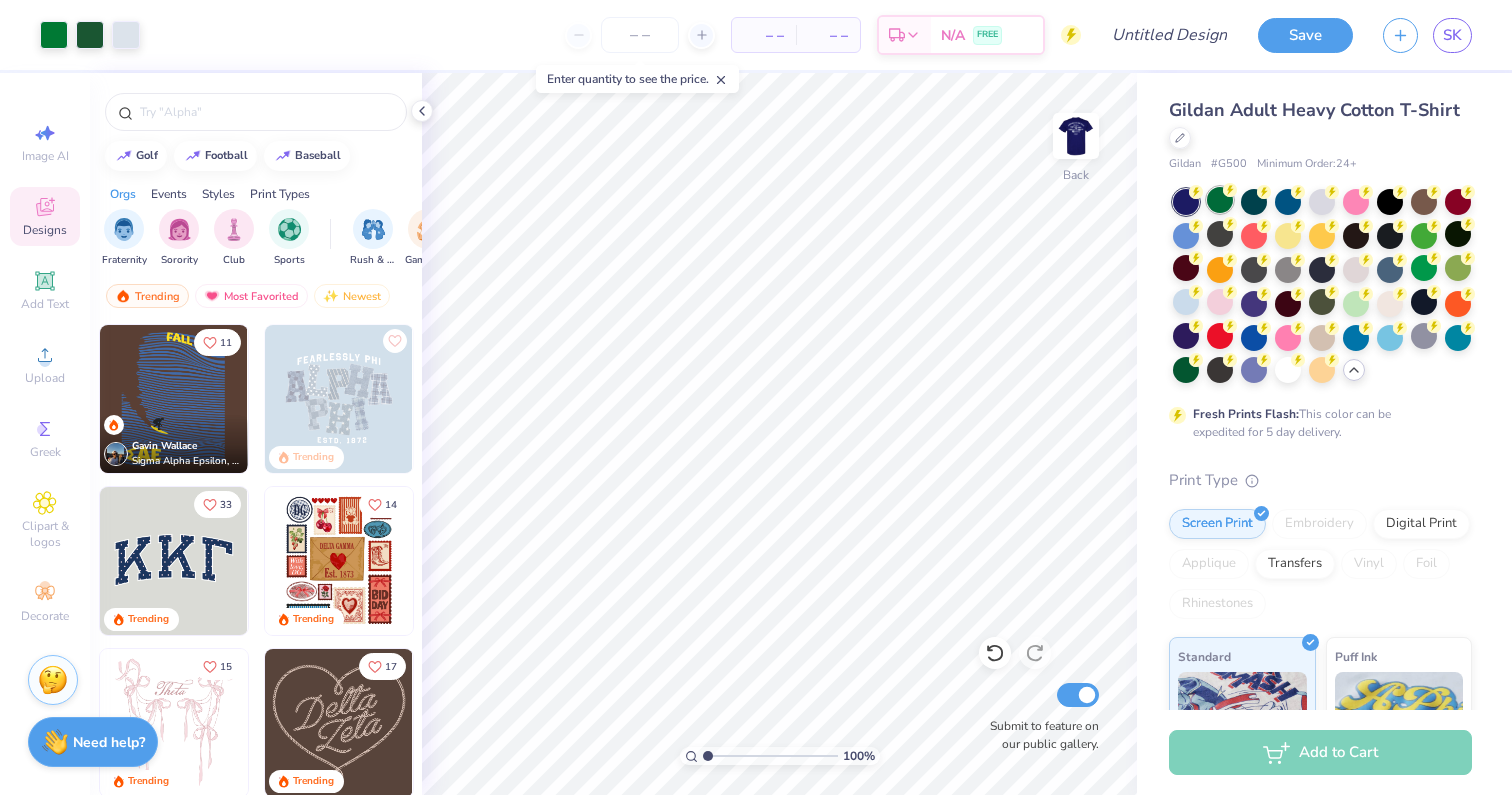 click at bounding box center [1220, 200] 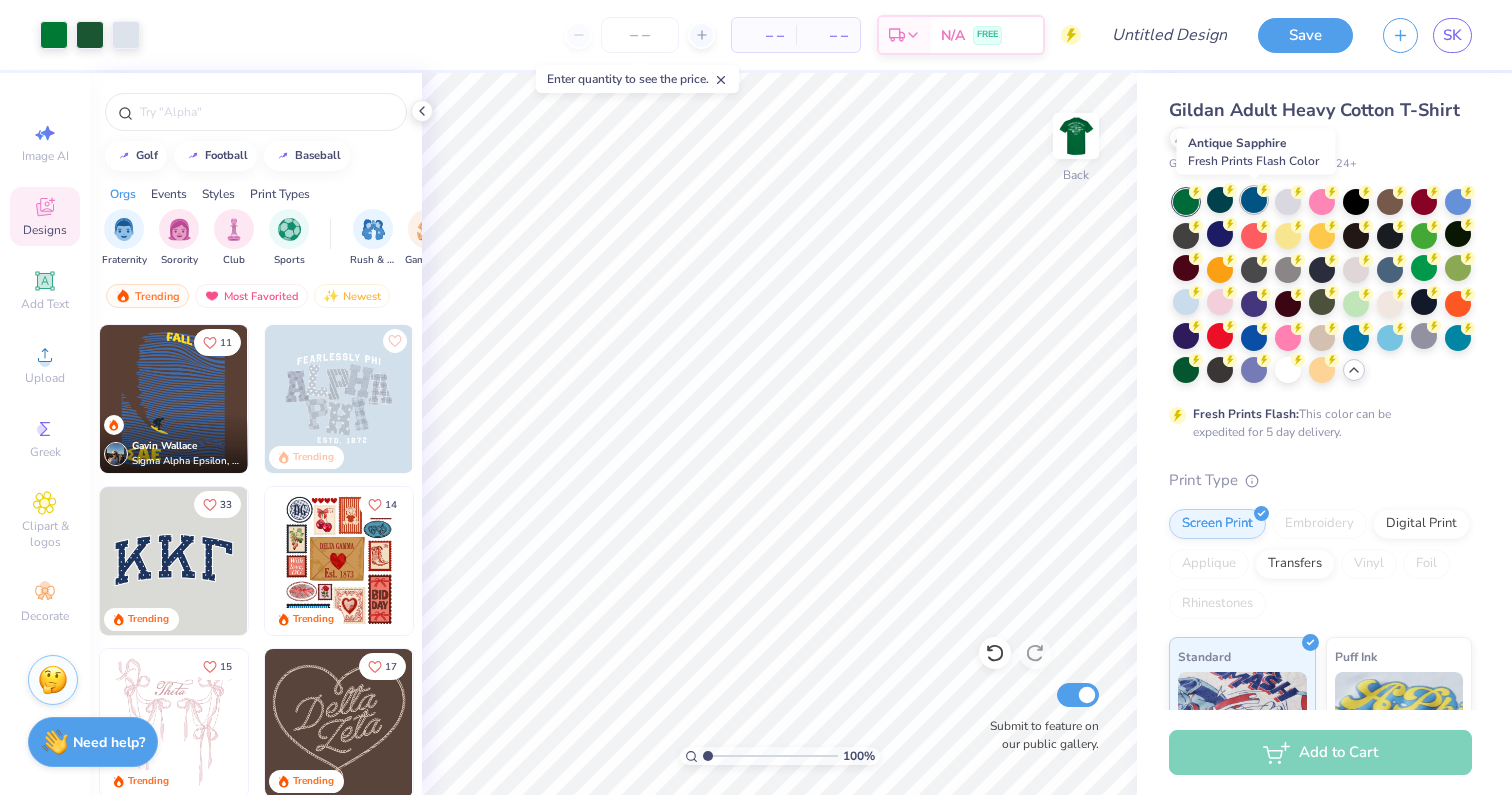 click at bounding box center (1254, 200) 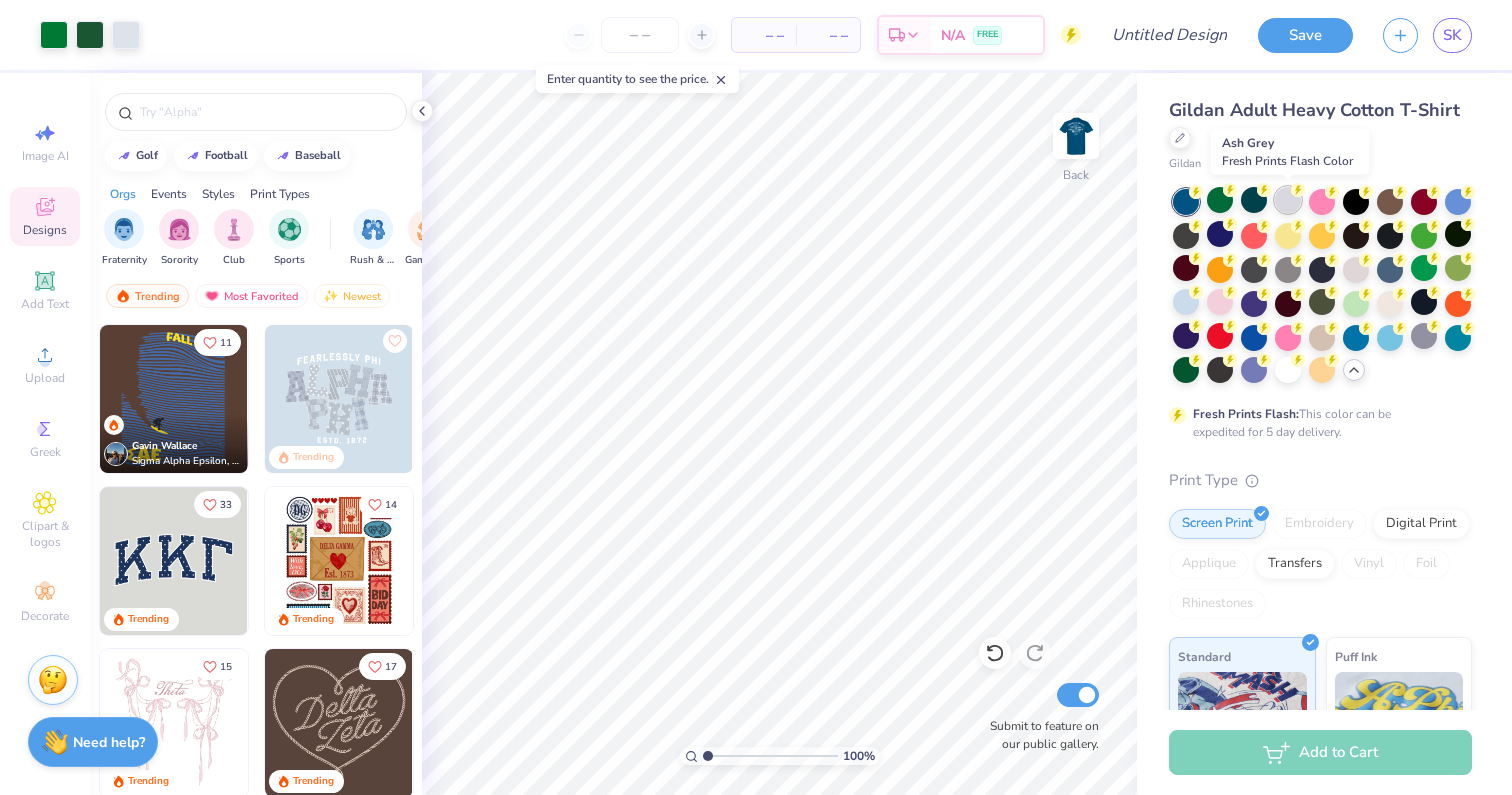 click at bounding box center (1288, 200) 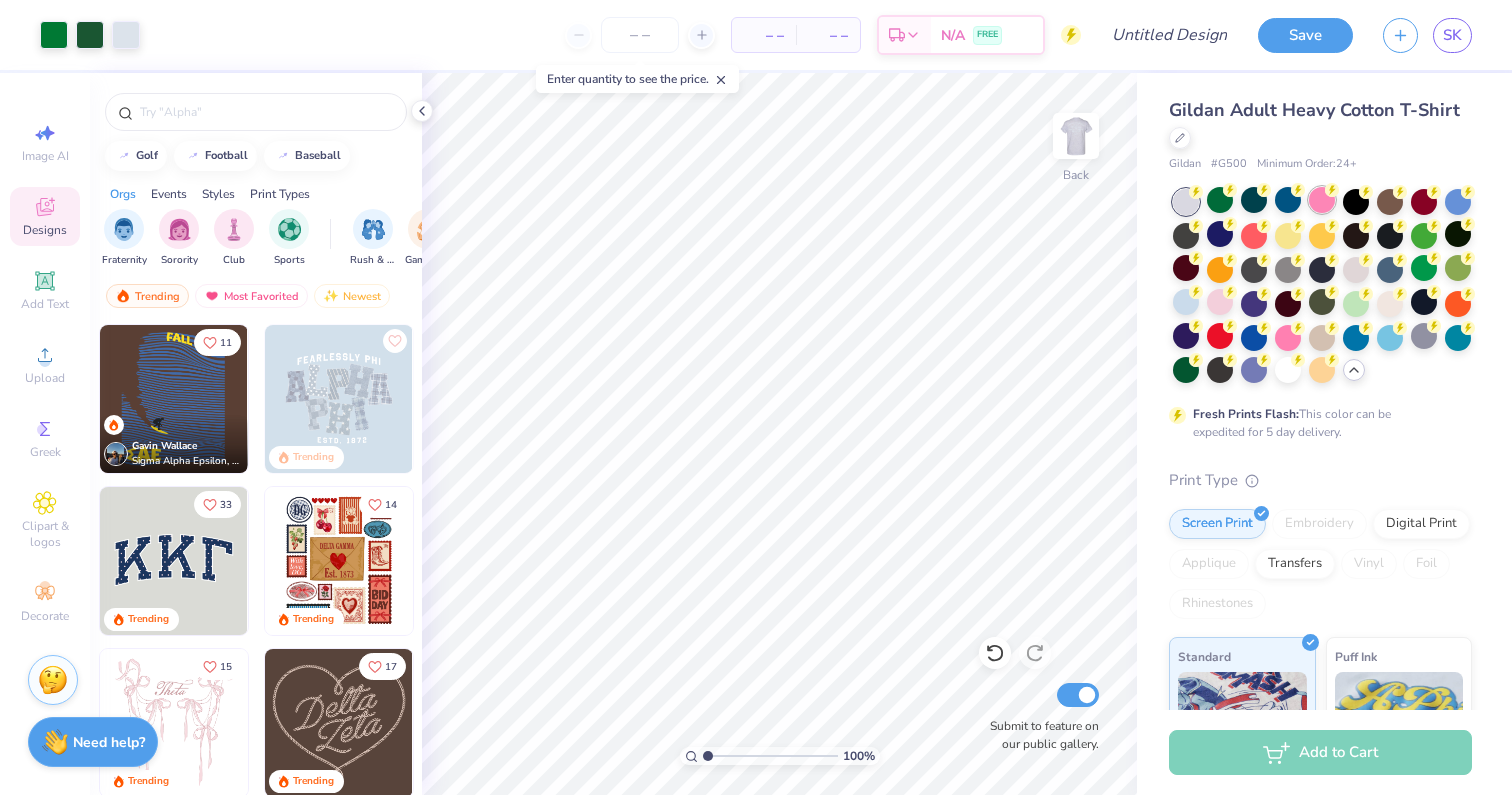 click 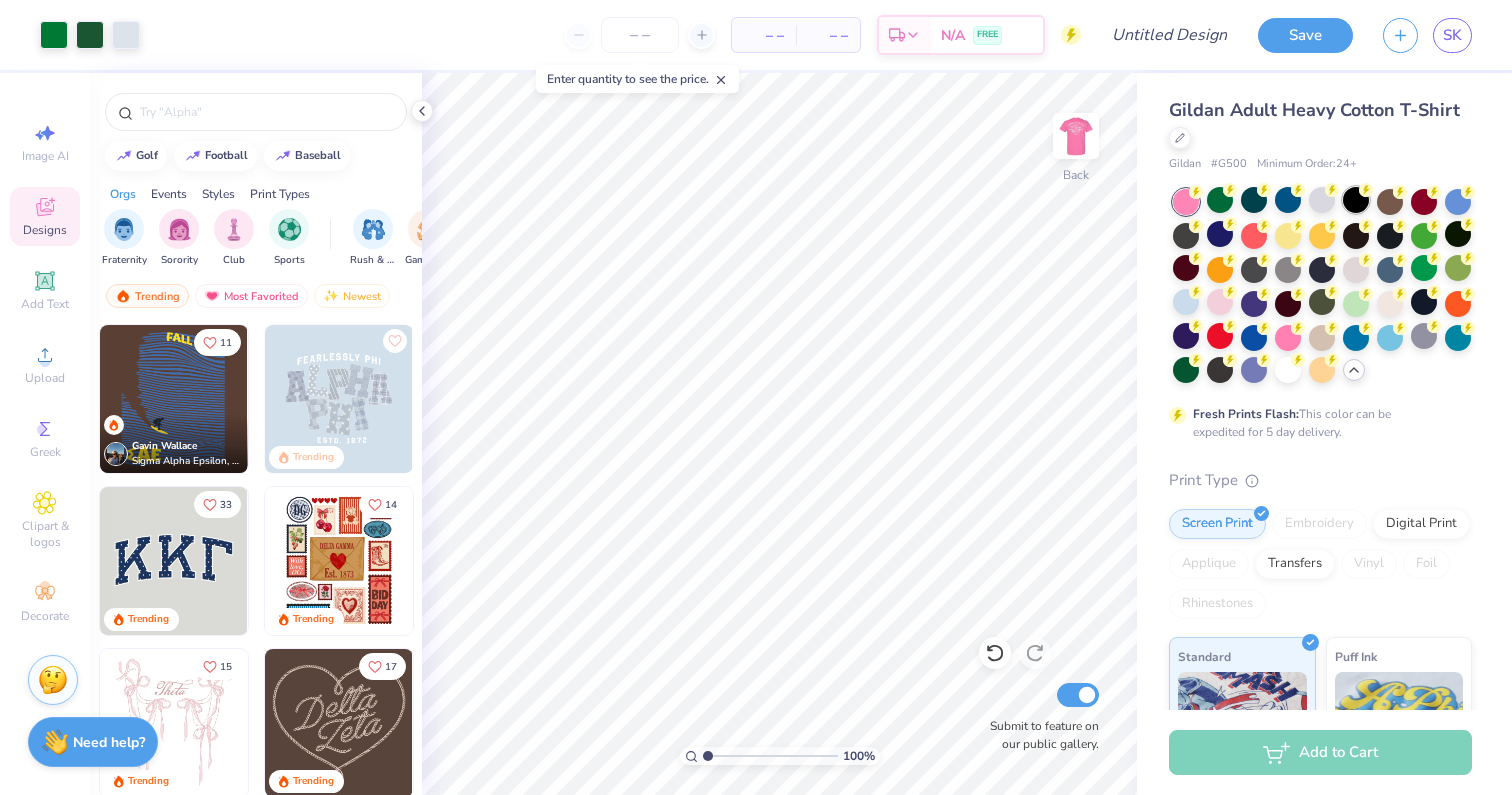 click 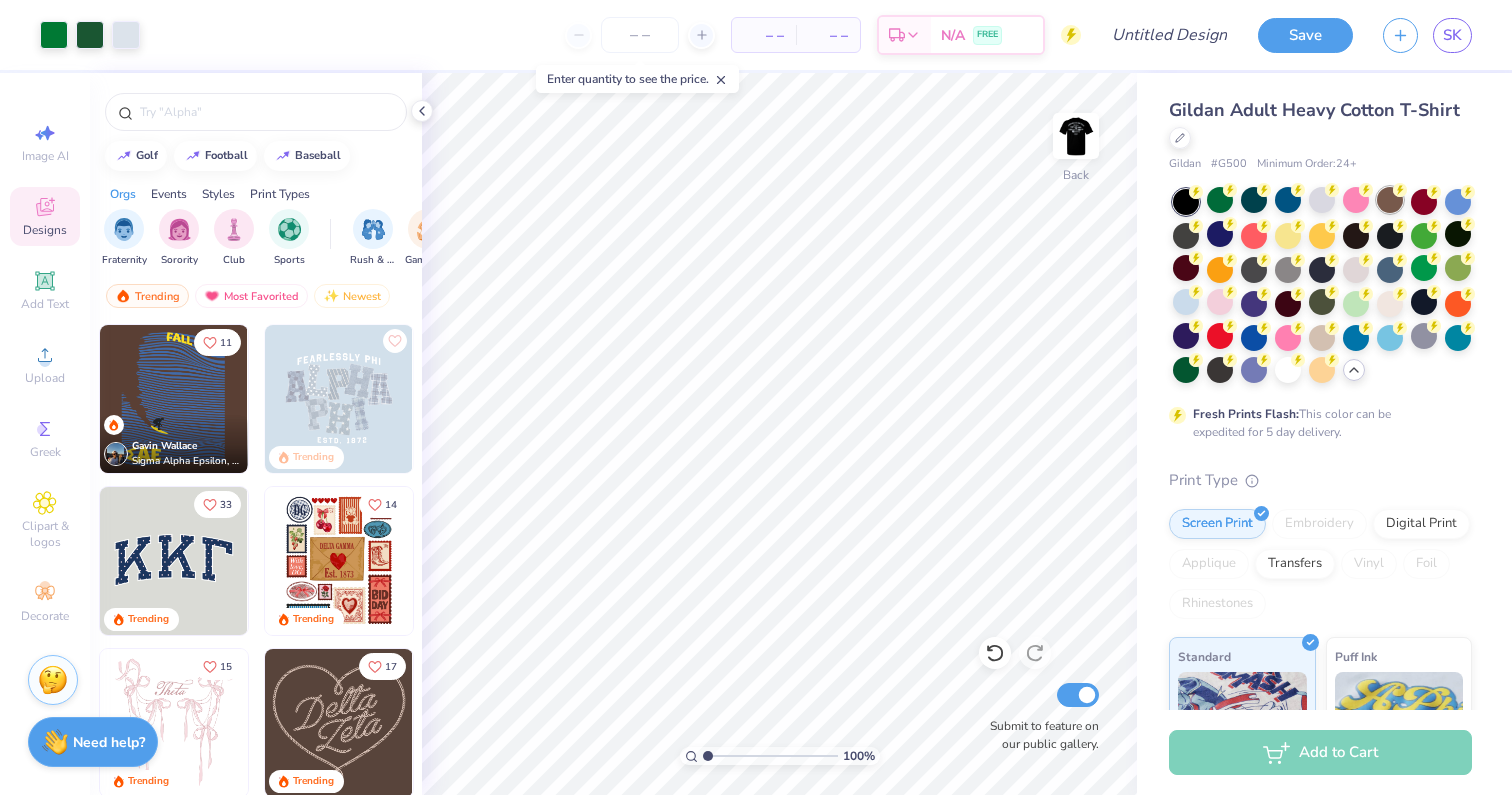 click 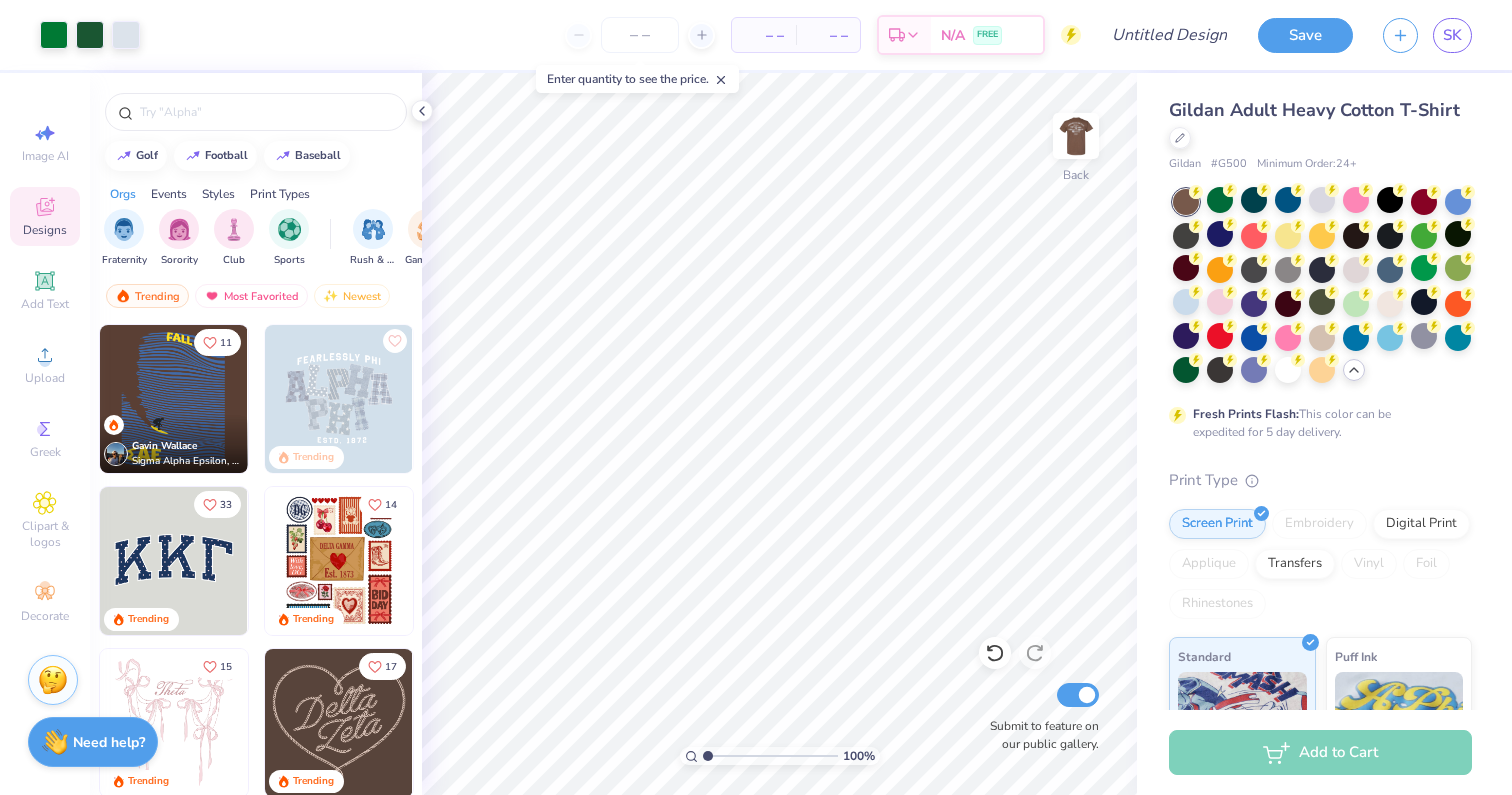 click at bounding box center (1322, 287) 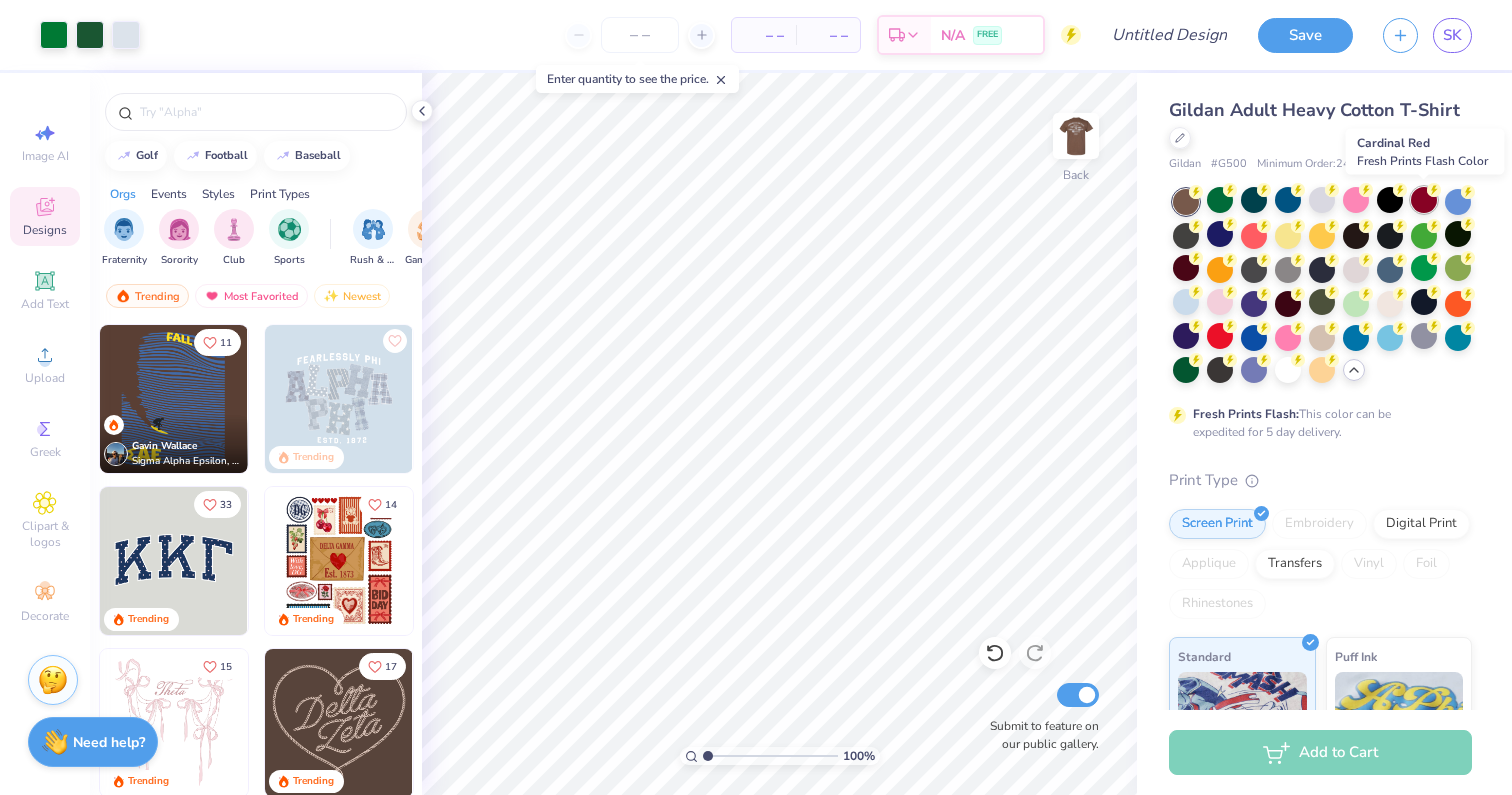 click at bounding box center [1424, 200] 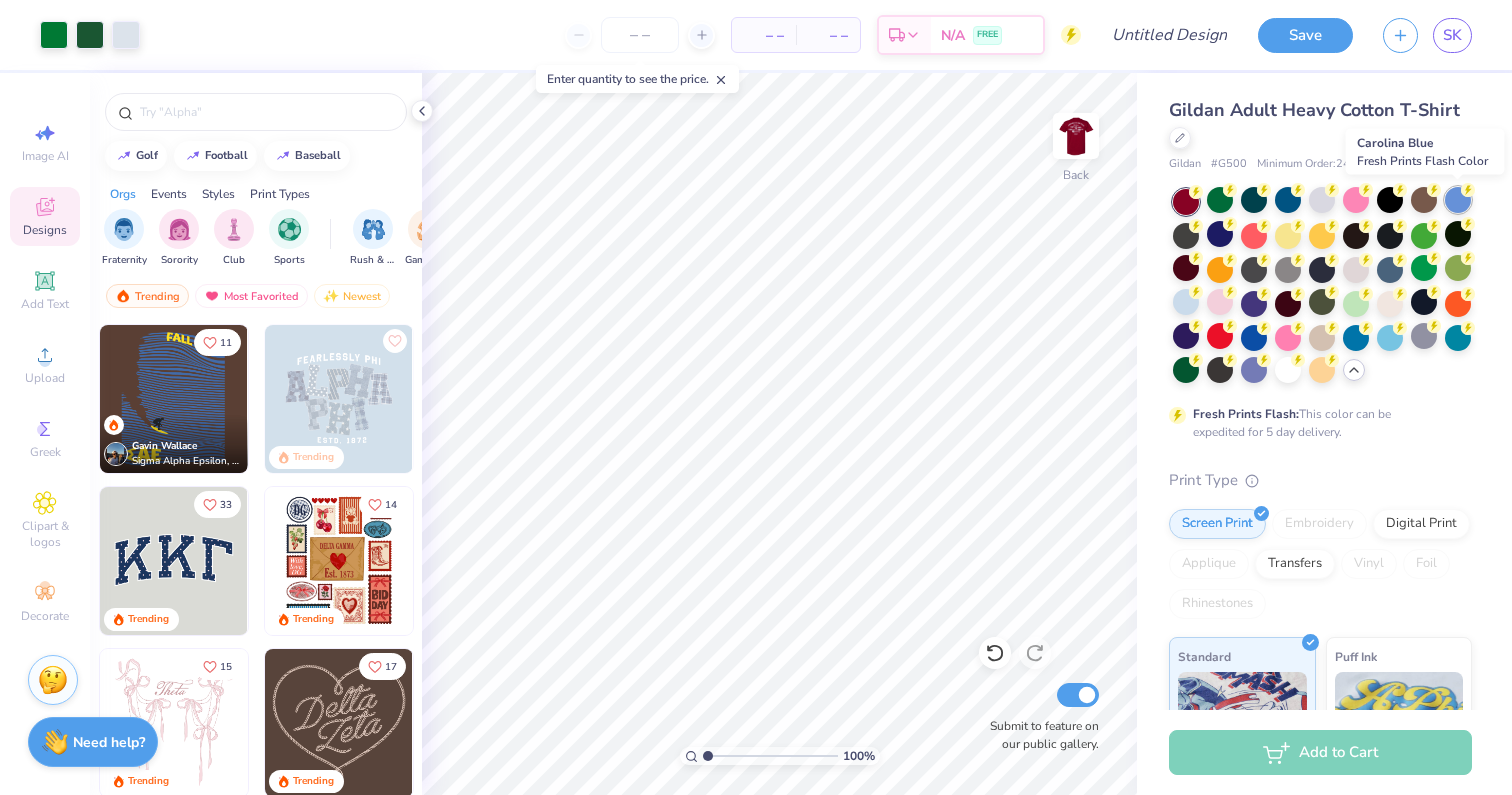 click at bounding box center [1458, 200] 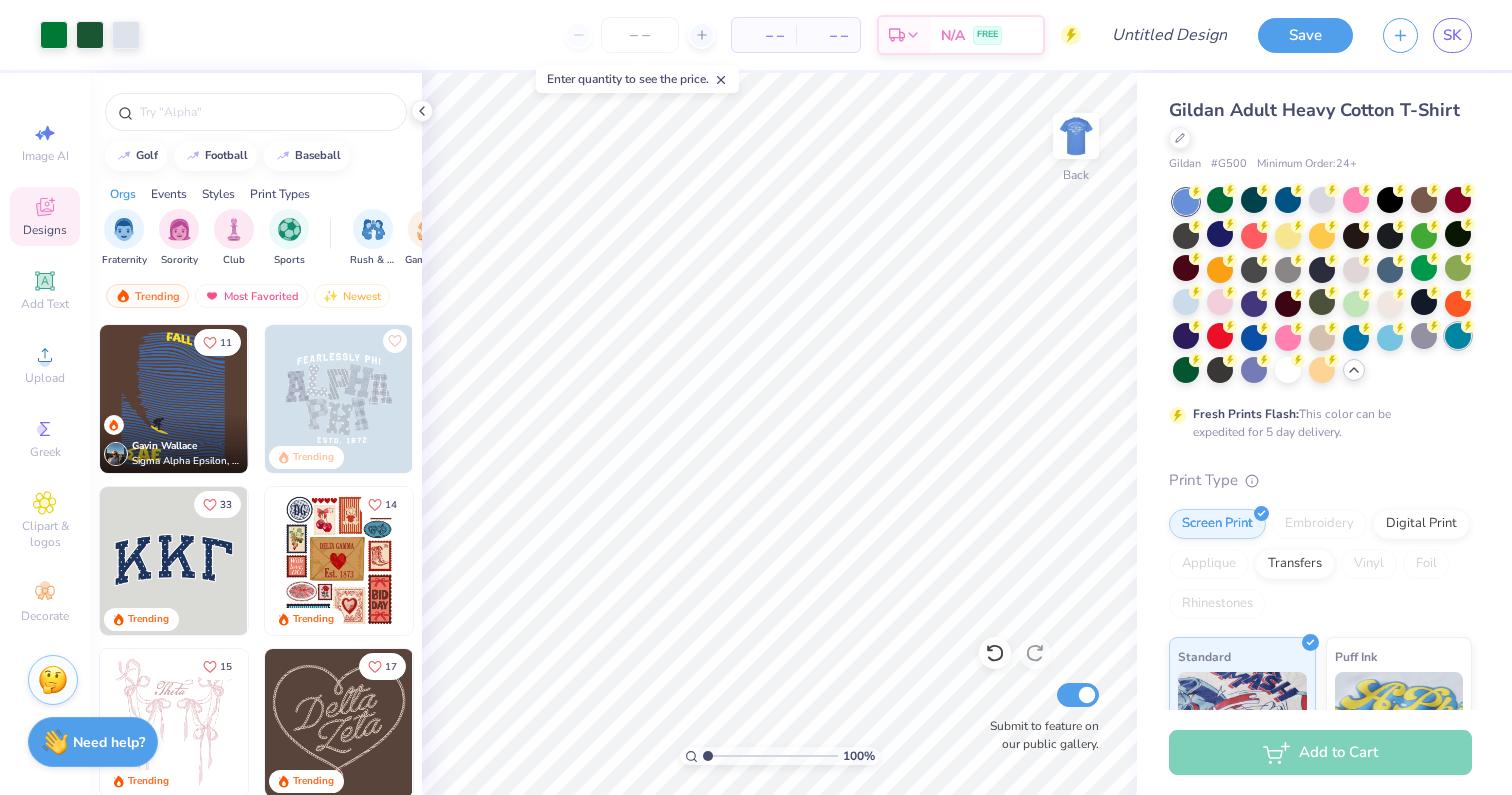 click at bounding box center (1458, 336) 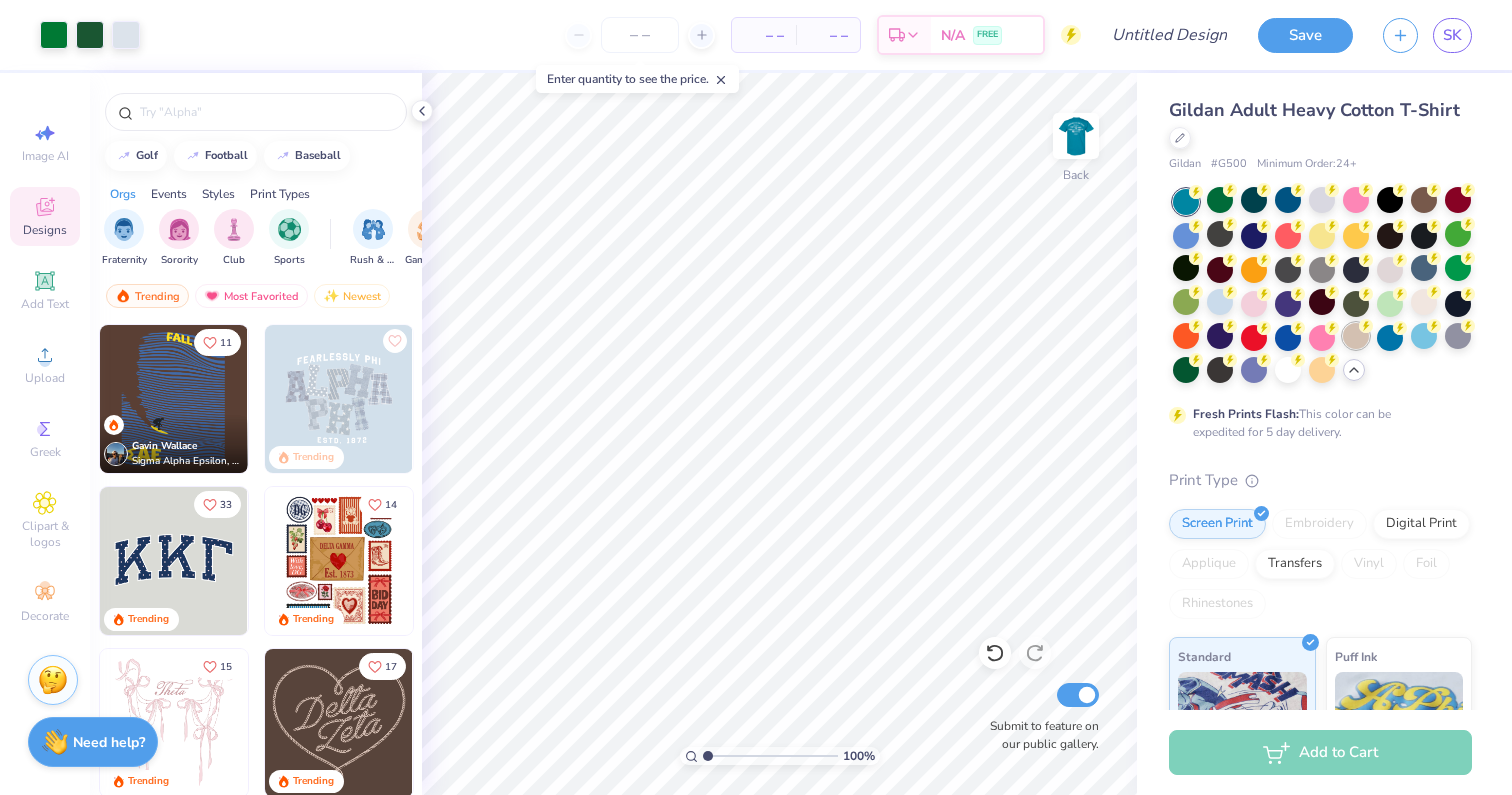 click at bounding box center (1356, 336) 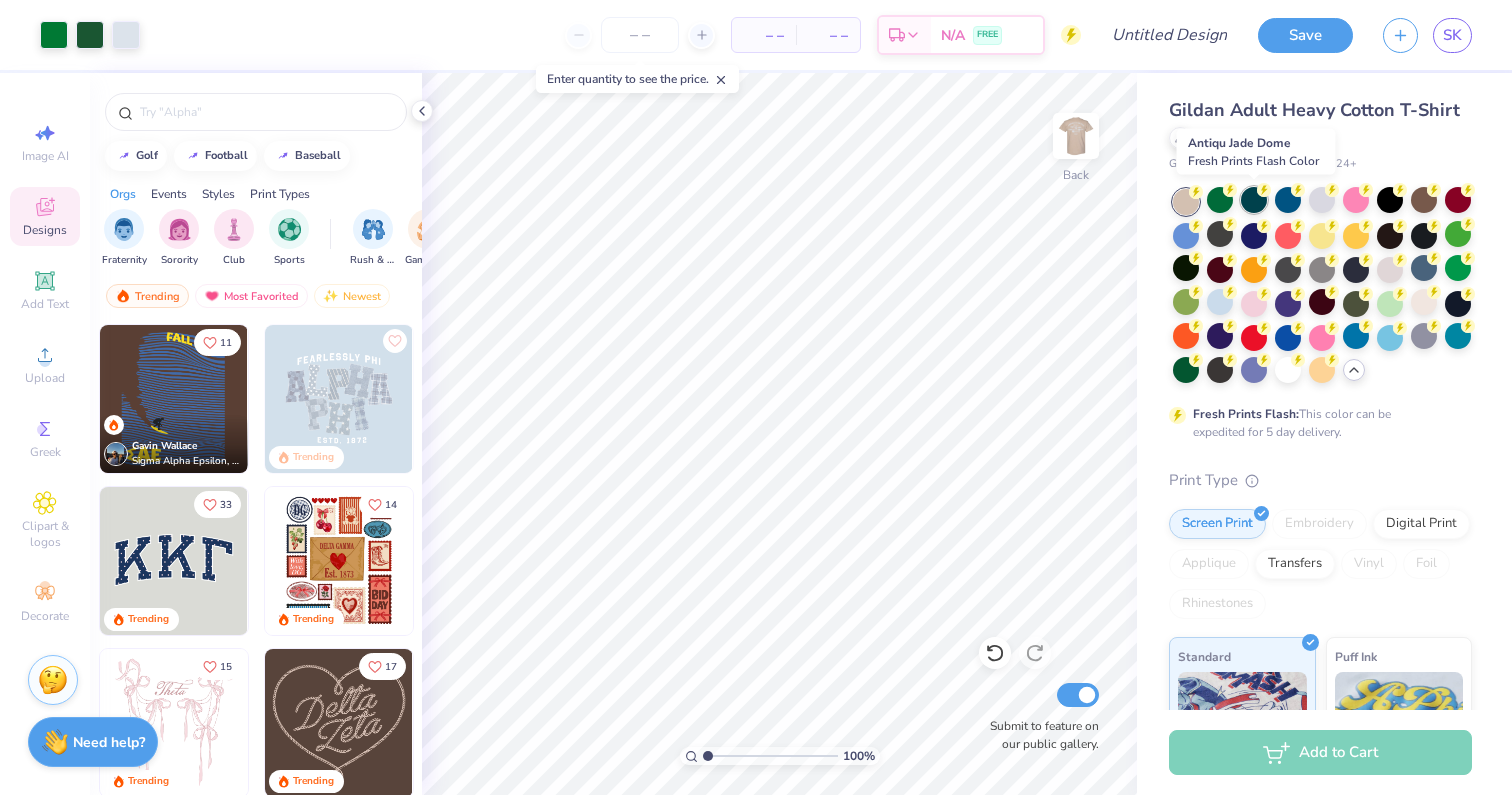 click at bounding box center [1254, 200] 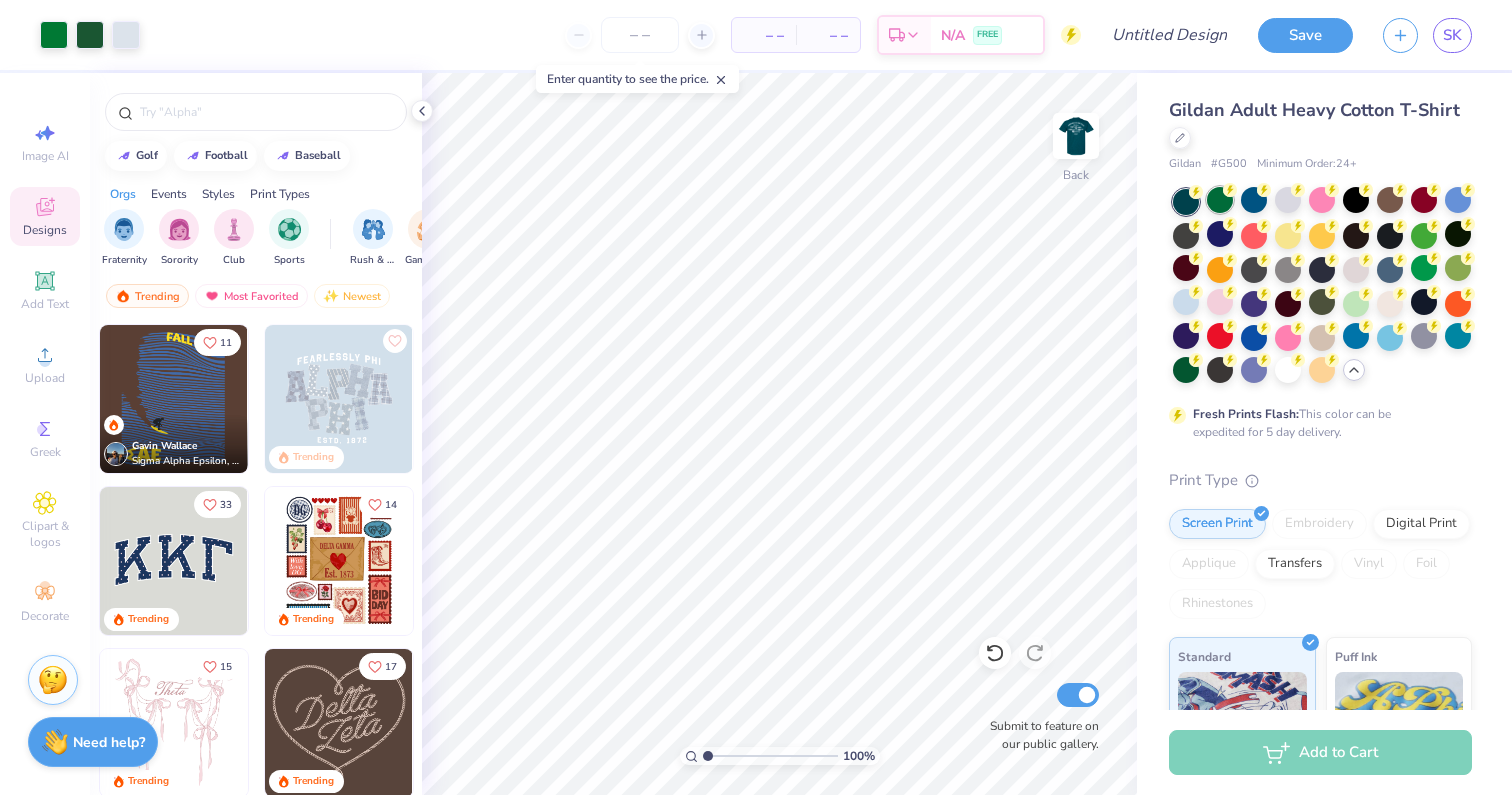 click at bounding box center (1220, 200) 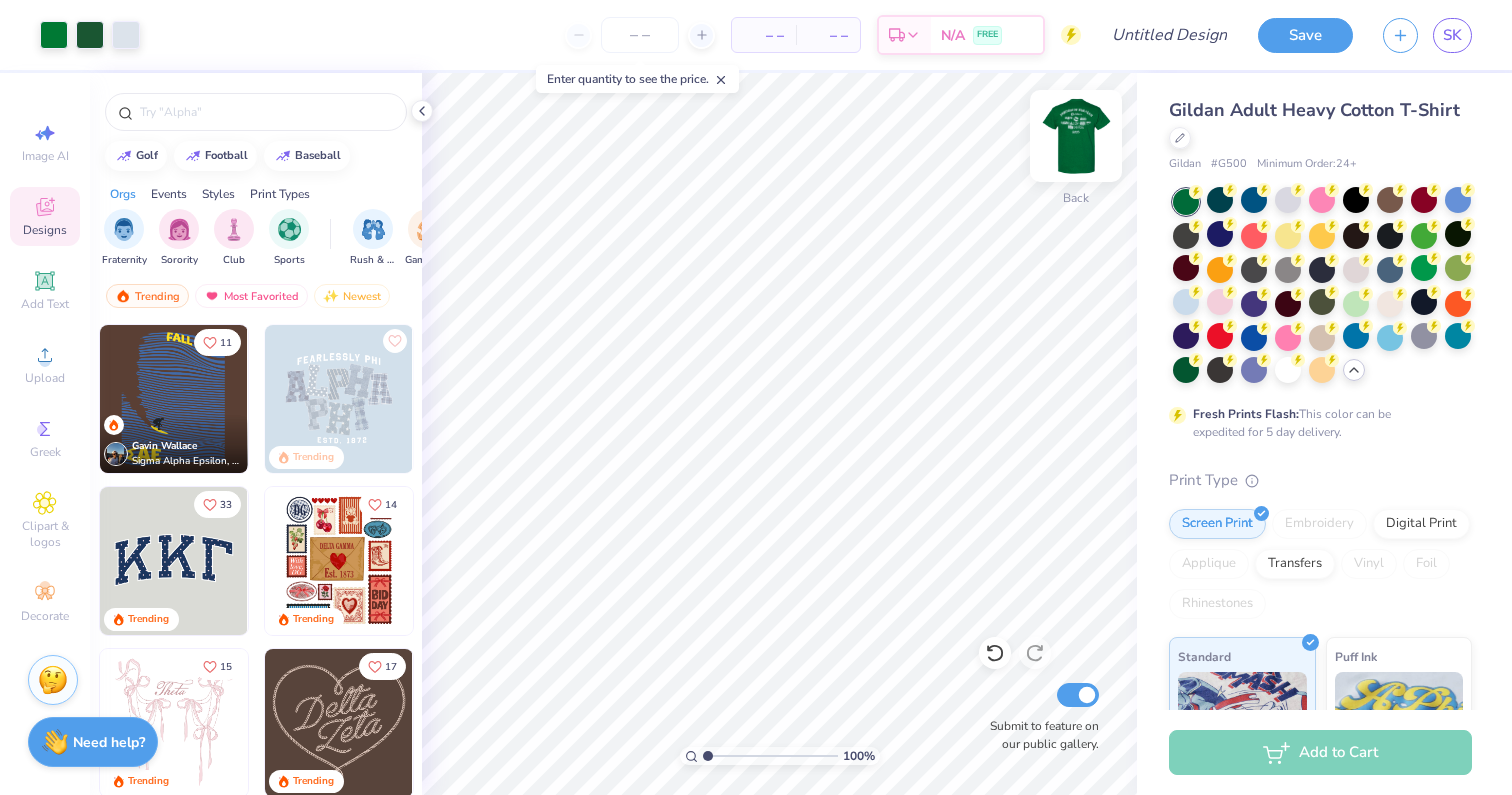 click at bounding box center [1076, 136] 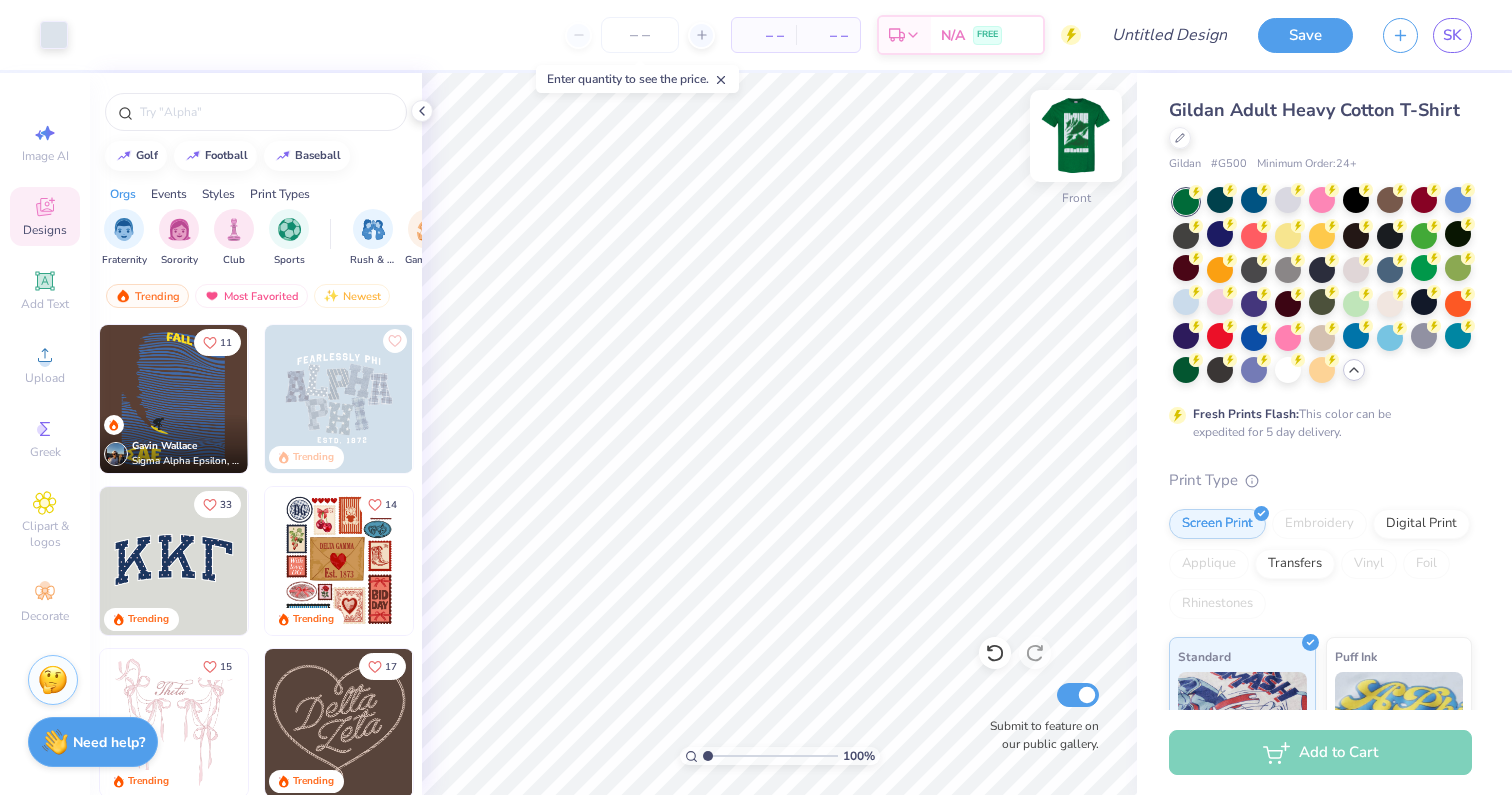 click at bounding box center [1076, 136] 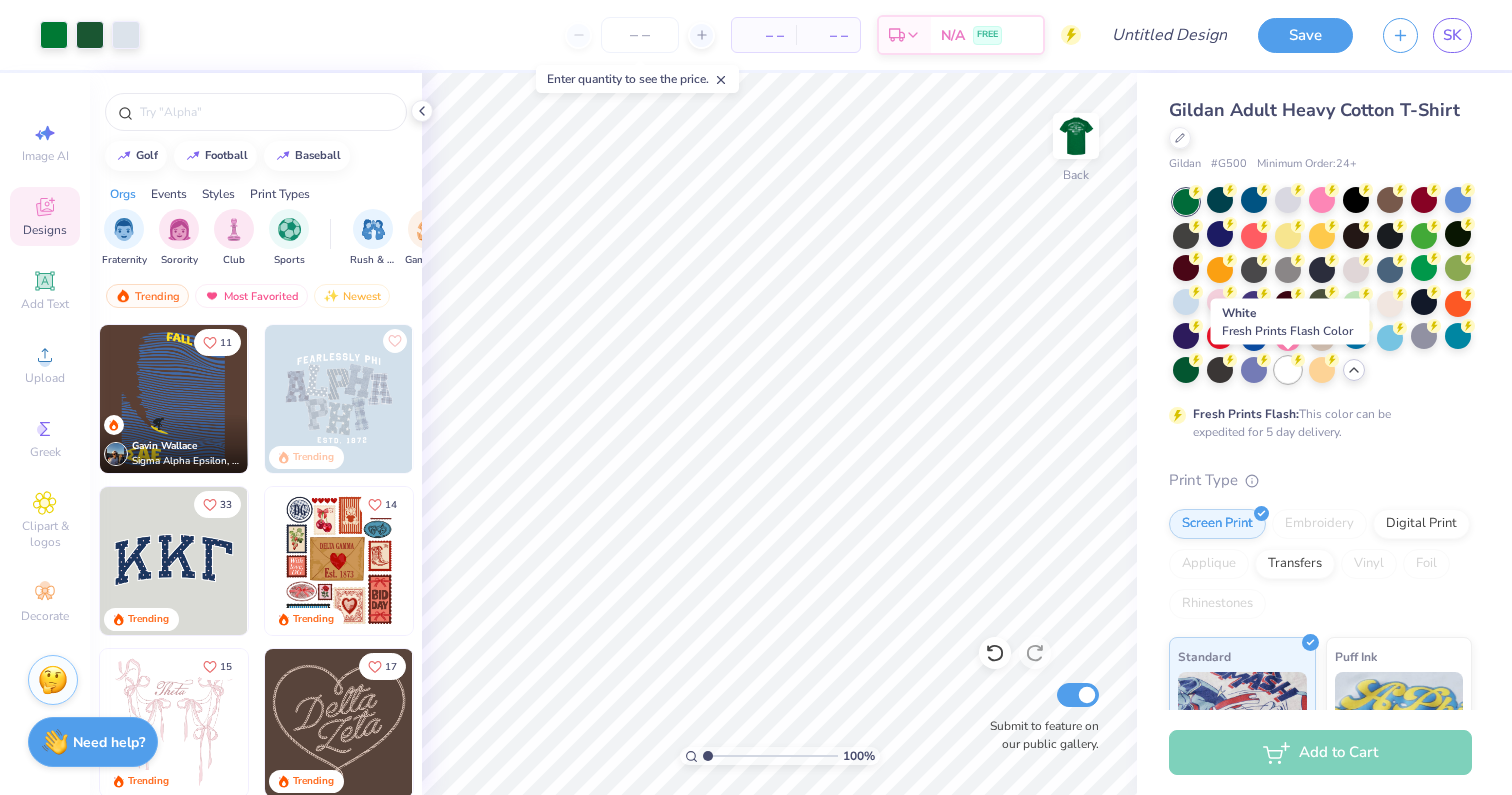 click at bounding box center (1288, 370) 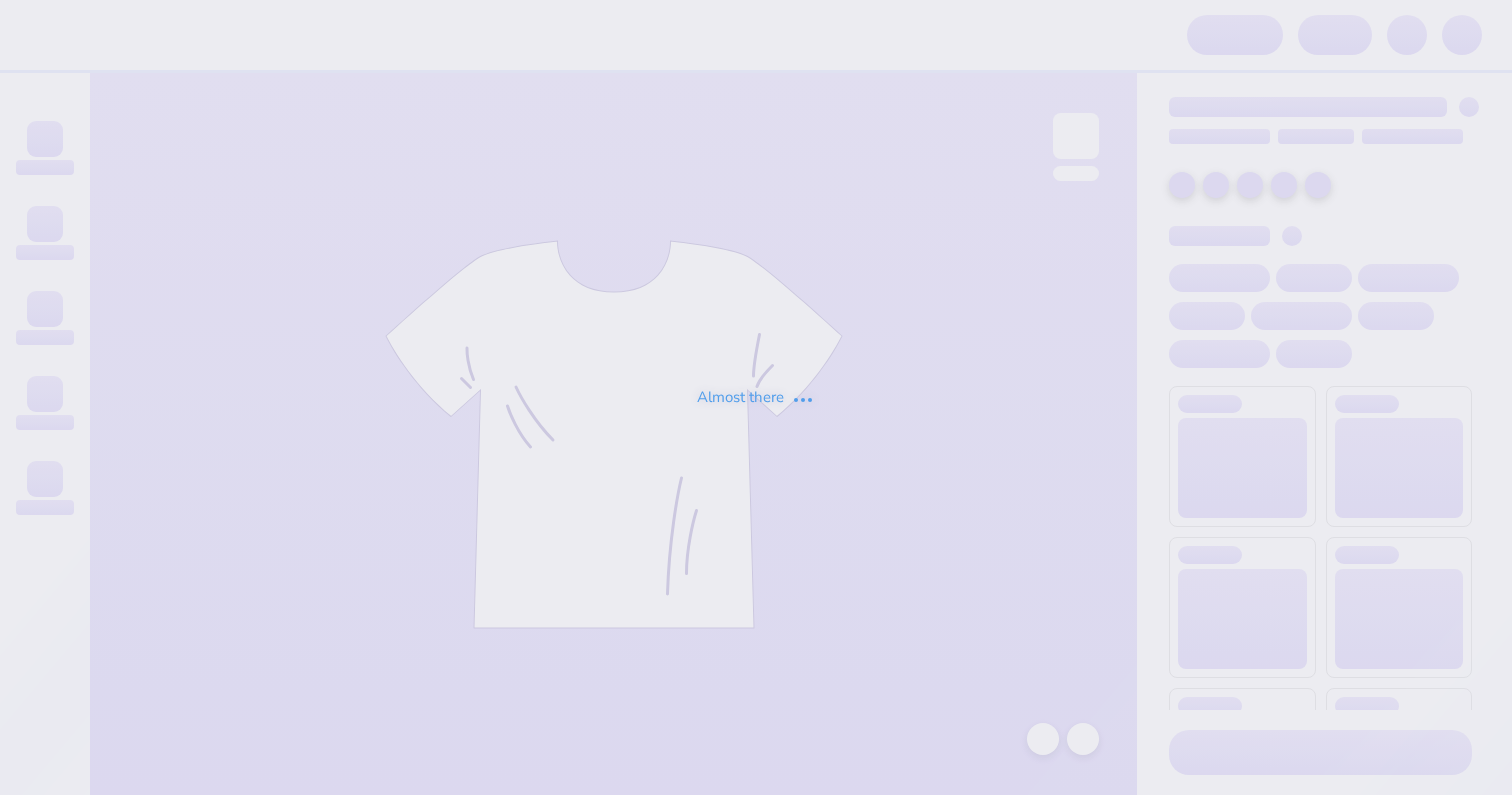 scroll, scrollTop: 0, scrollLeft: 0, axis: both 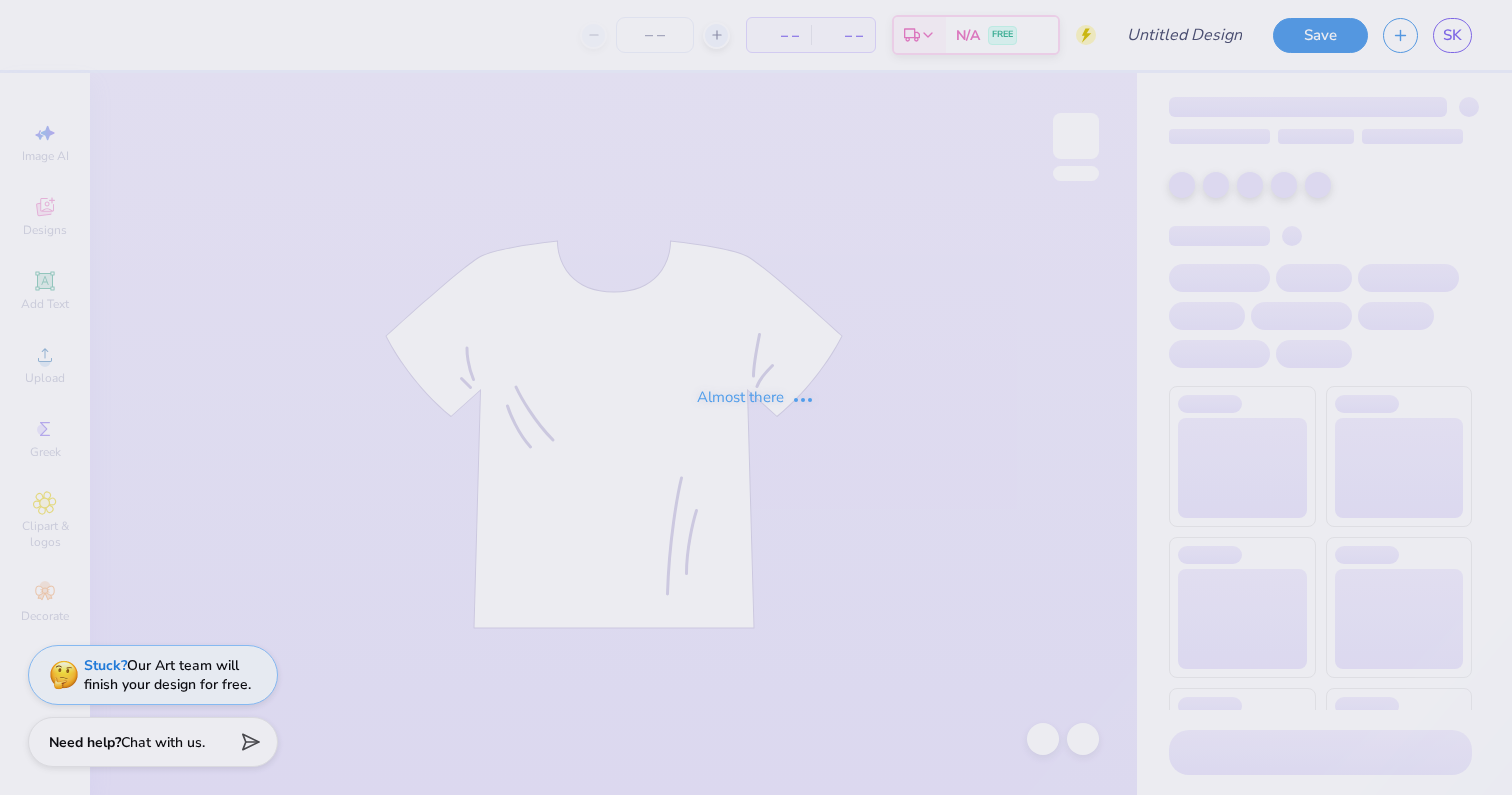 type on "Refreshed Blue/White Alpine 2025" 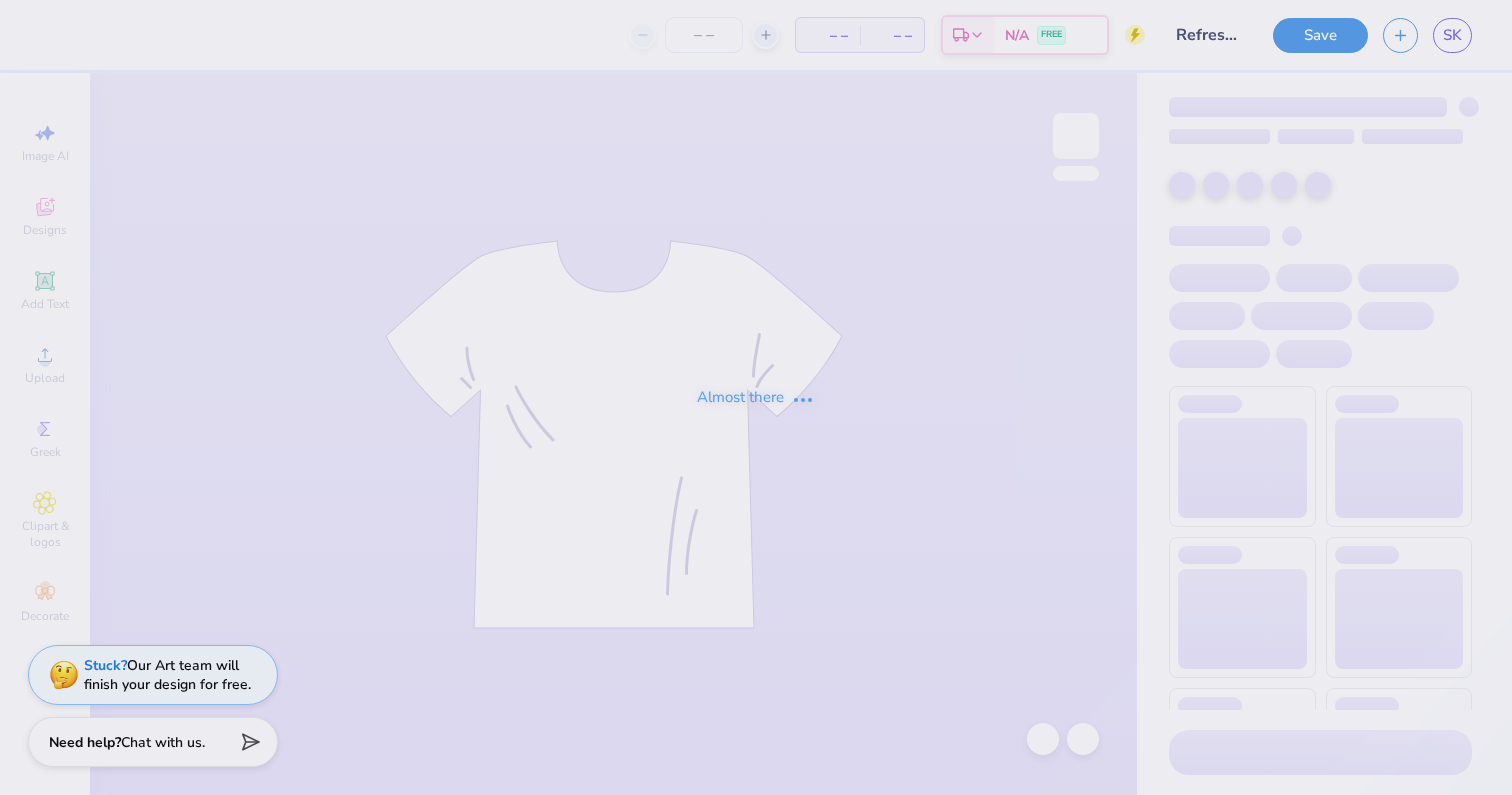 scroll, scrollTop: 0, scrollLeft: 0, axis: both 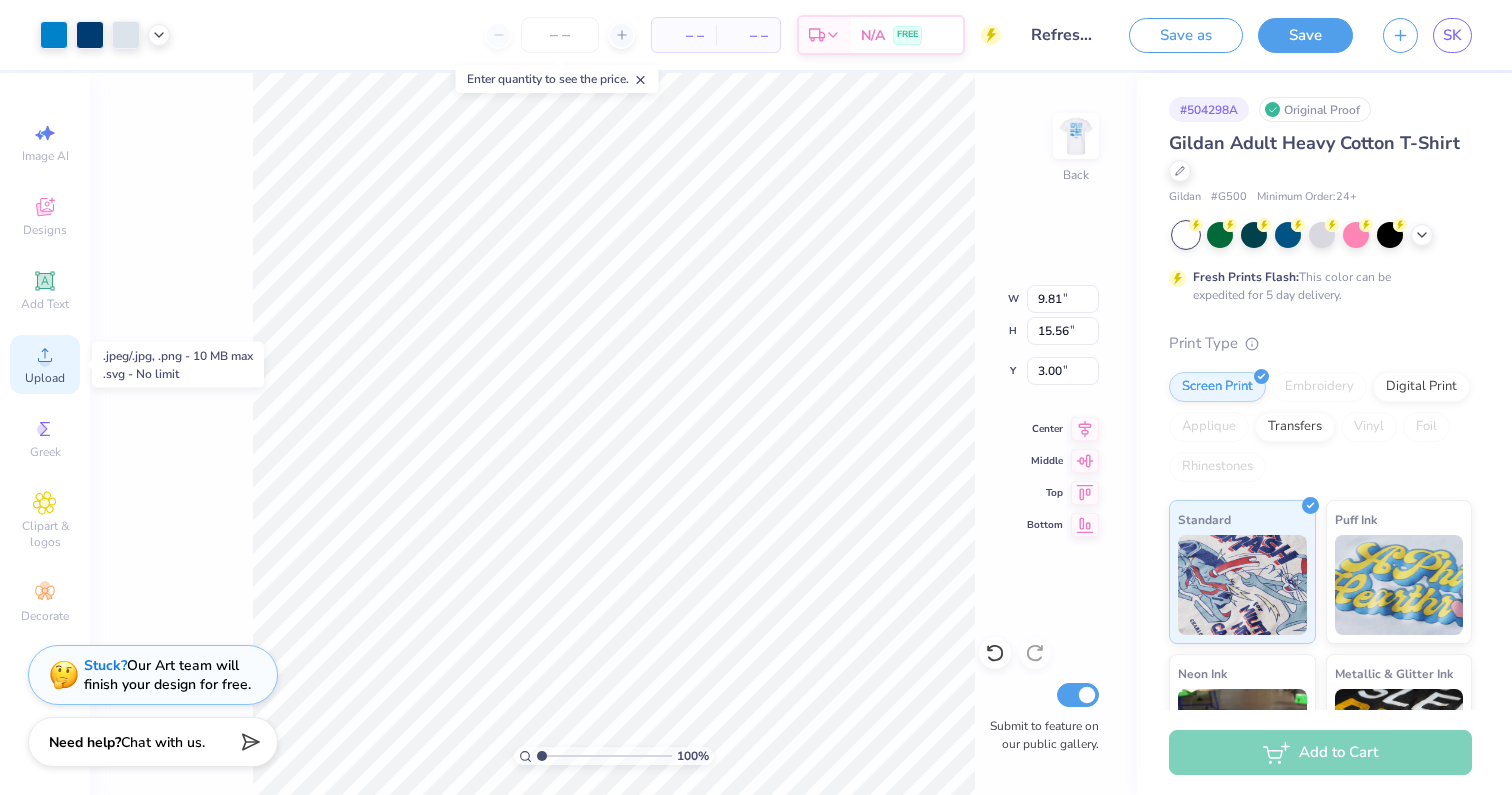 click on "Upload" at bounding box center (45, 364) 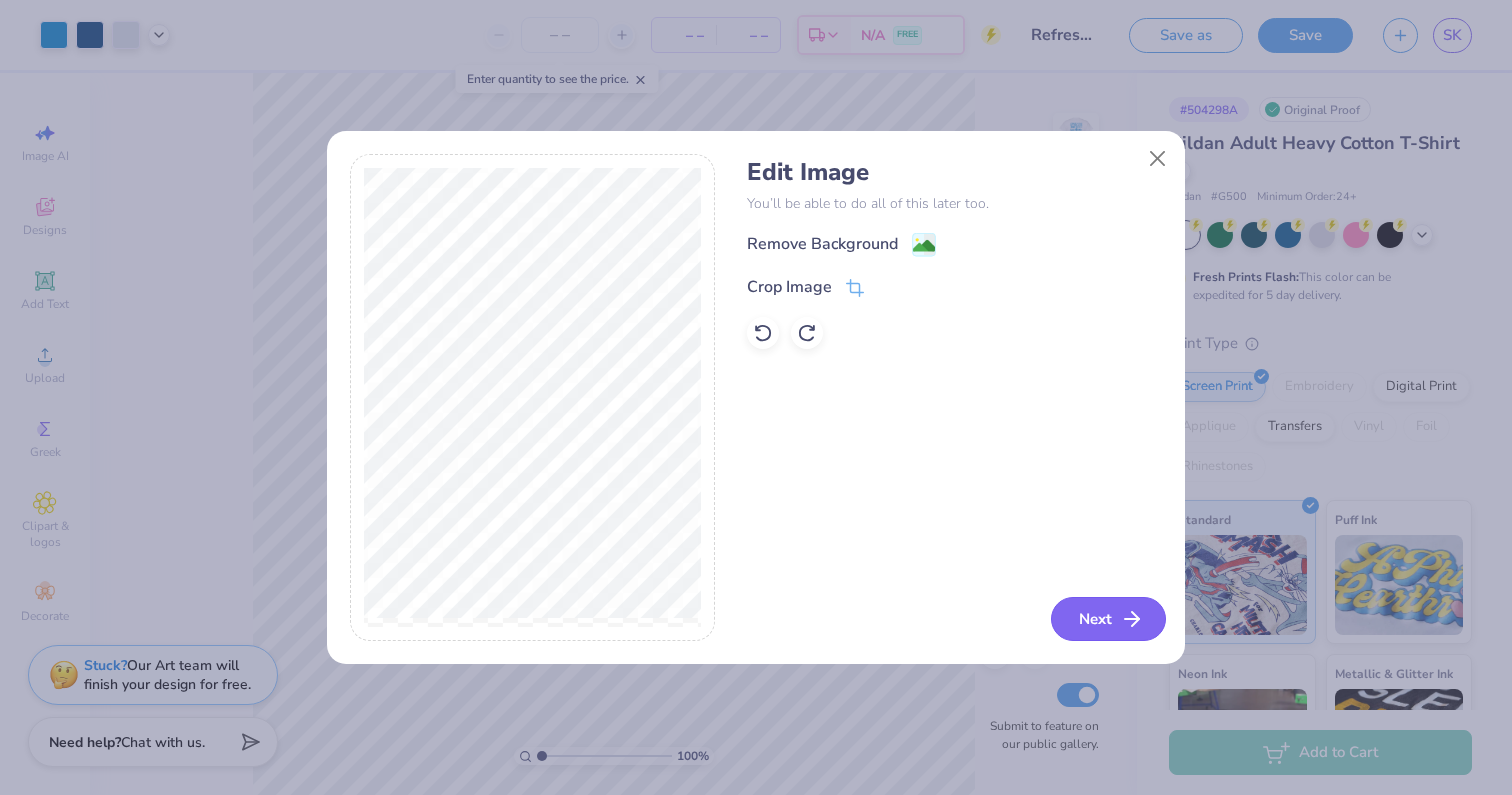 click on "Next" at bounding box center [1108, 619] 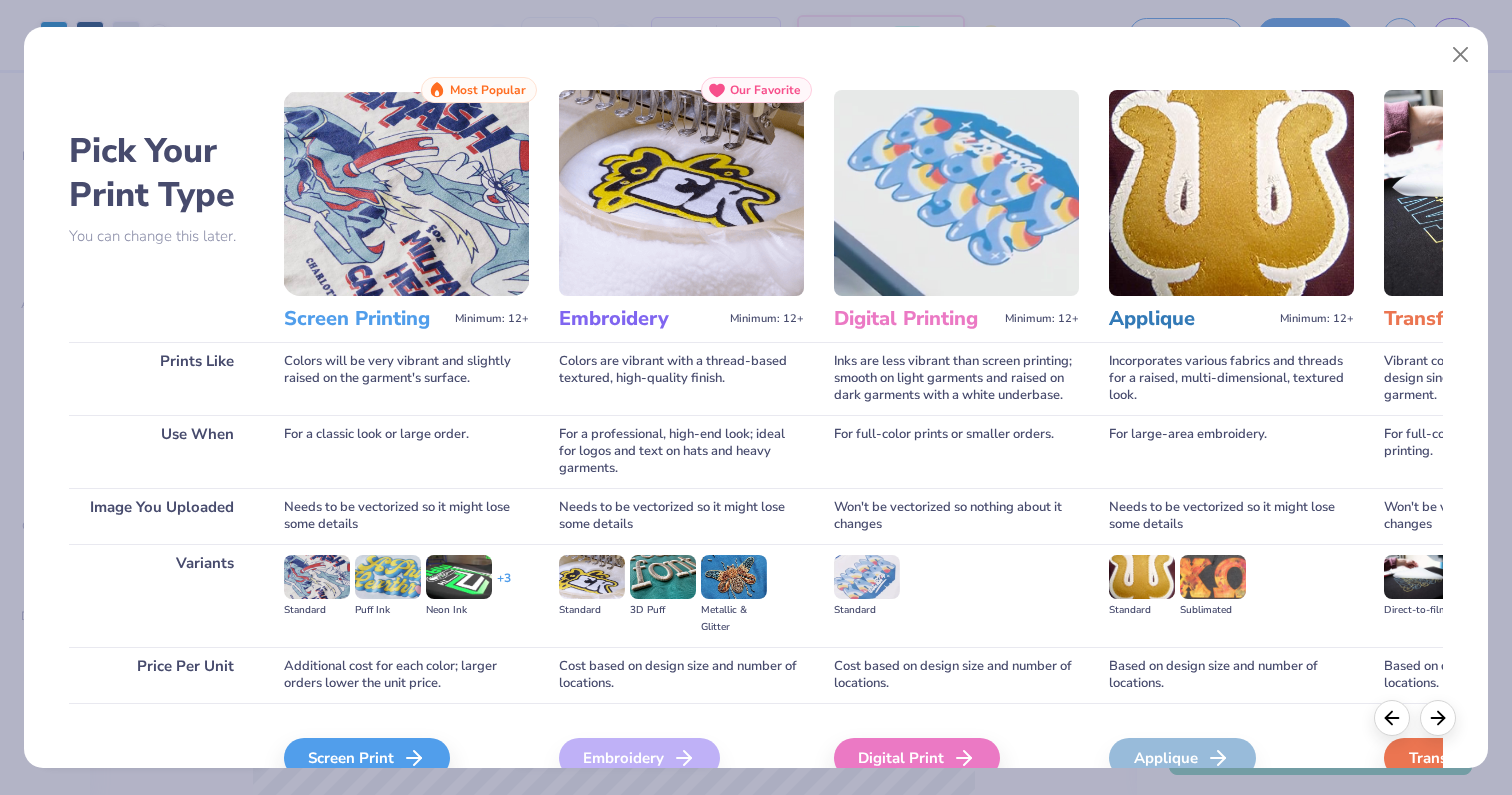 drag, startPoint x: 391, startPoint y: 740, endPoint x: 398, endPoint y: 726, distance: 15.652476 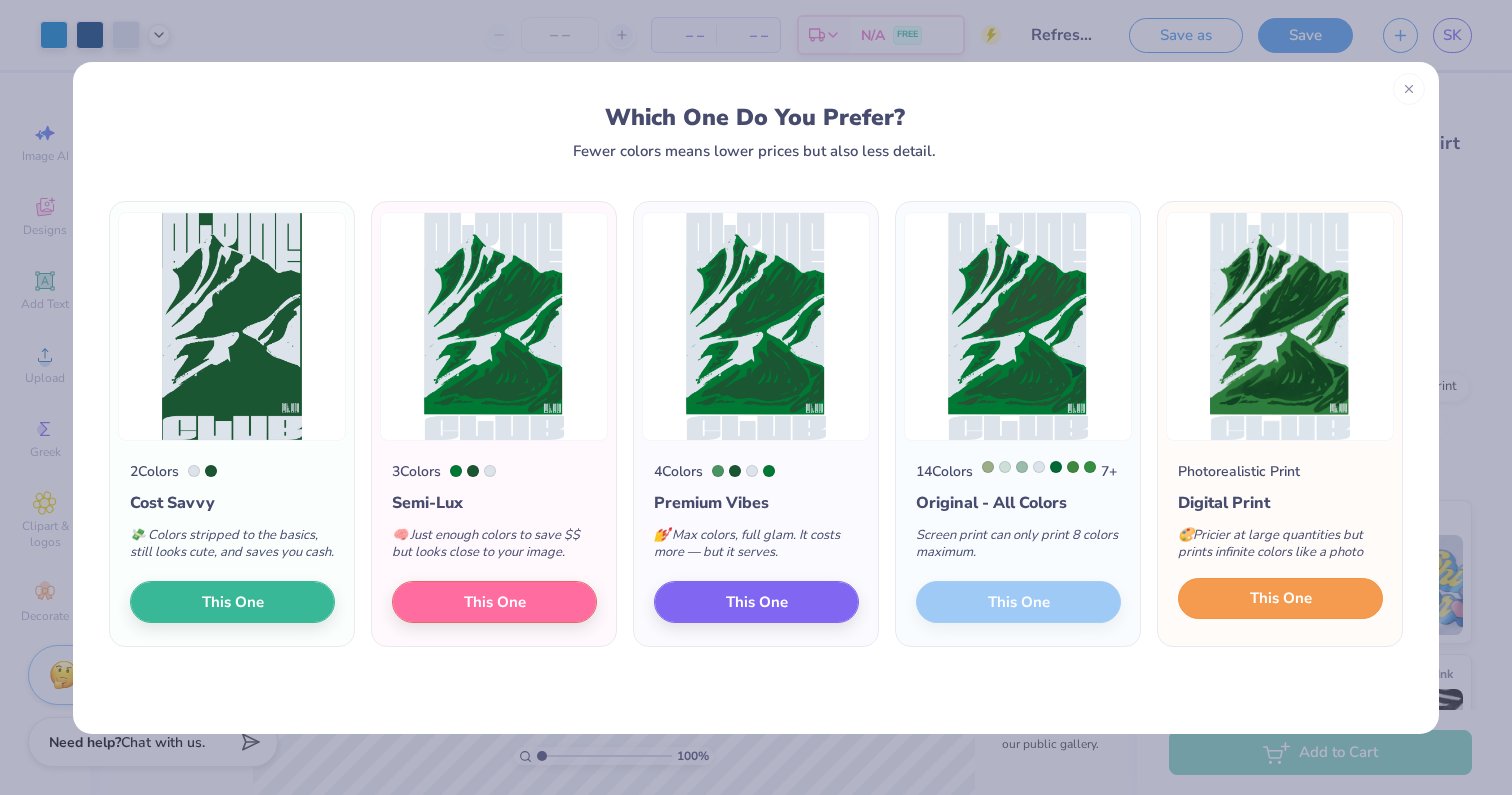 click on "This One" at bounding box center [1281, 598] 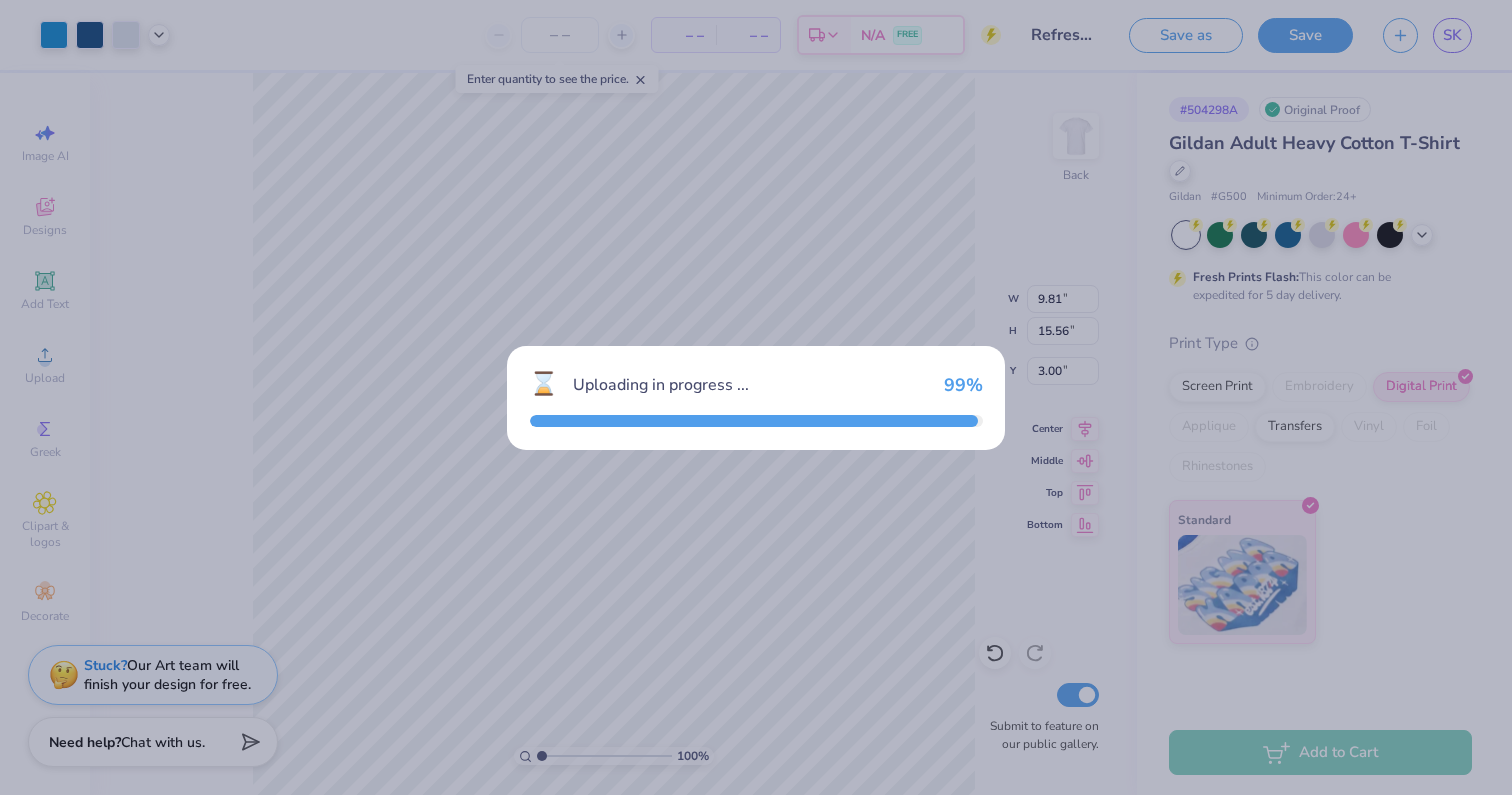type on "11.15" 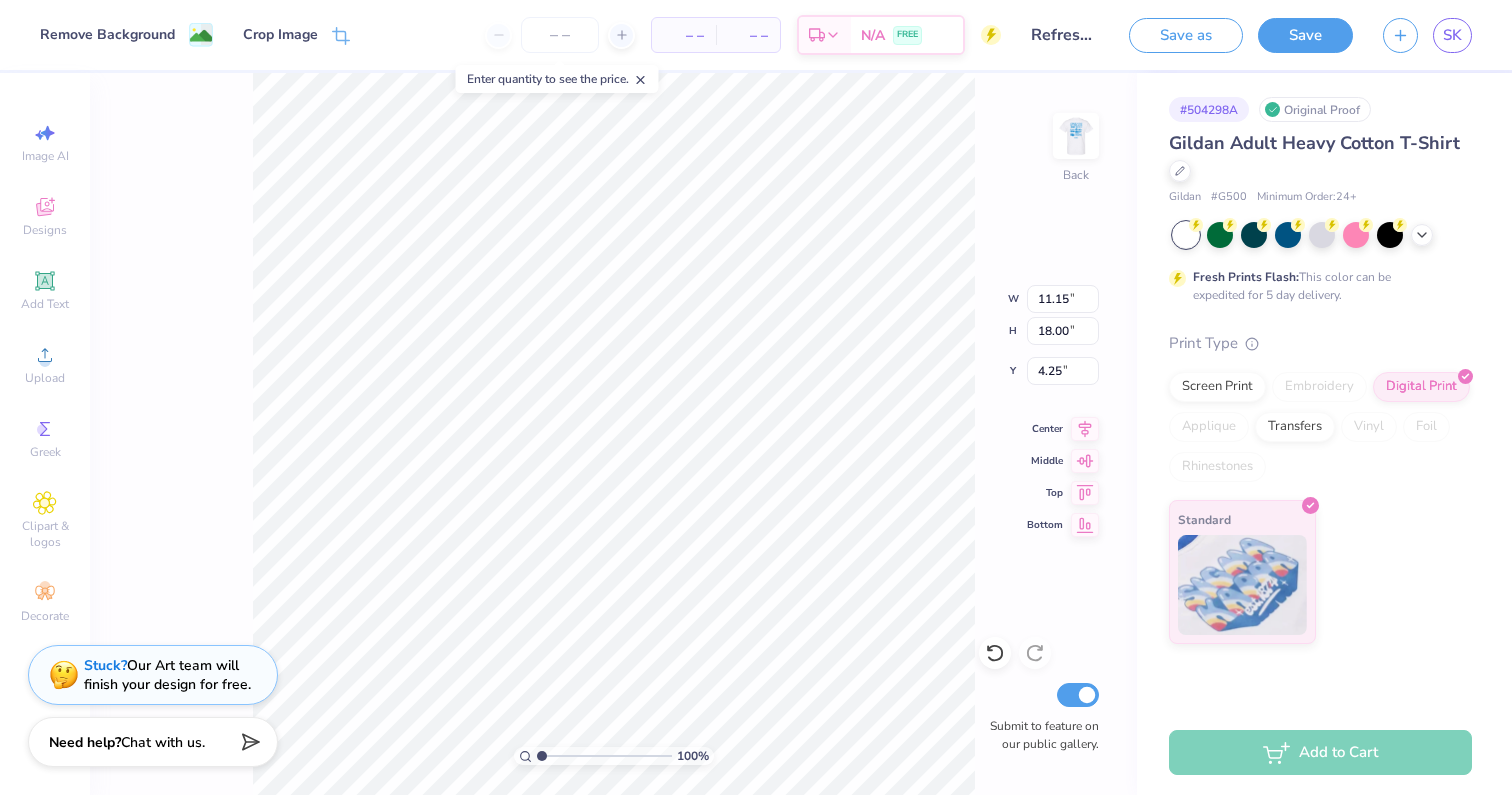 type on "5.03" 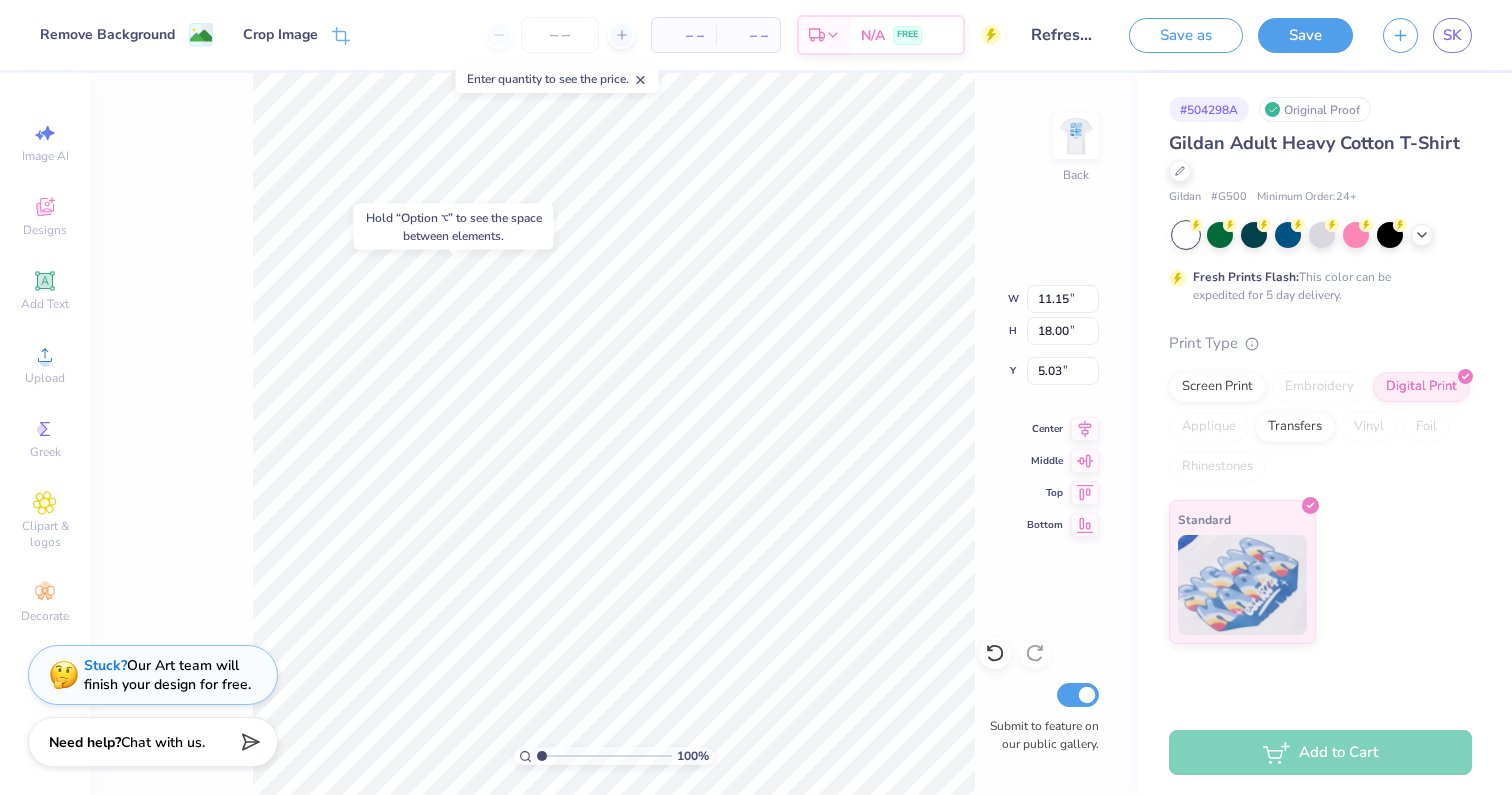 type on "9.81" 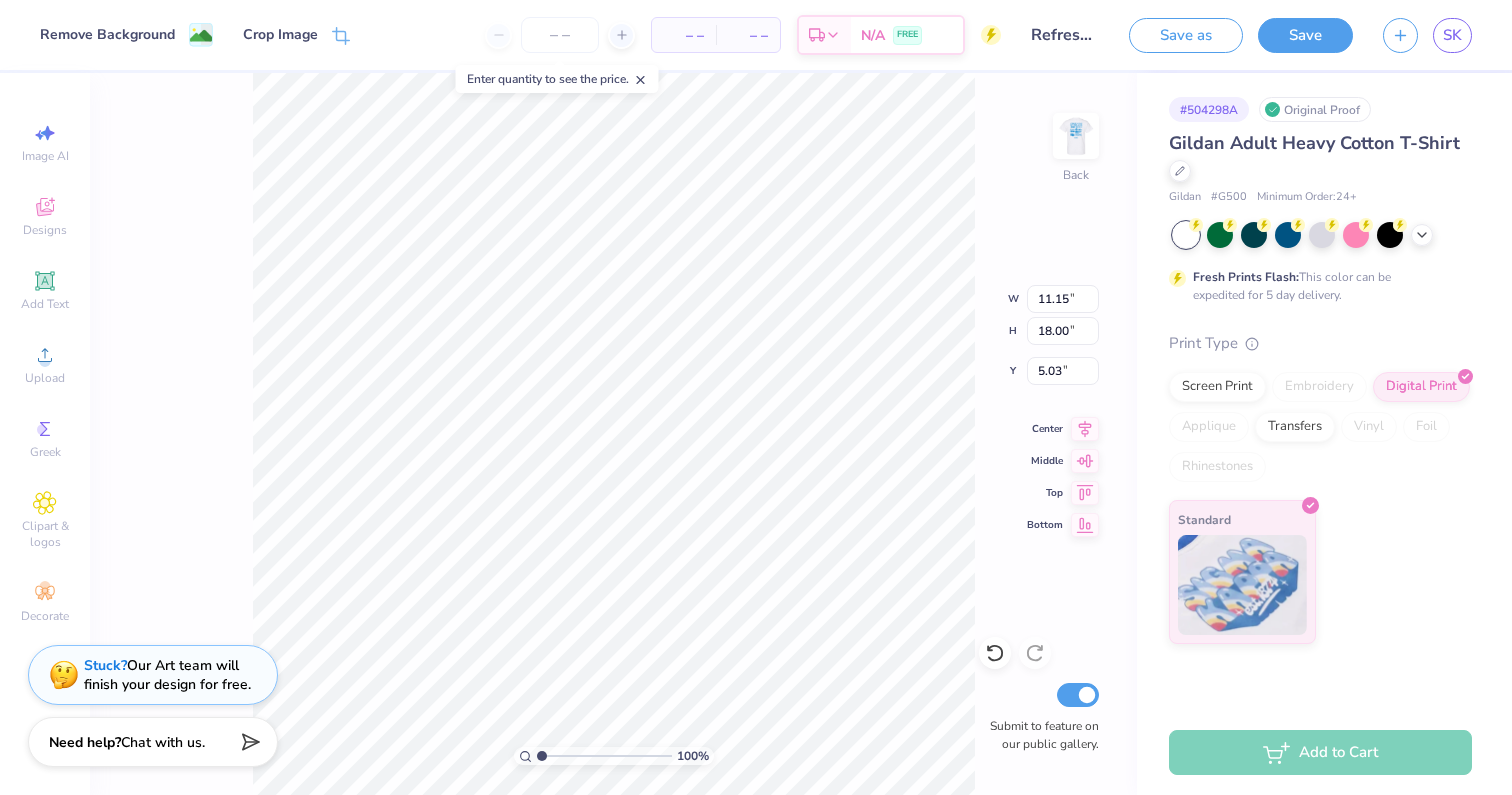 type on "3.00" 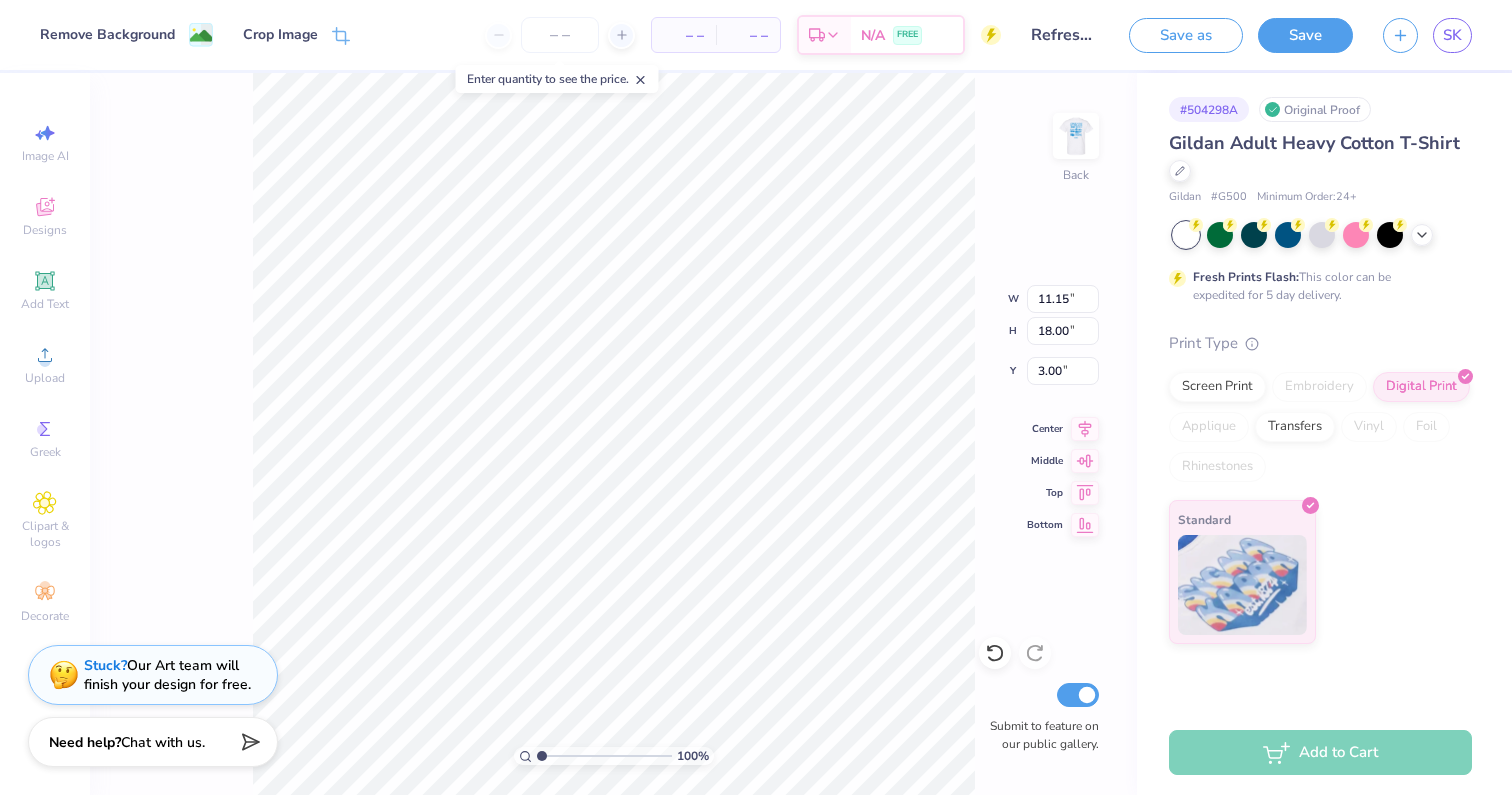 type on "9.47" 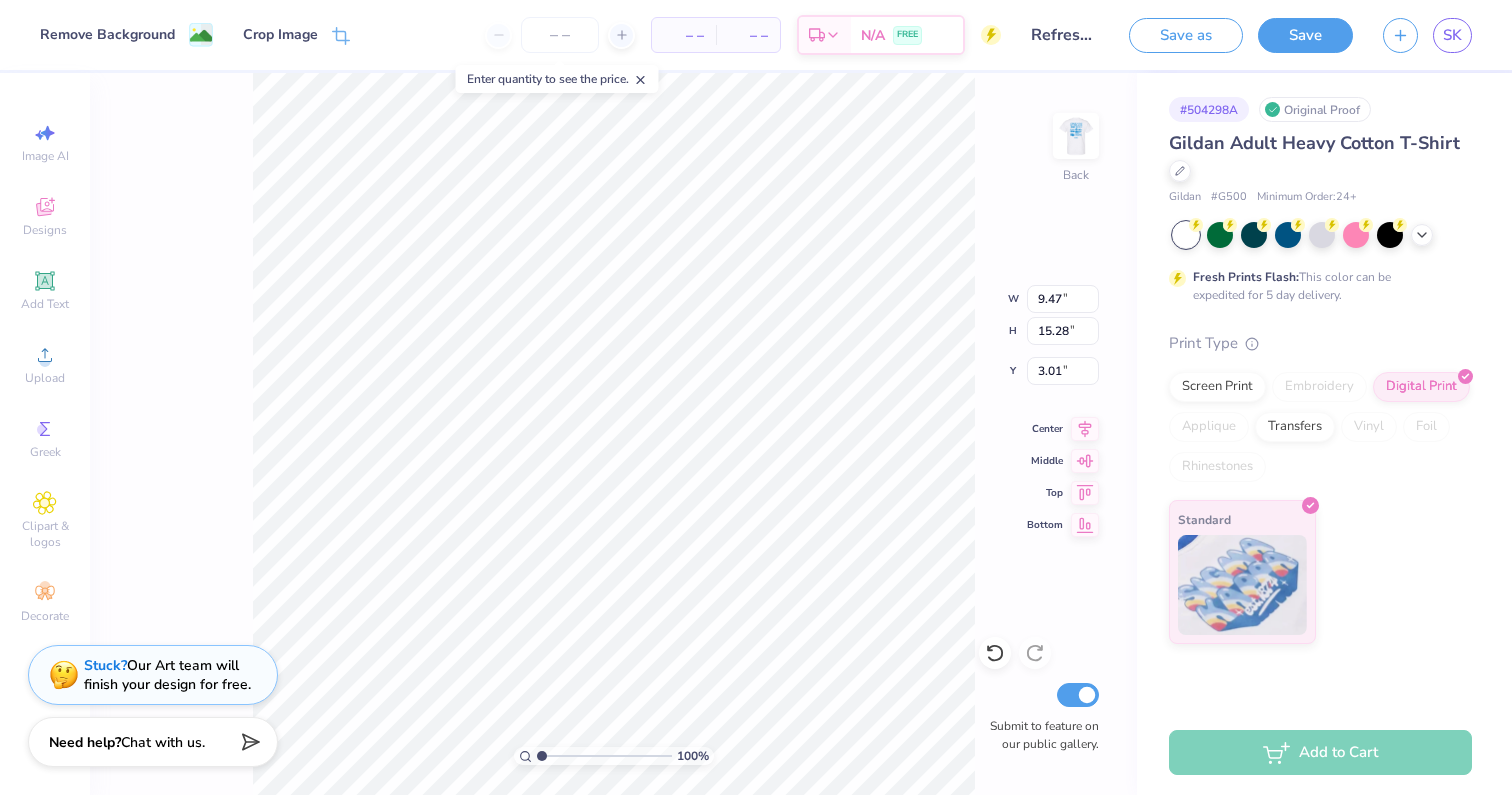 type on "3.00" 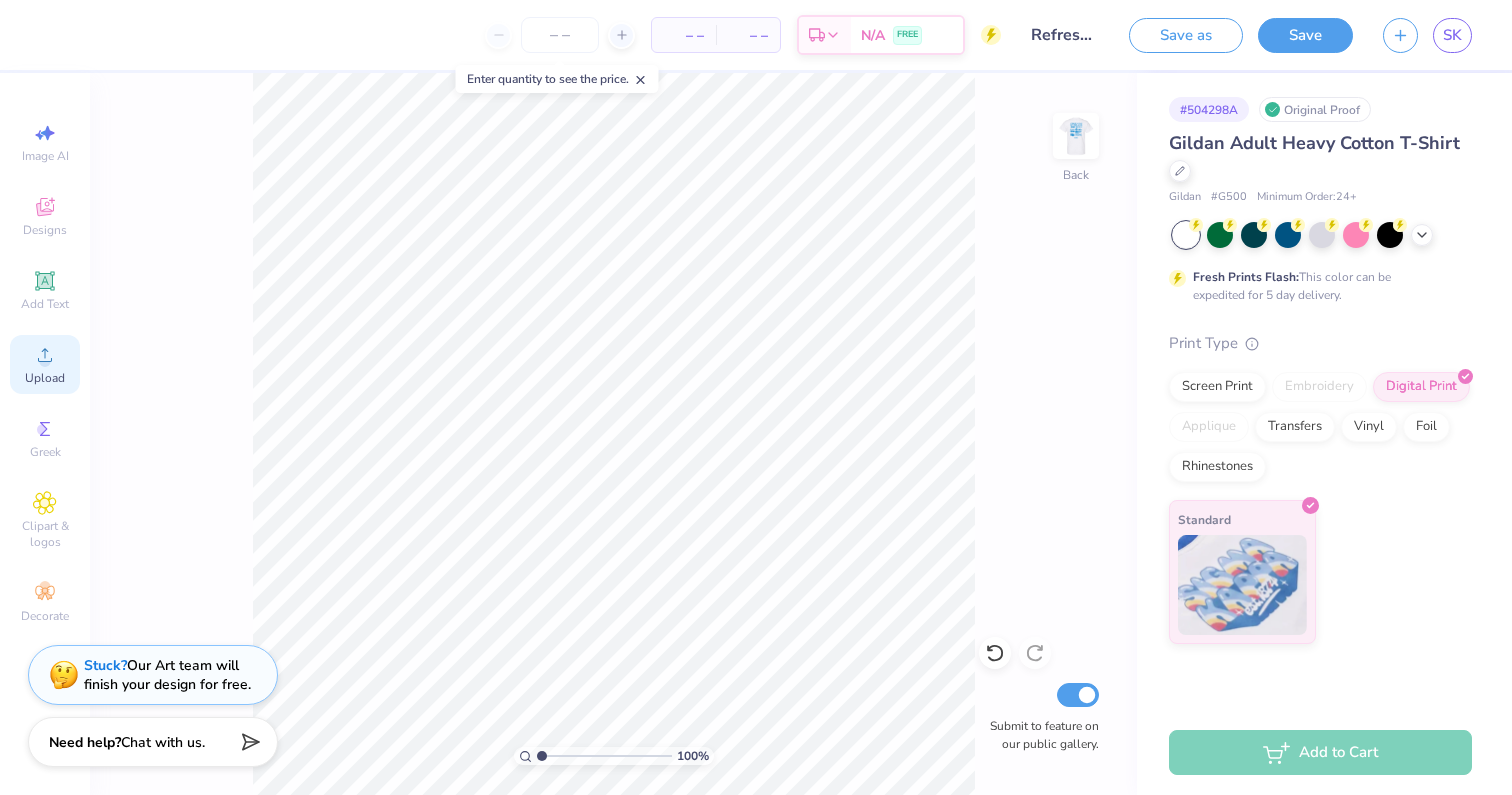 click 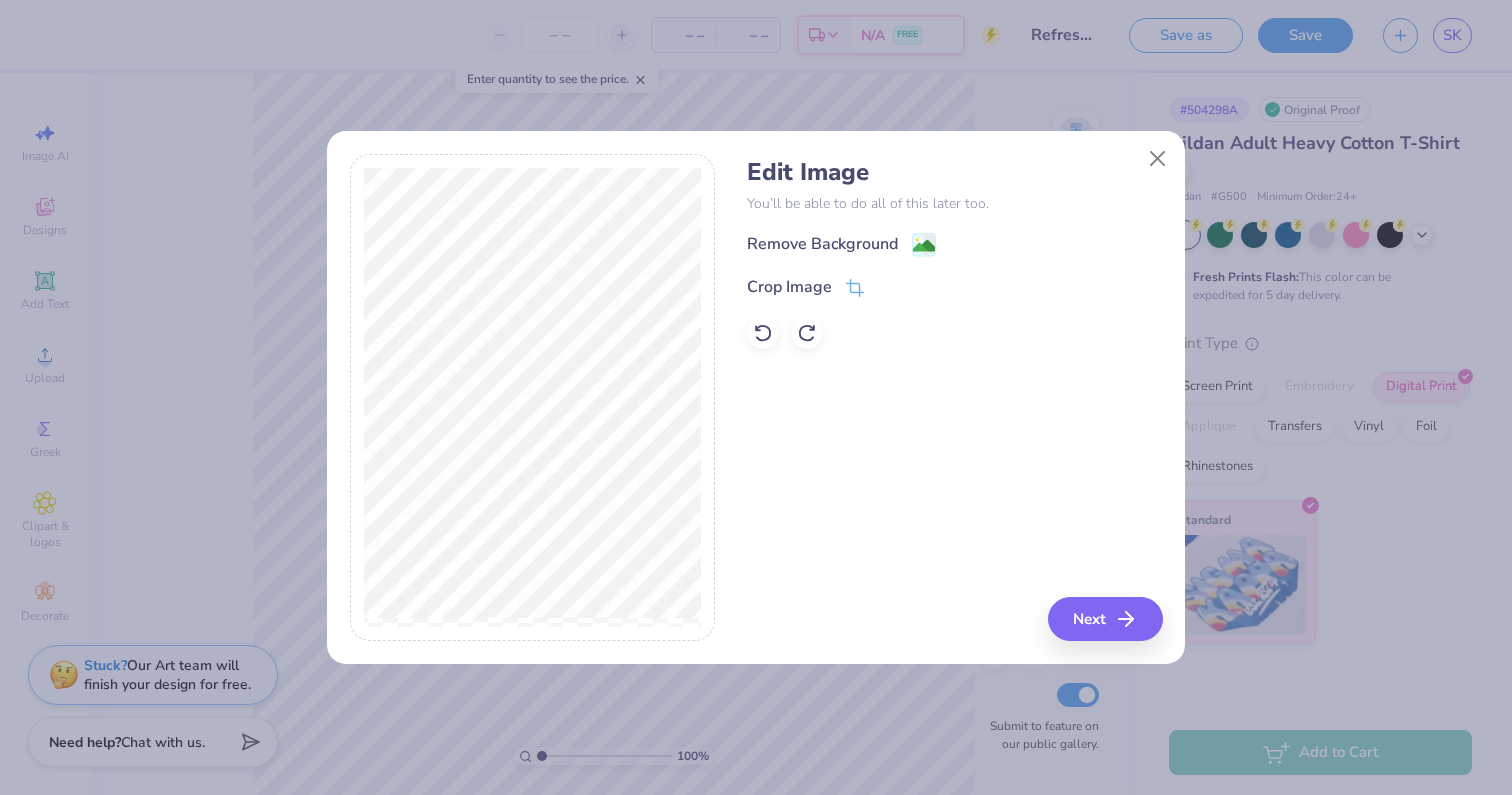 scroll, scrollTop: 0, scrollLeft: 0, axis: both 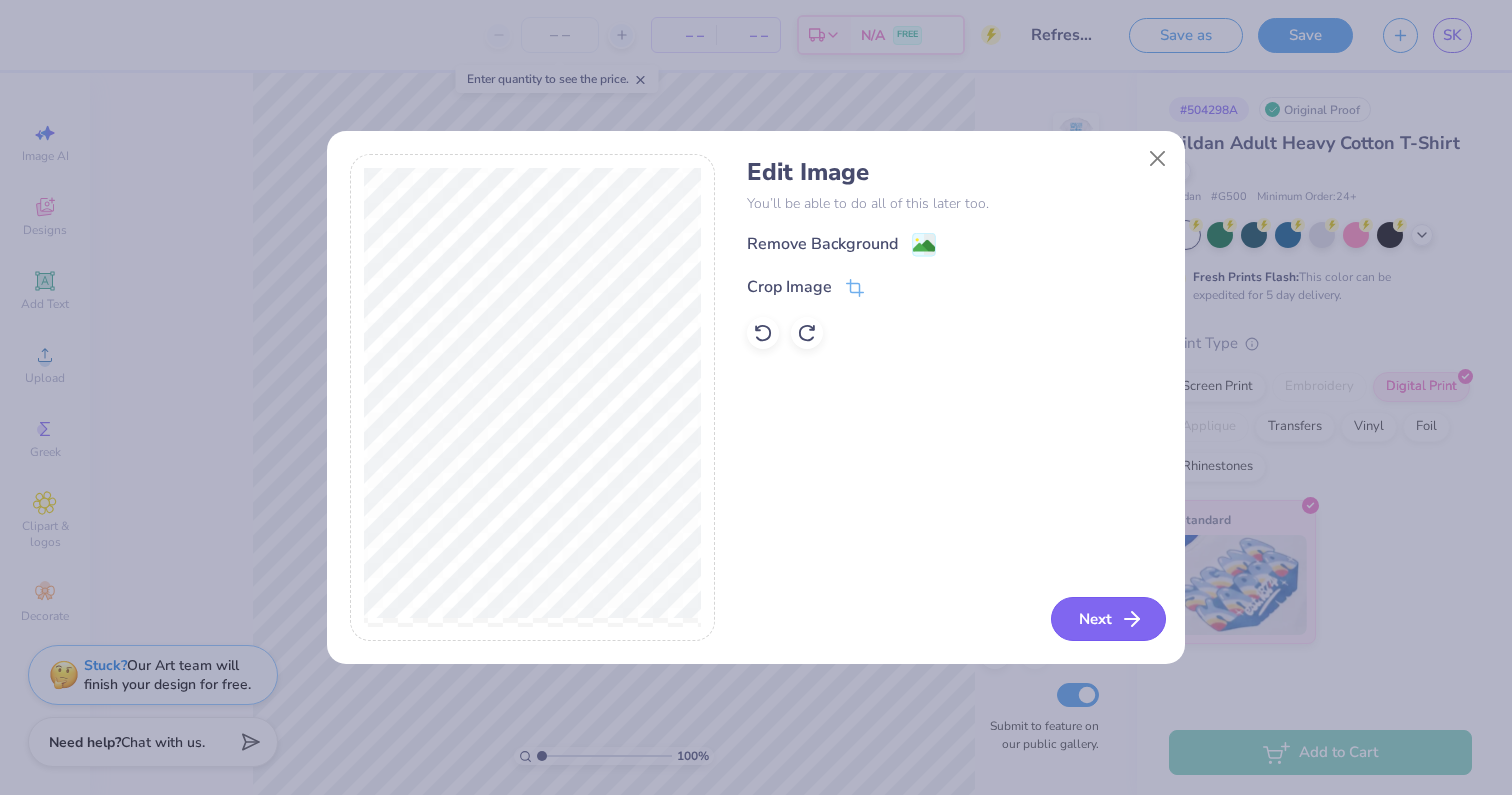 click on "Next" at bounding box center (1108, 619) 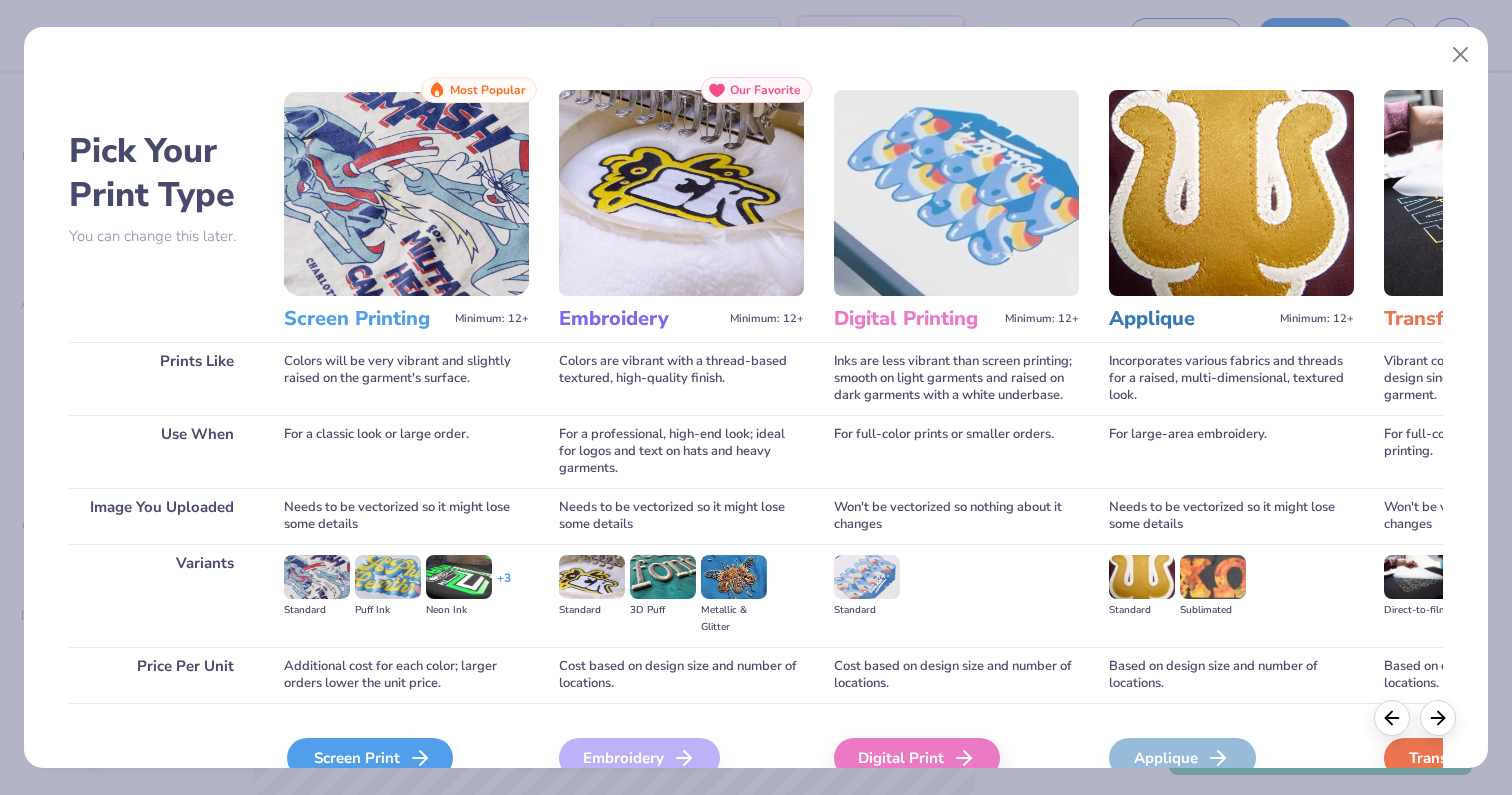 click on "Screen Print" at bounding box center (370, 758) 